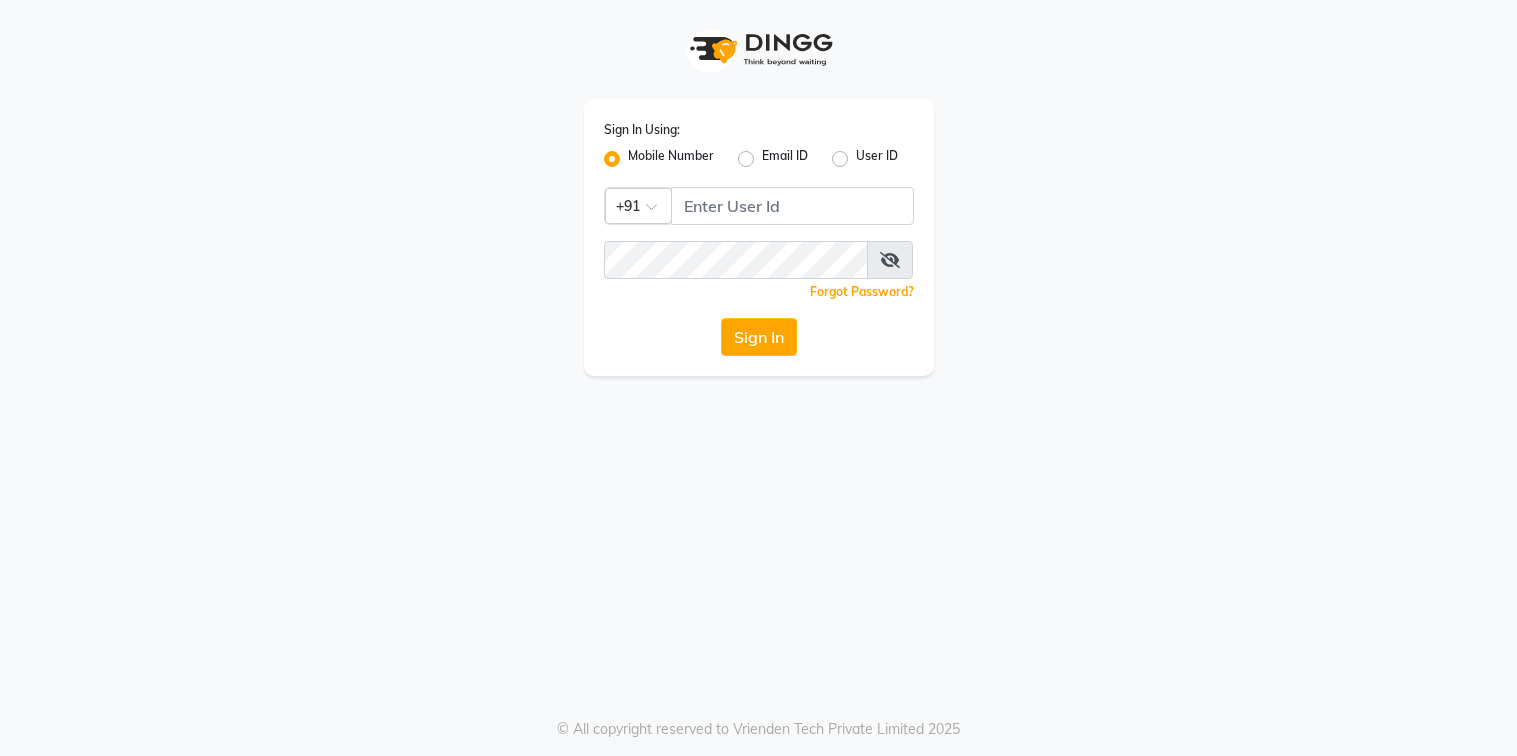 scroll, scrollTop: 0, scrollLeft: 0, axis: both 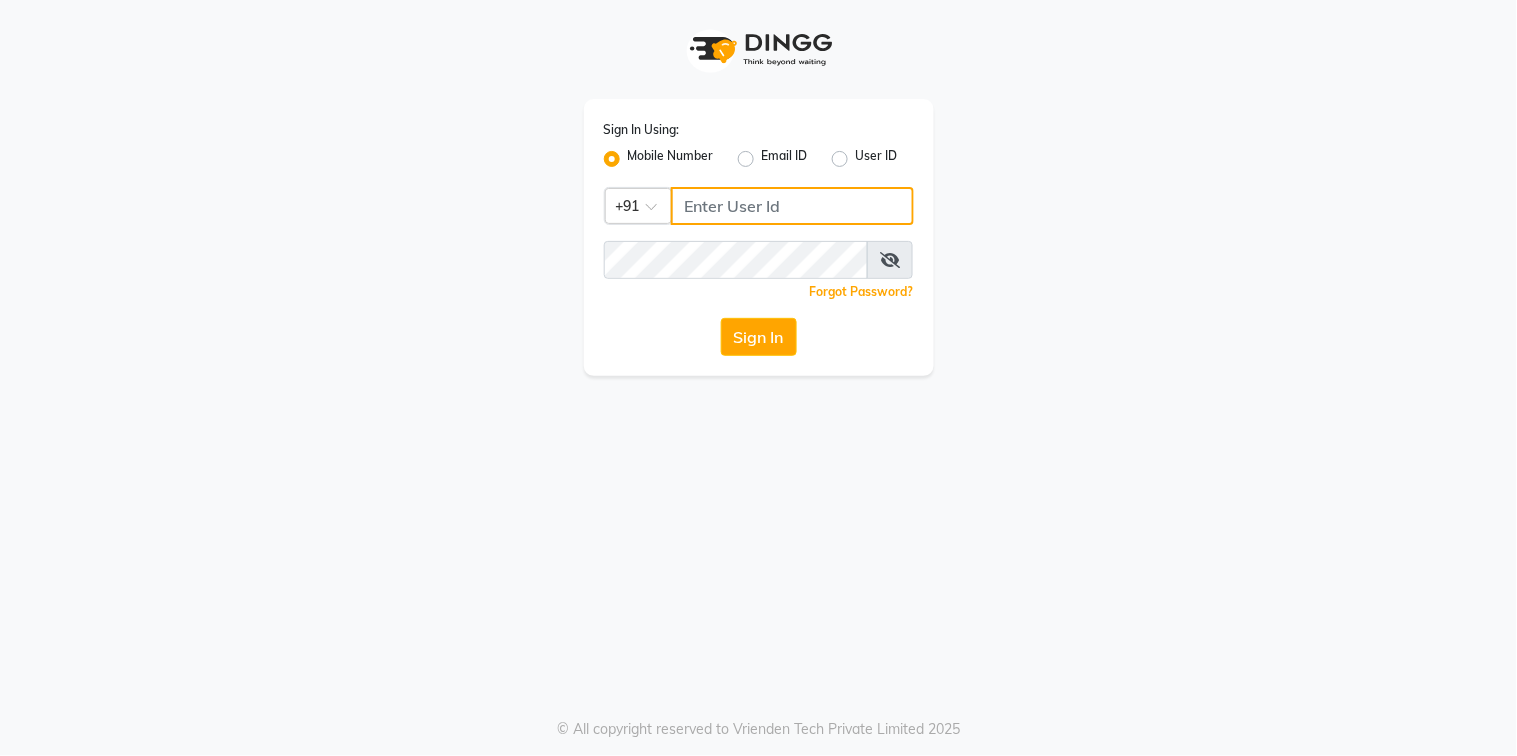 type on "9067575168" 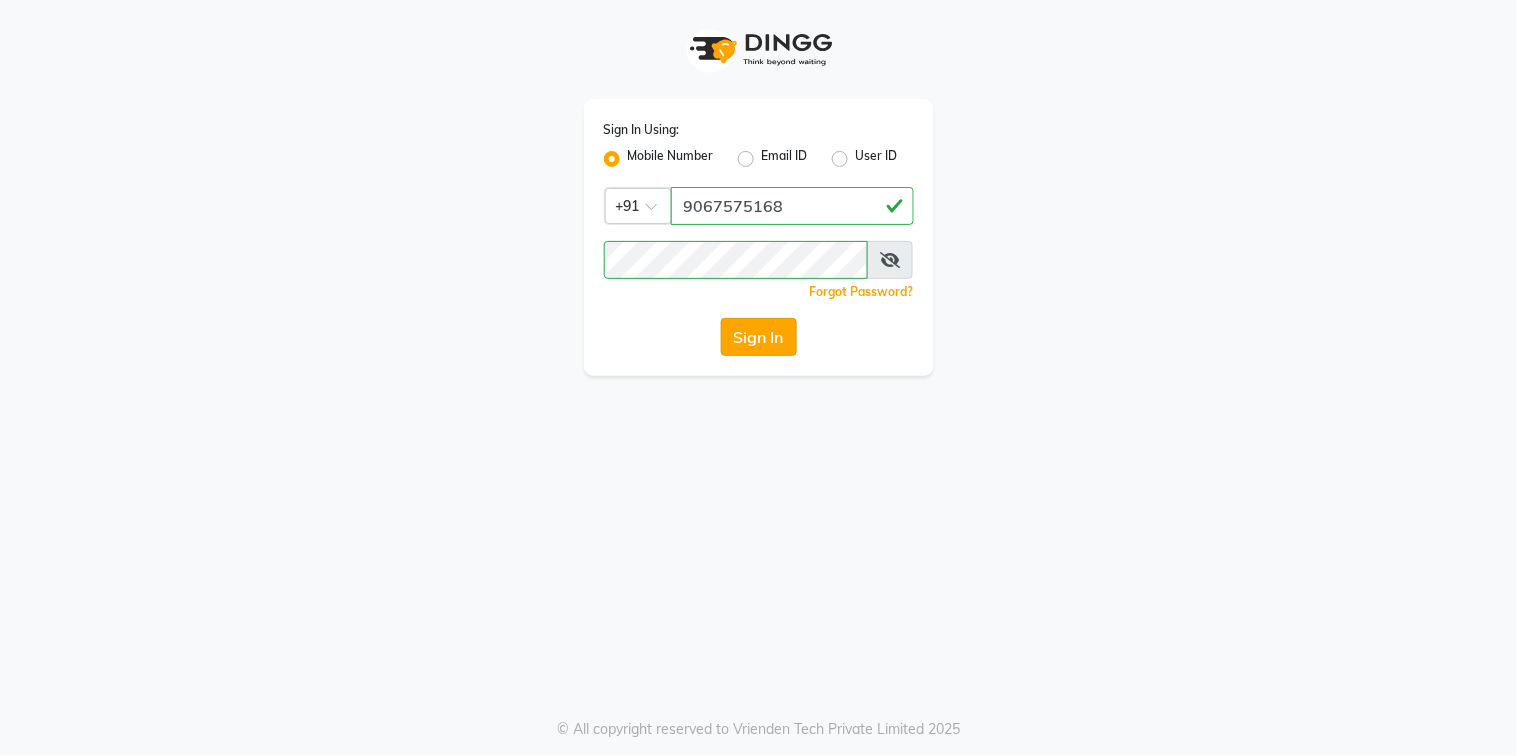 click on "Sign In" 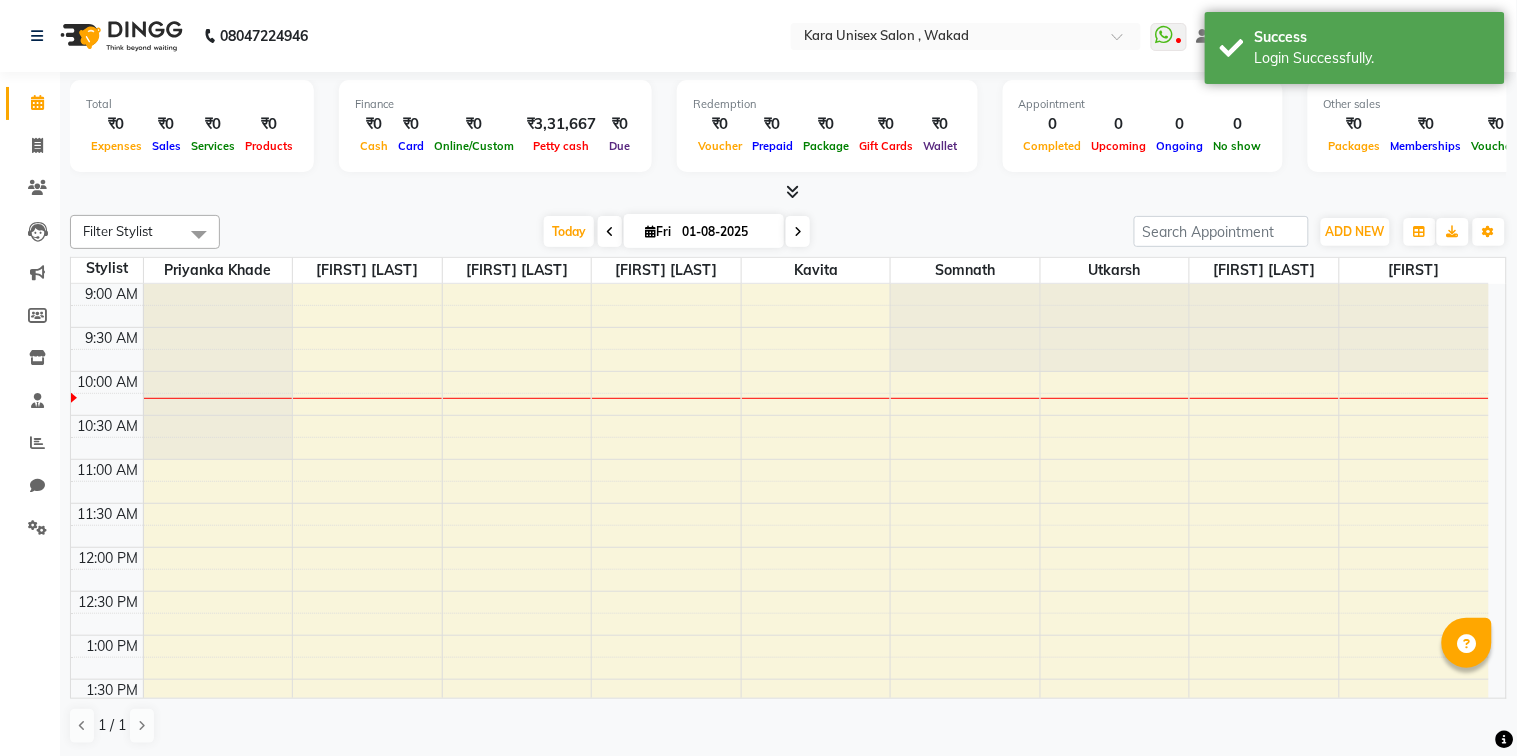 scroll, scrollTop: 0, scrollLeft: 0, axis: both 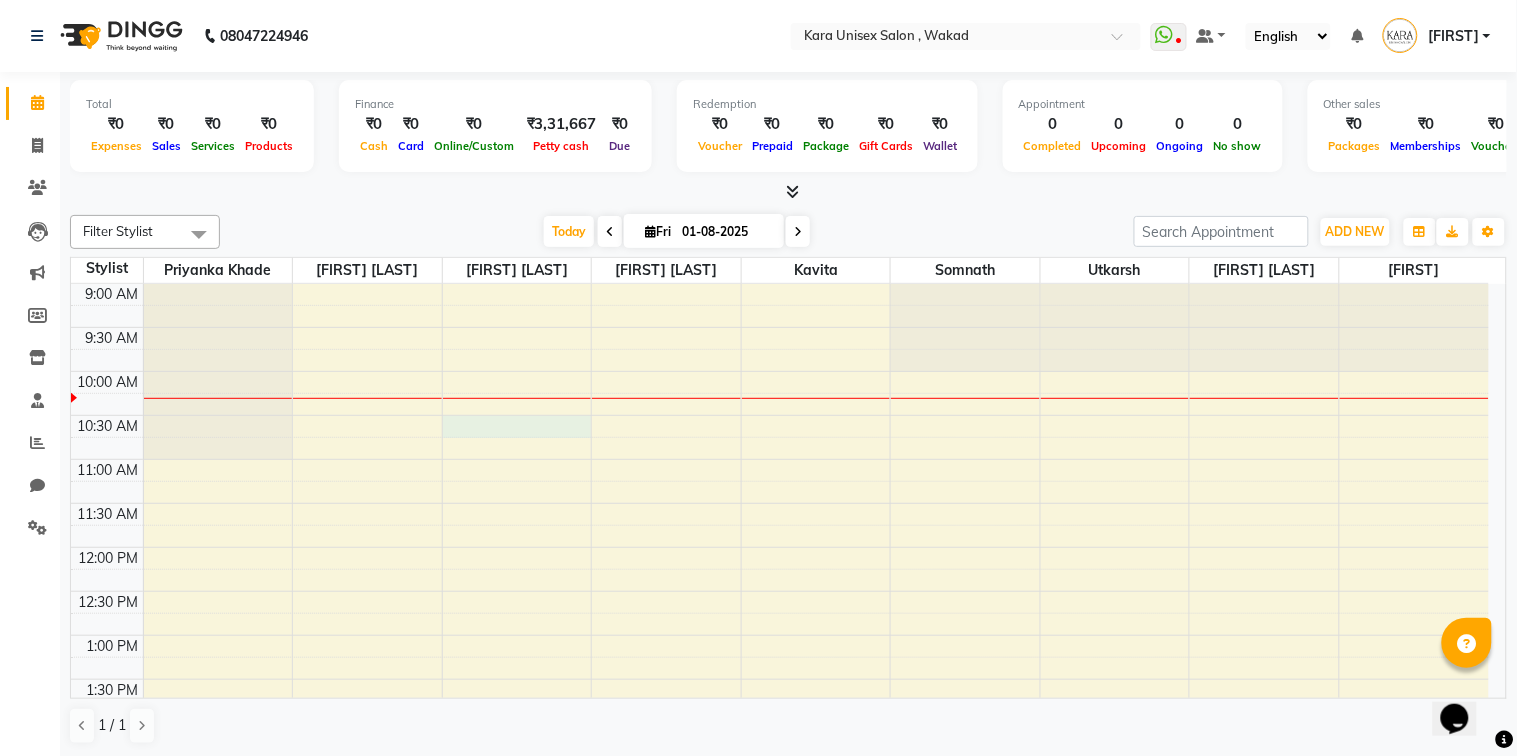 click on "9:00 AM 9:30 AM 10:00 AM 10:30 AM 11:00 AM 11:30 AM 12:00 PM 12:30 PM 1:00 PM 1:30 PM 2:00 PM 2:30 PM 3:00 PM 3:30 PM 4:00 PM 4:30 PM 5:00 PM 5:30 PM 6:00 PM 6:30 PM 7:00 PM 7:30 PM 8:00 PM 8:30 PM" at bounding box center [780, 811] 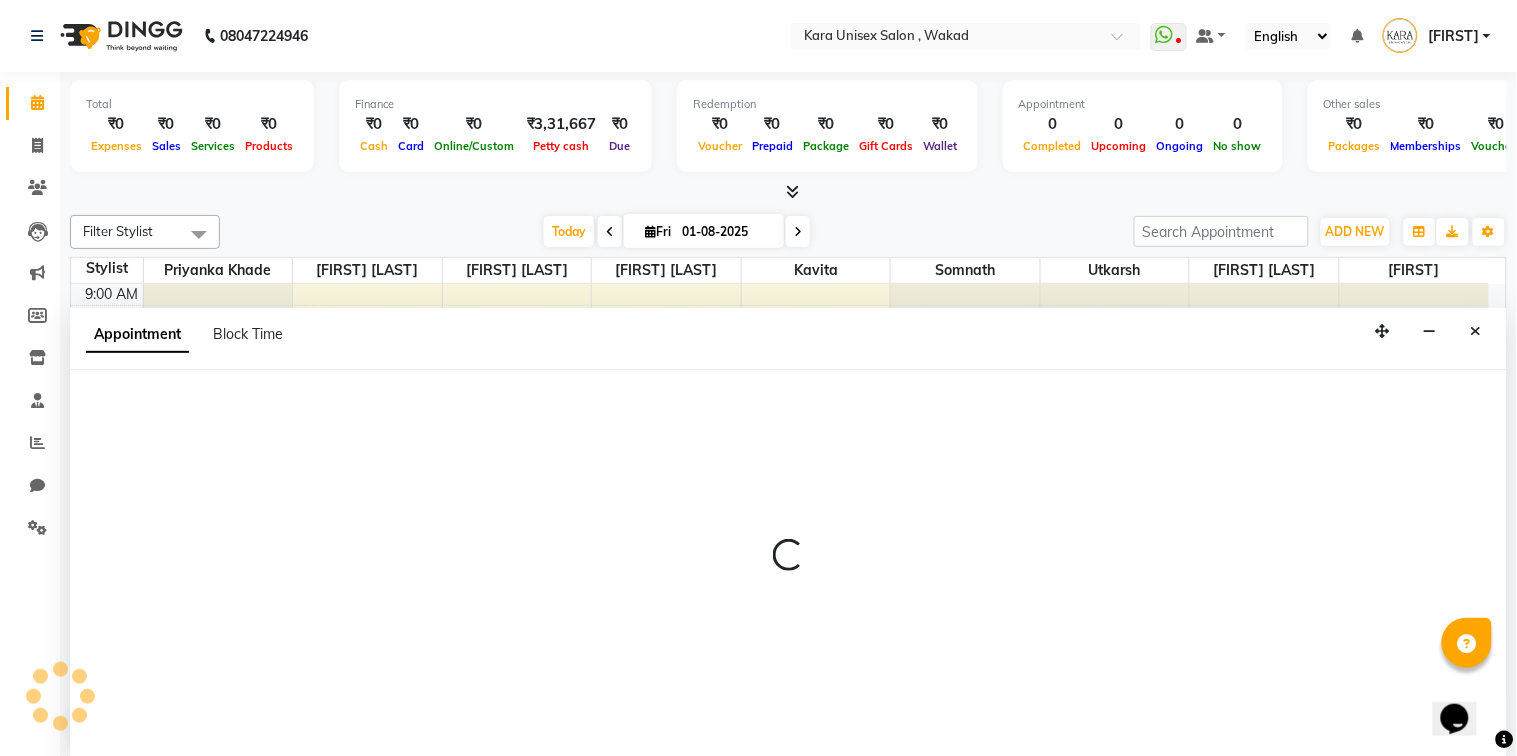 select on "70484" 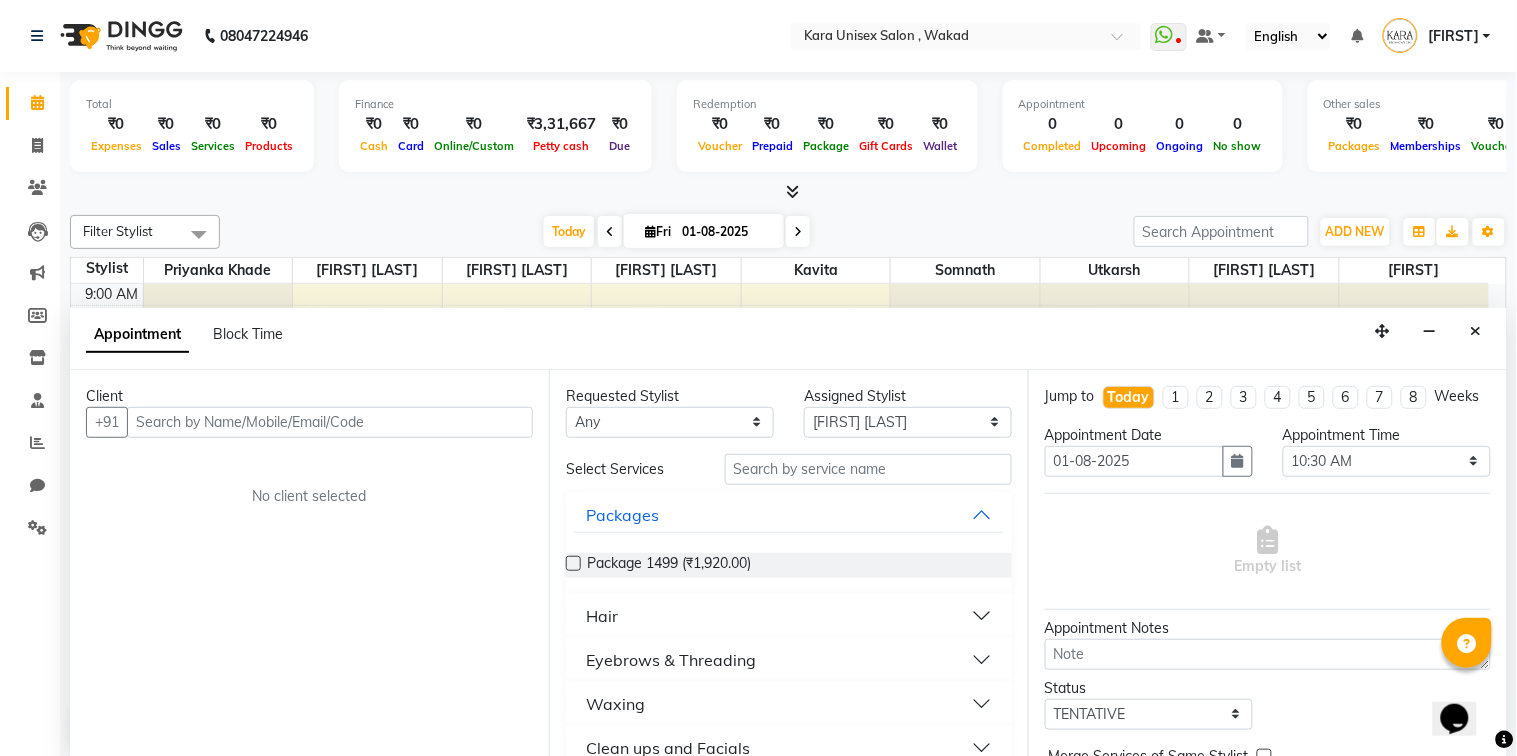 click at bounding box center [610, 231] 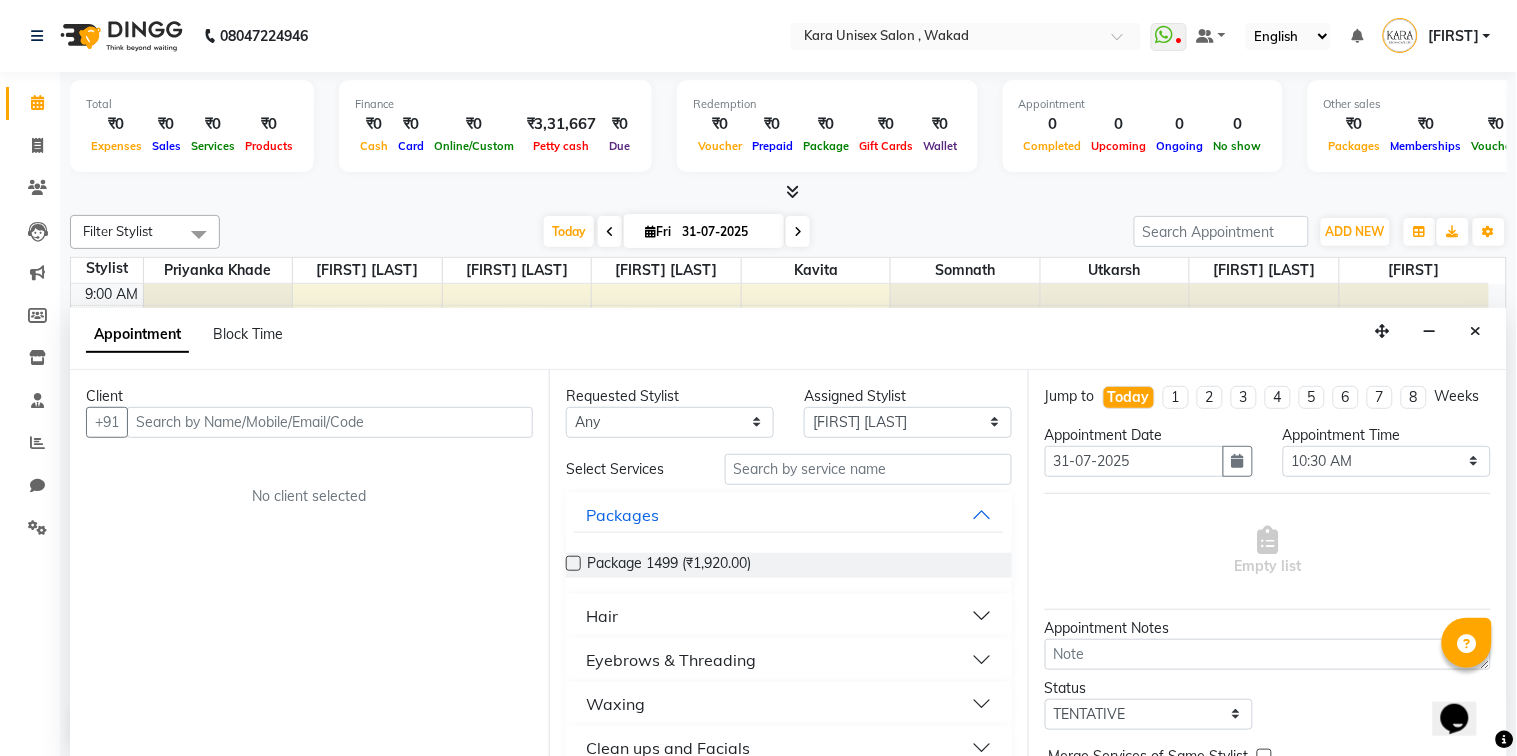 select on "630" 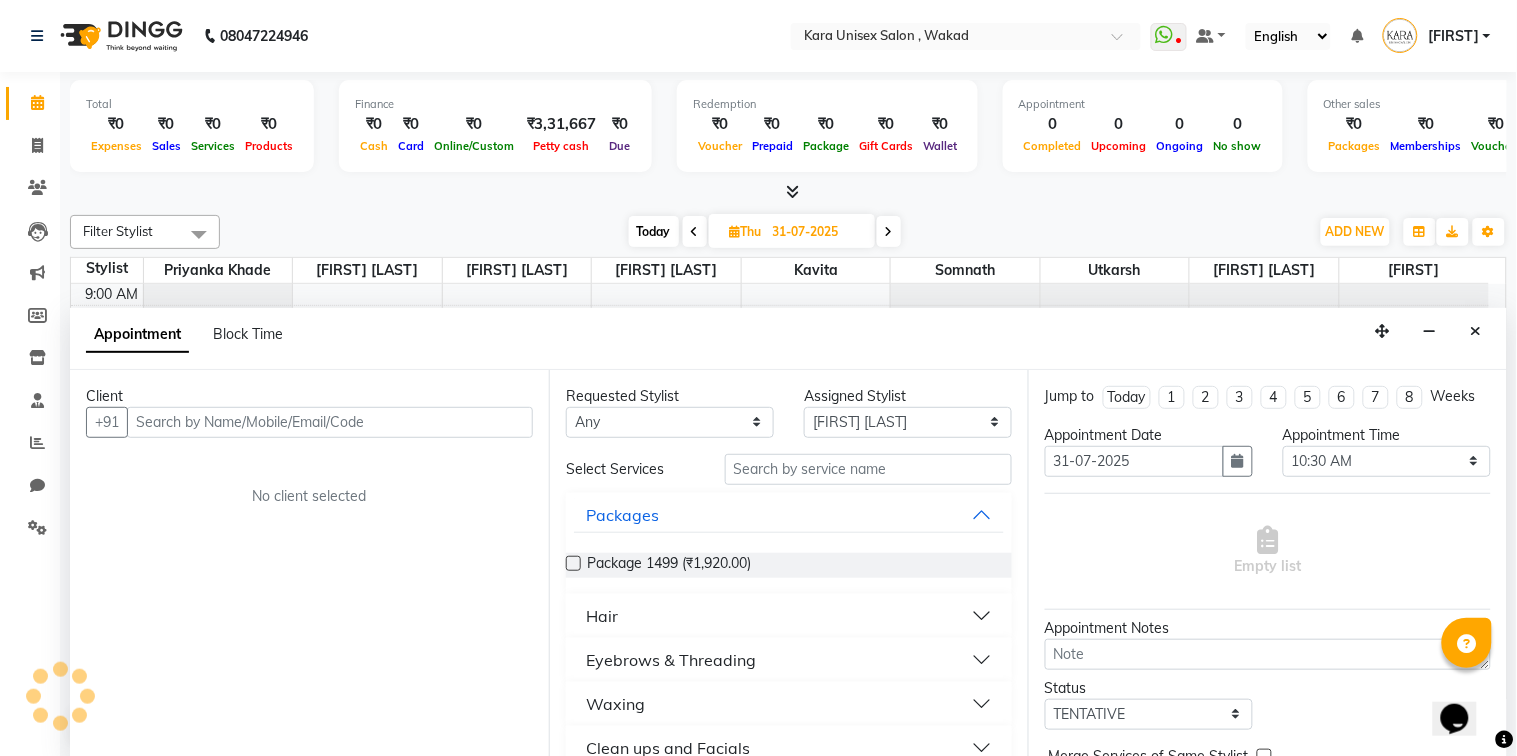 scroll, scrollTop: 88, scrollLeft: 0, axis: vertical 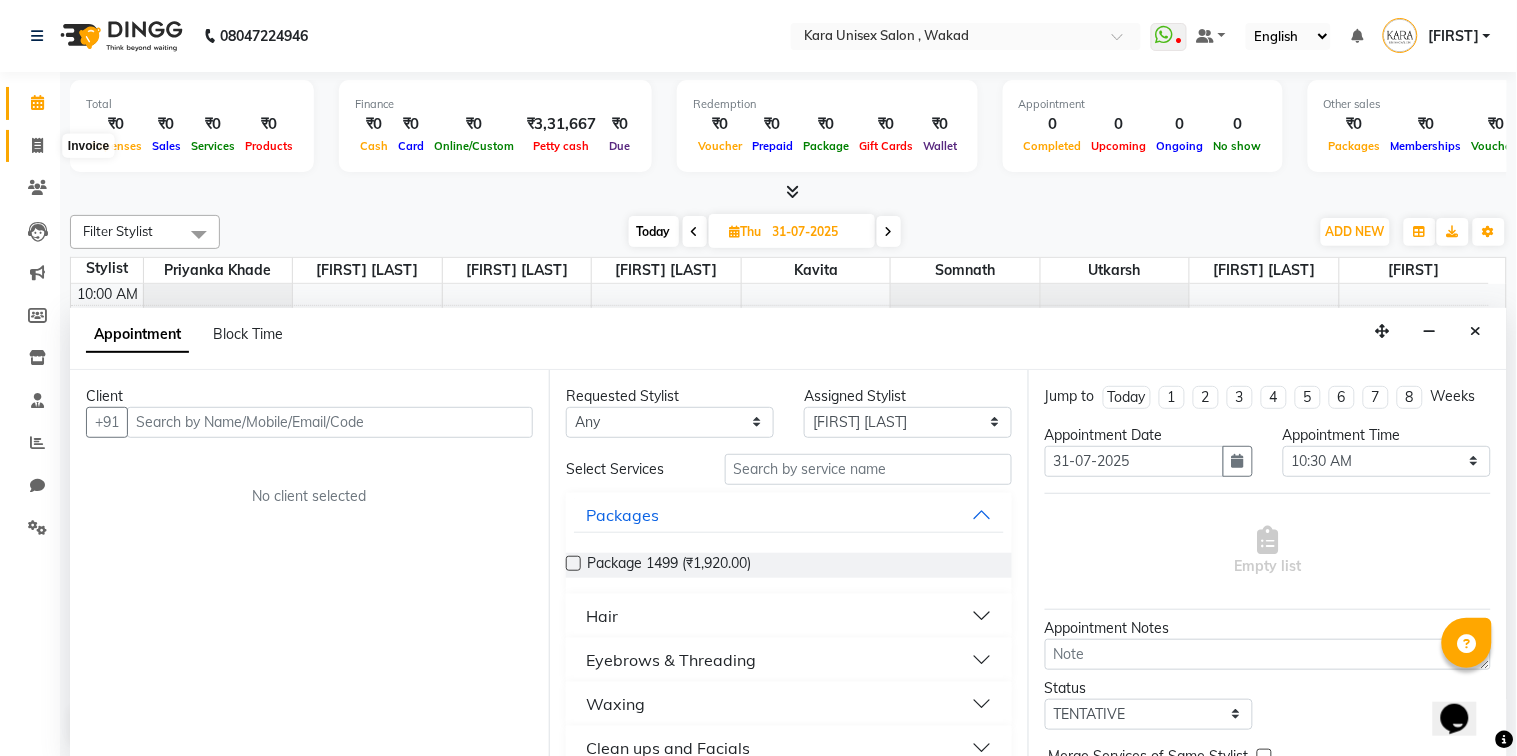 click 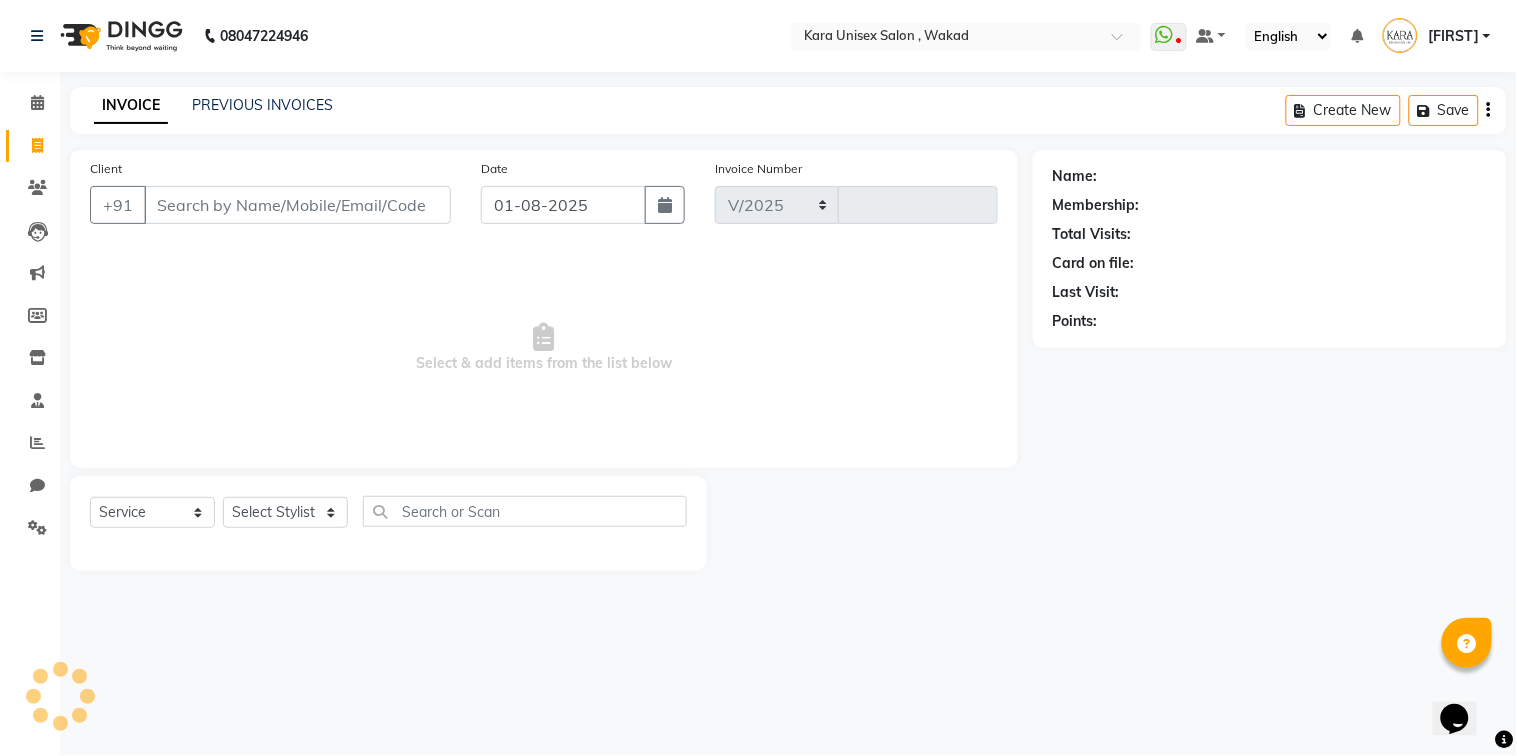 select on "7293" 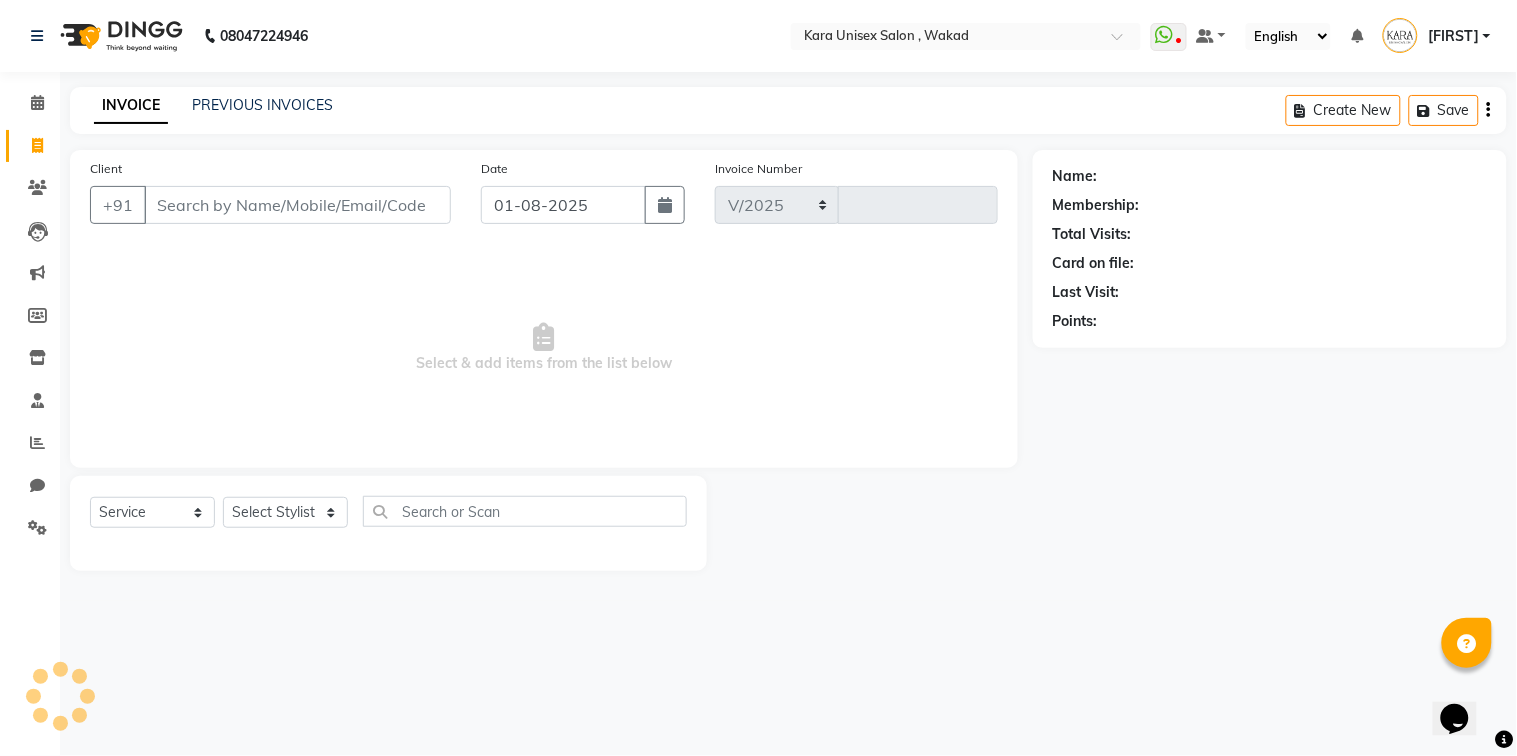 type on "0425" 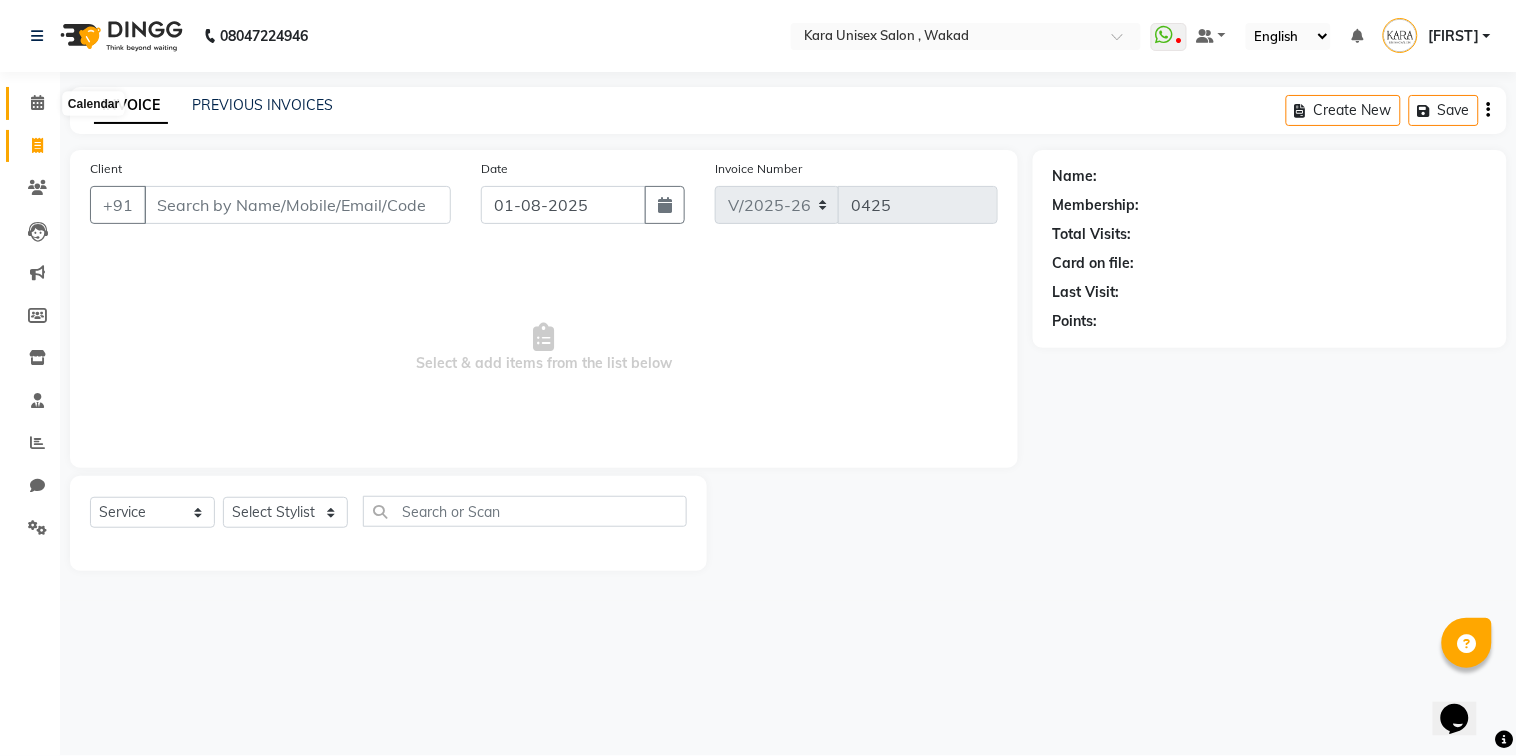 click 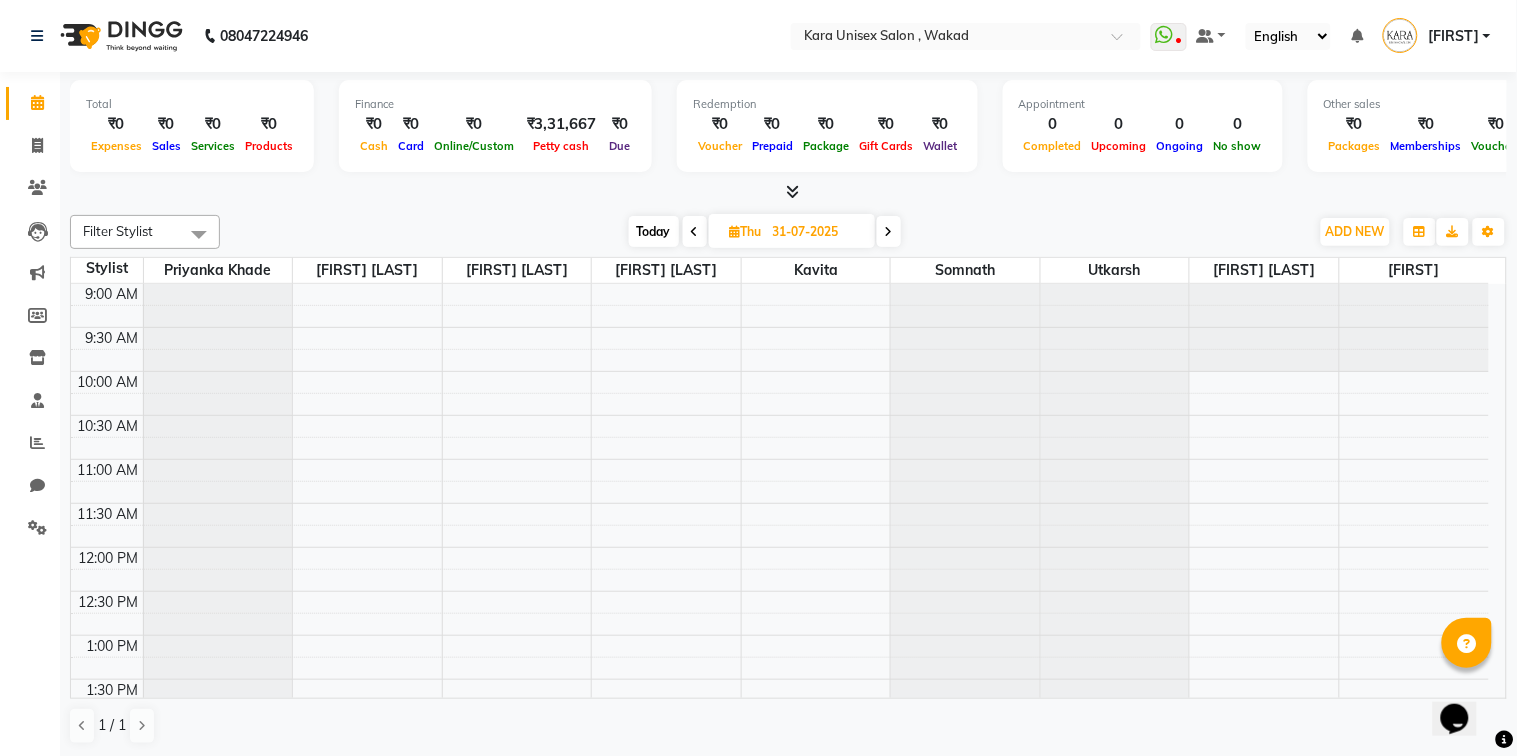 click at bounding box center (889, 232) 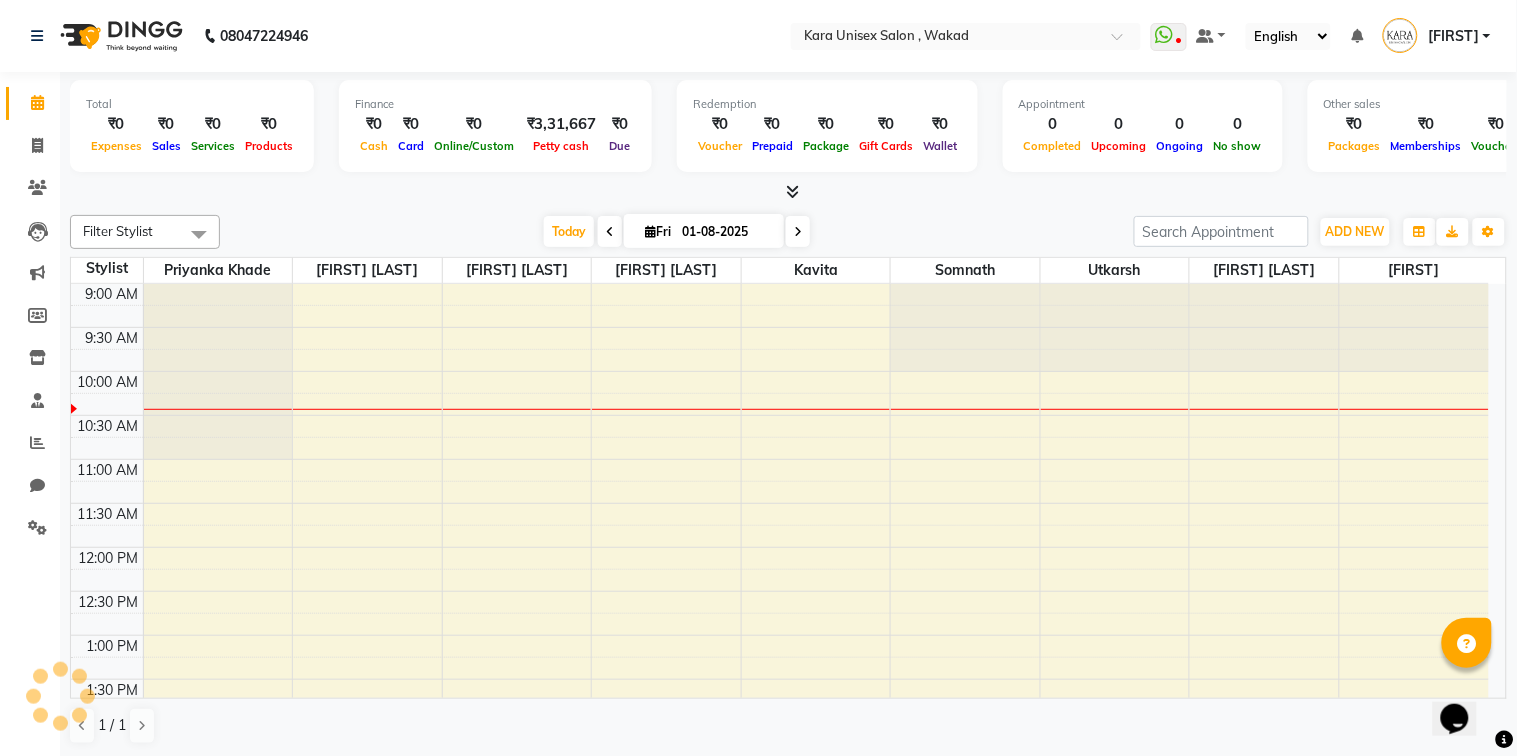 scroll, scrollTop: 88, scrollLeft: 0, axis: vertical 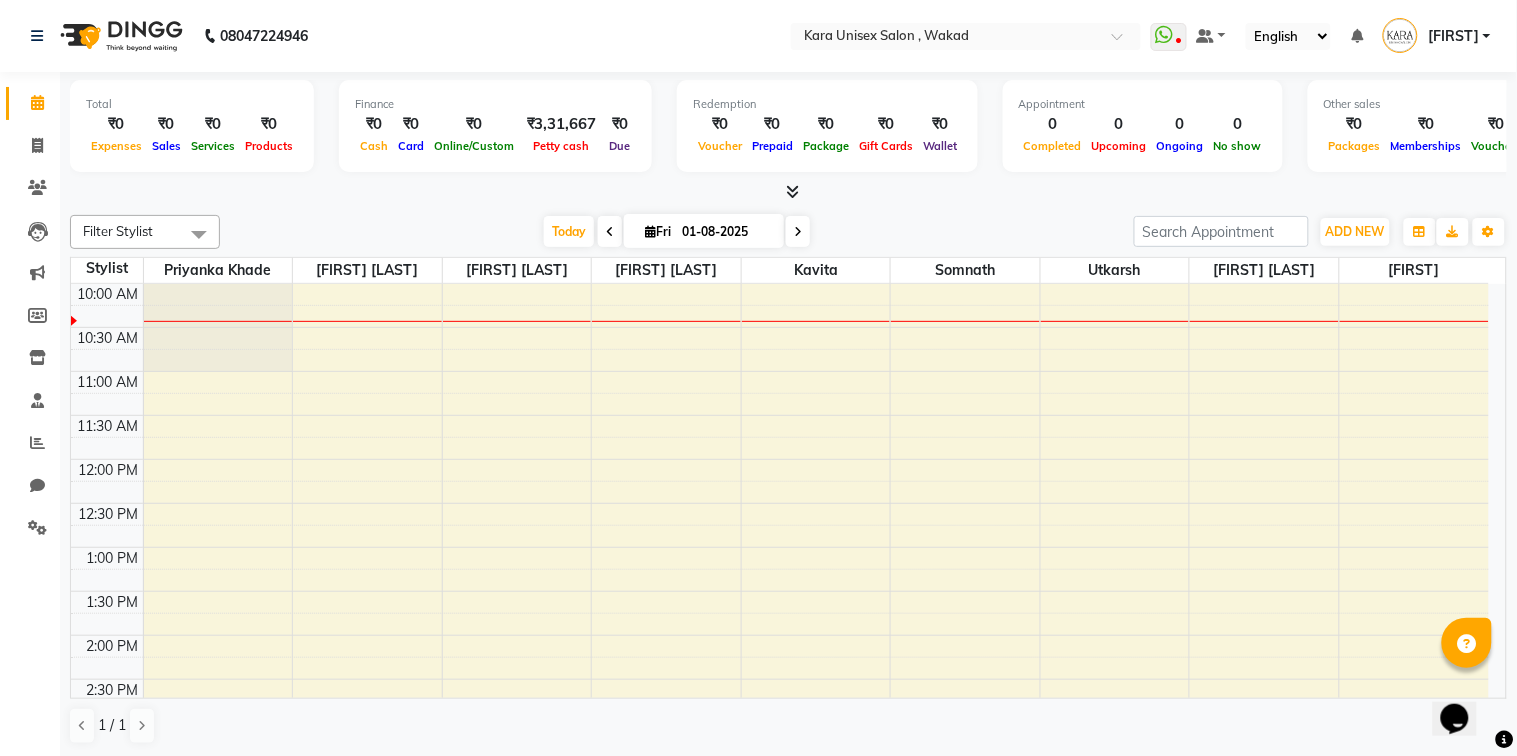click on "9:00 AM 9:30 AM 10:00 AM 10:30 AM 11:00 AM 11:30 AM 12:00 PM 12:30 PM 1:00 PM 1:30 PM 2:00 PM 2:30 PM 3:00 PM 3:30 PM 4:00 PM 4:30 PM 5:00 PM 5:30 PM 6:00 PM 6:30 PM 7:00 PM 7:30 PM 8:00 PM 8:30 PM" at bounding box center [780, 723] 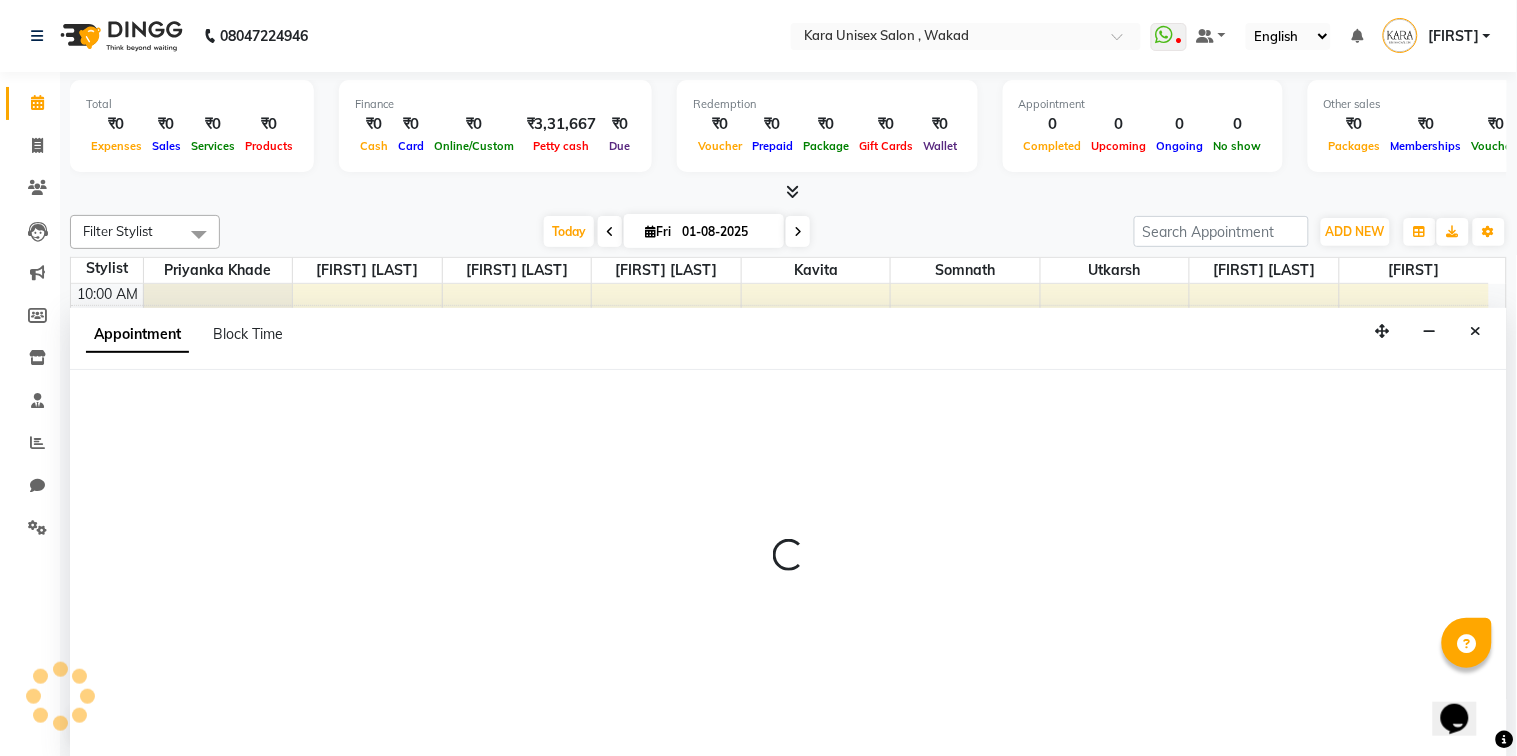 select on "70484" 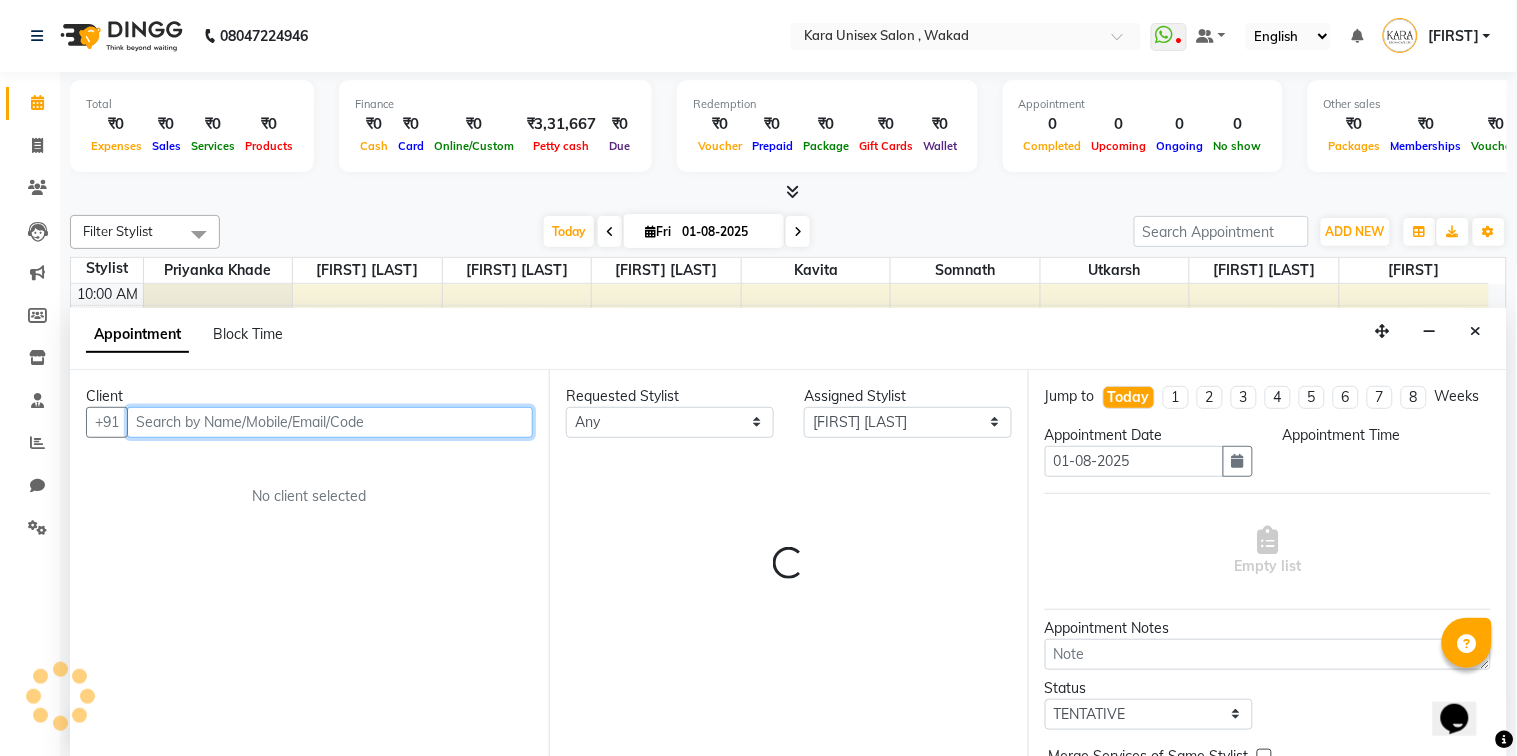 select on "630" 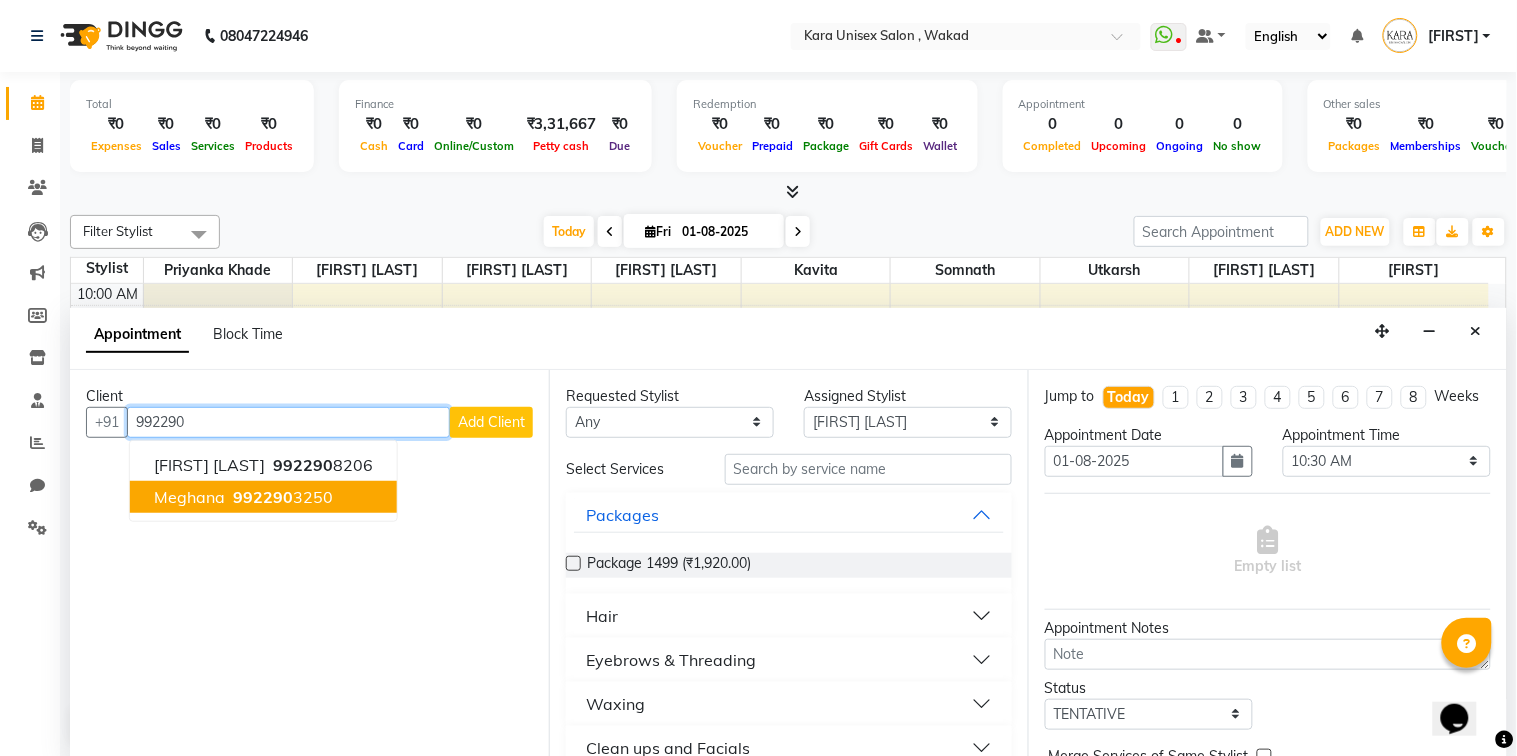 click on "[FIRST] [PHONE]" at bounding box center [263, 497] 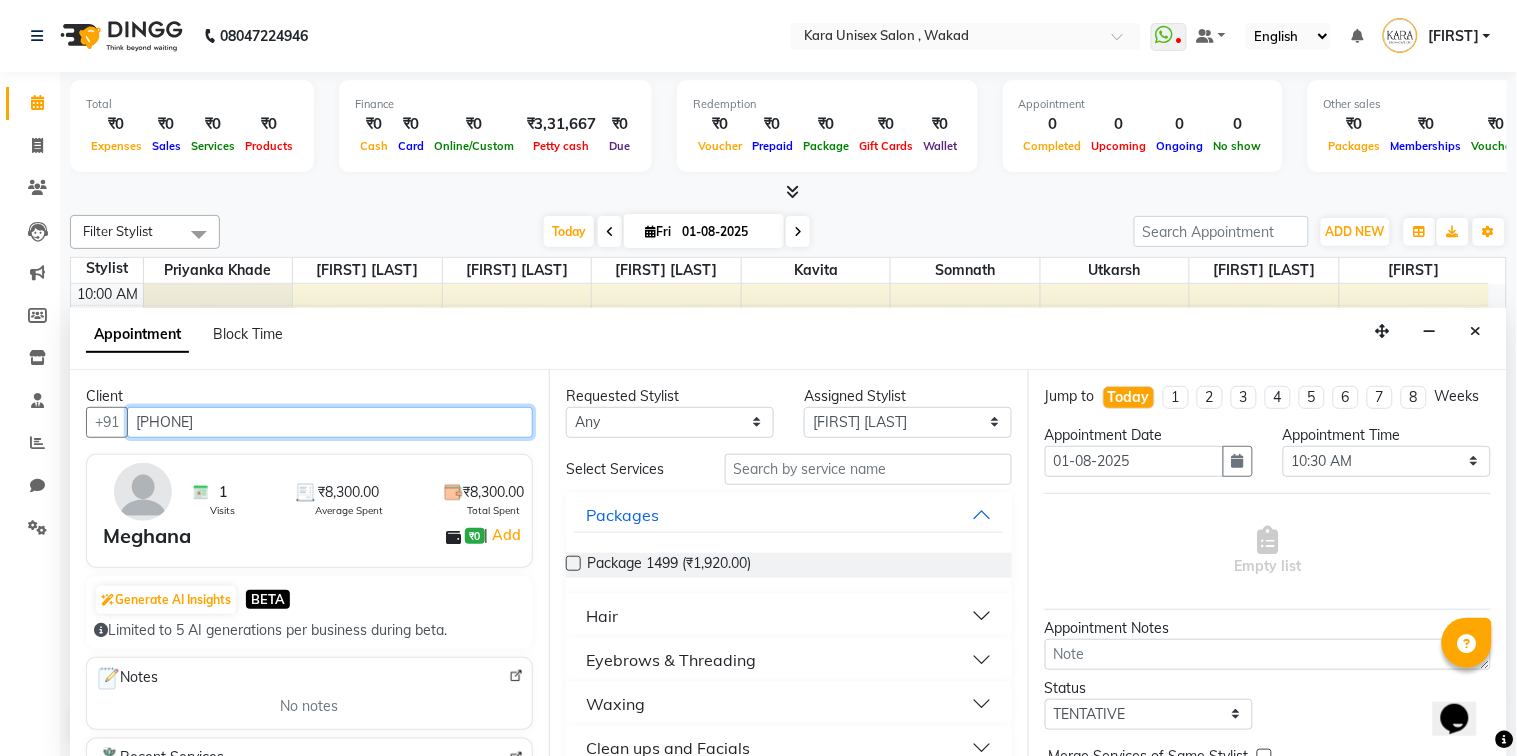 type on "[PHONE]" 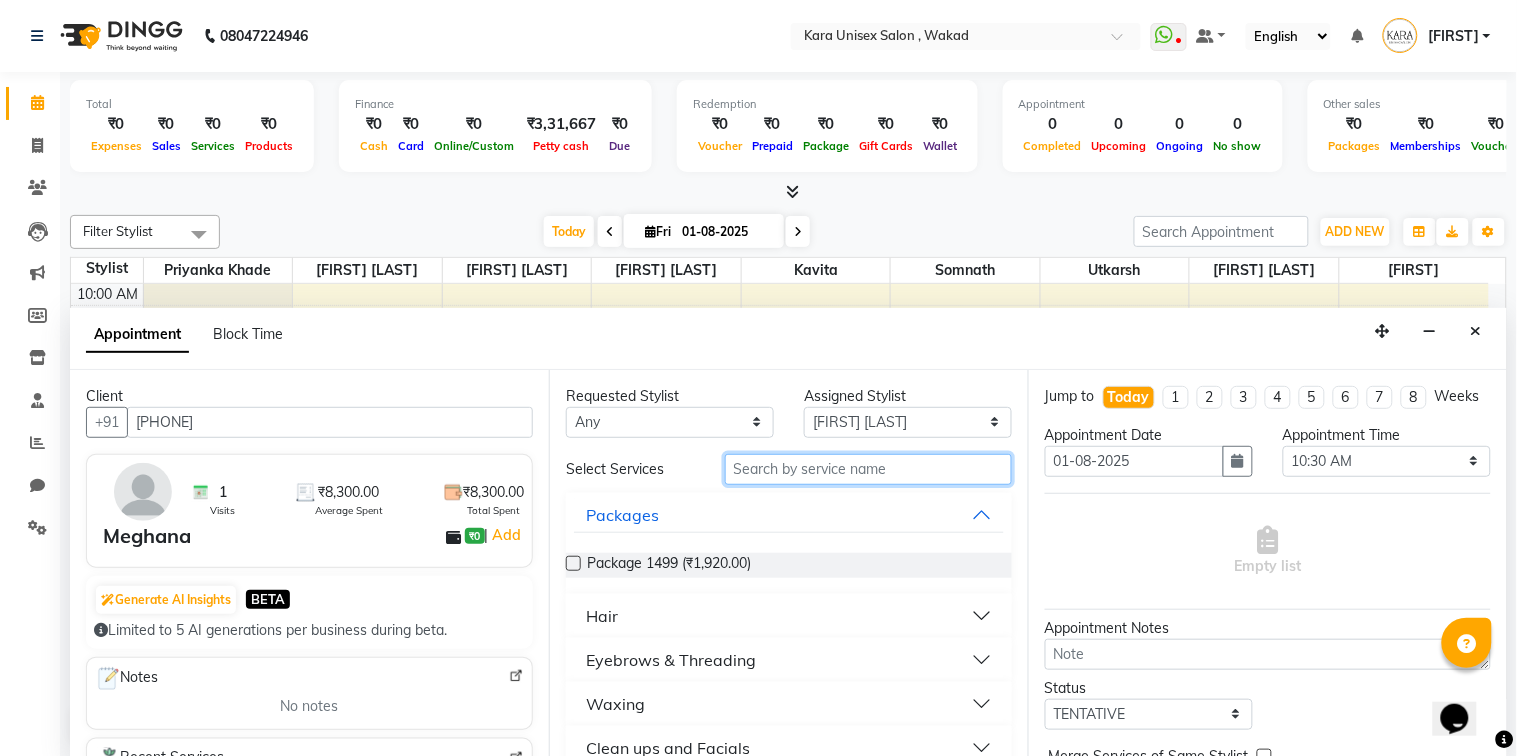 click at bounding box center [868, 469] 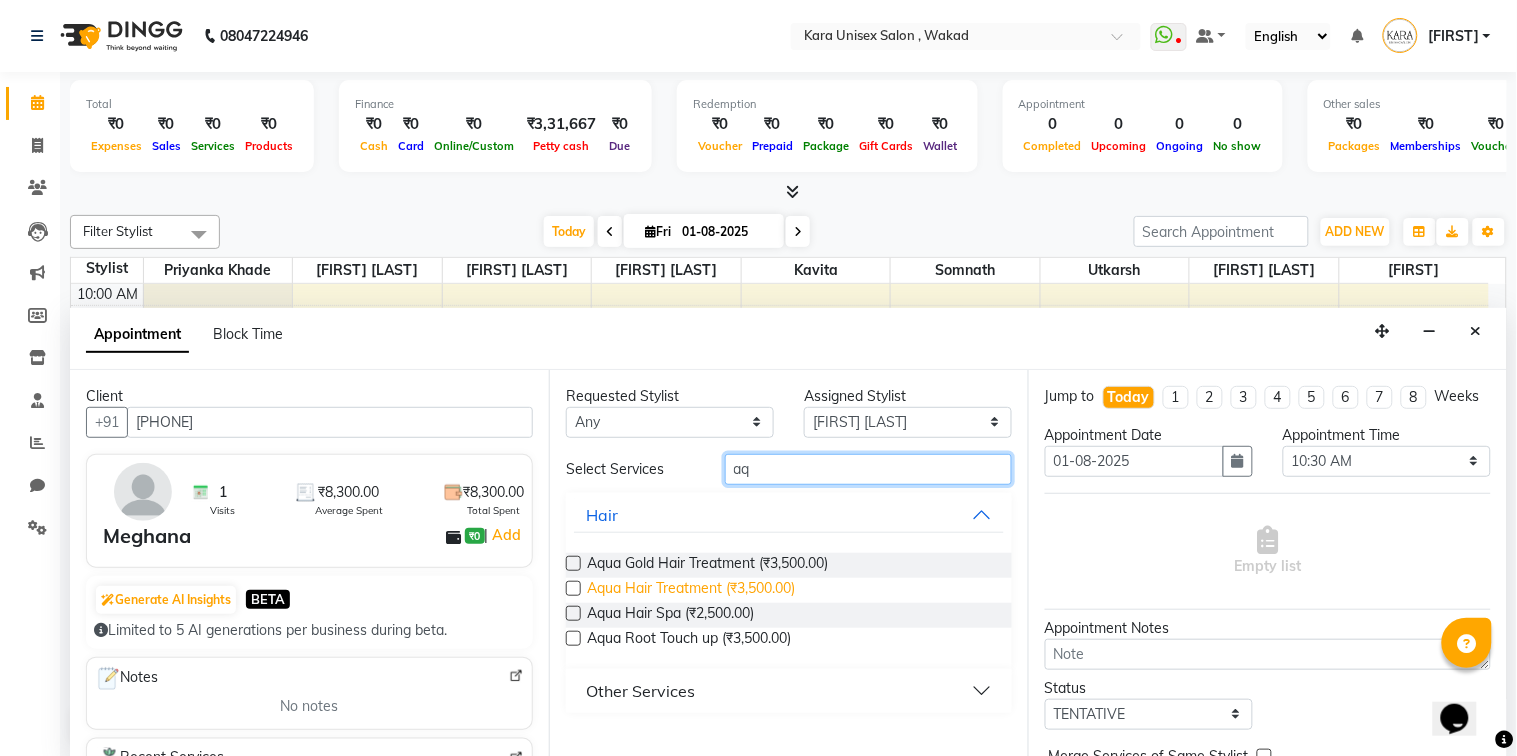 type on "aq" 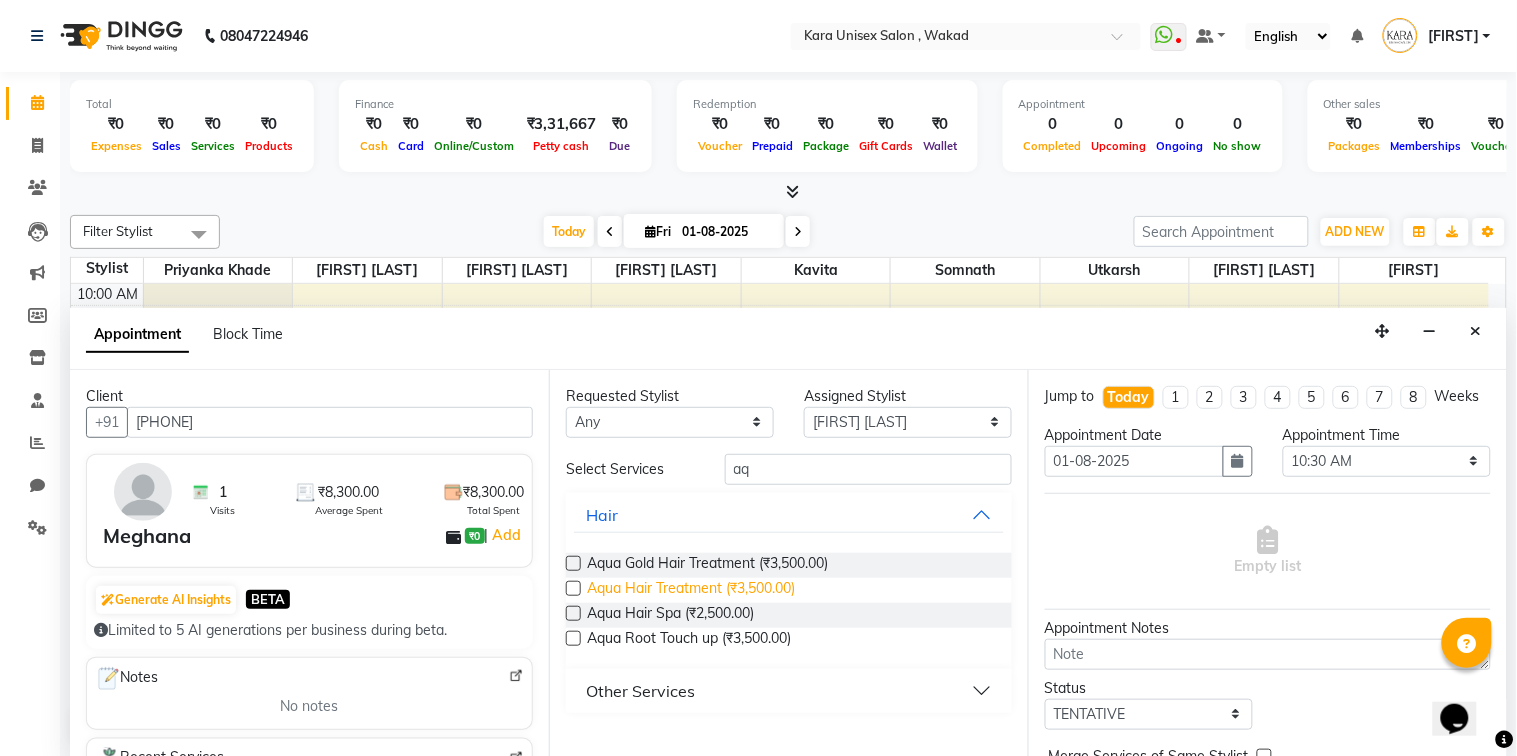 click on "Aqua Hair Treatment (₹3,500.00)" at bounding box center (691, 590) 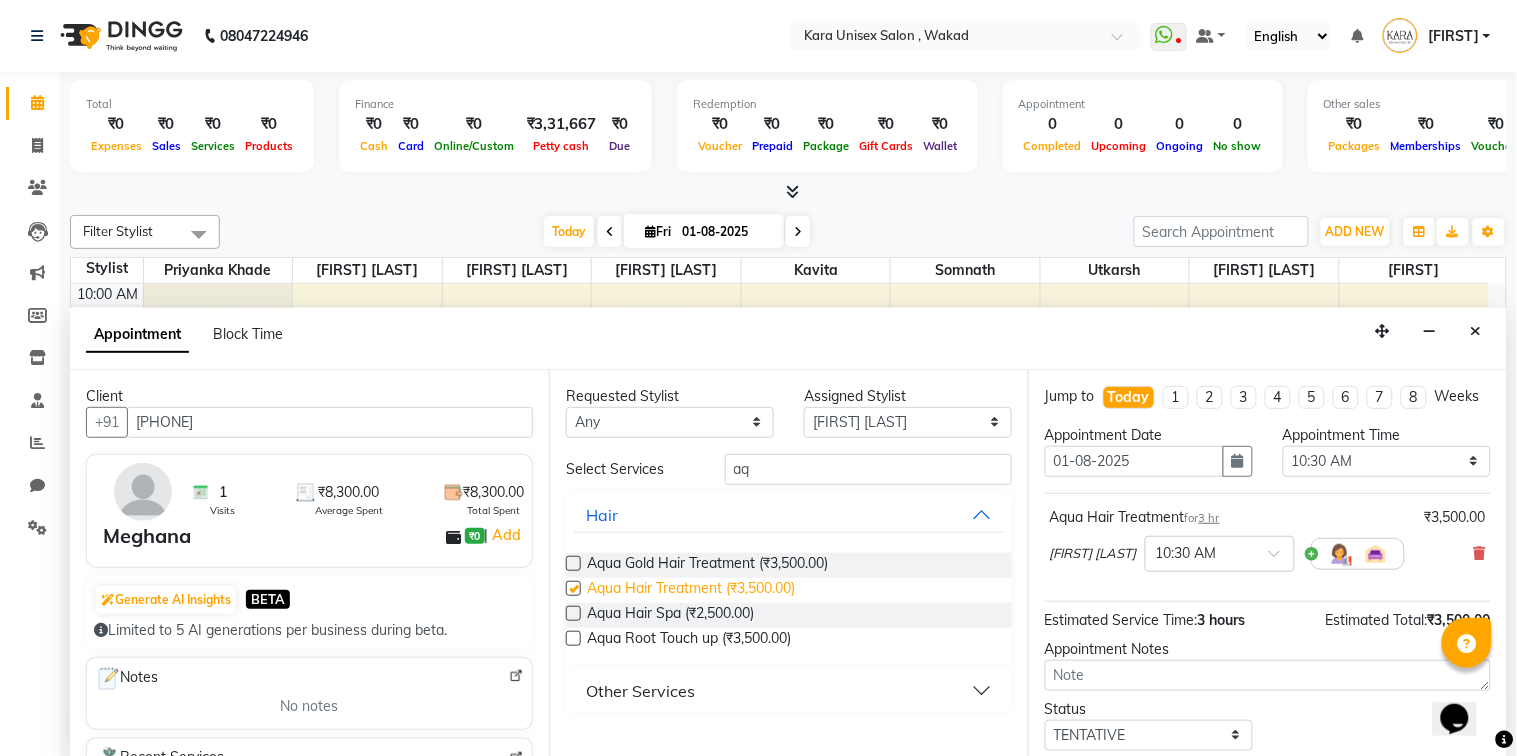 checkbox on "false" 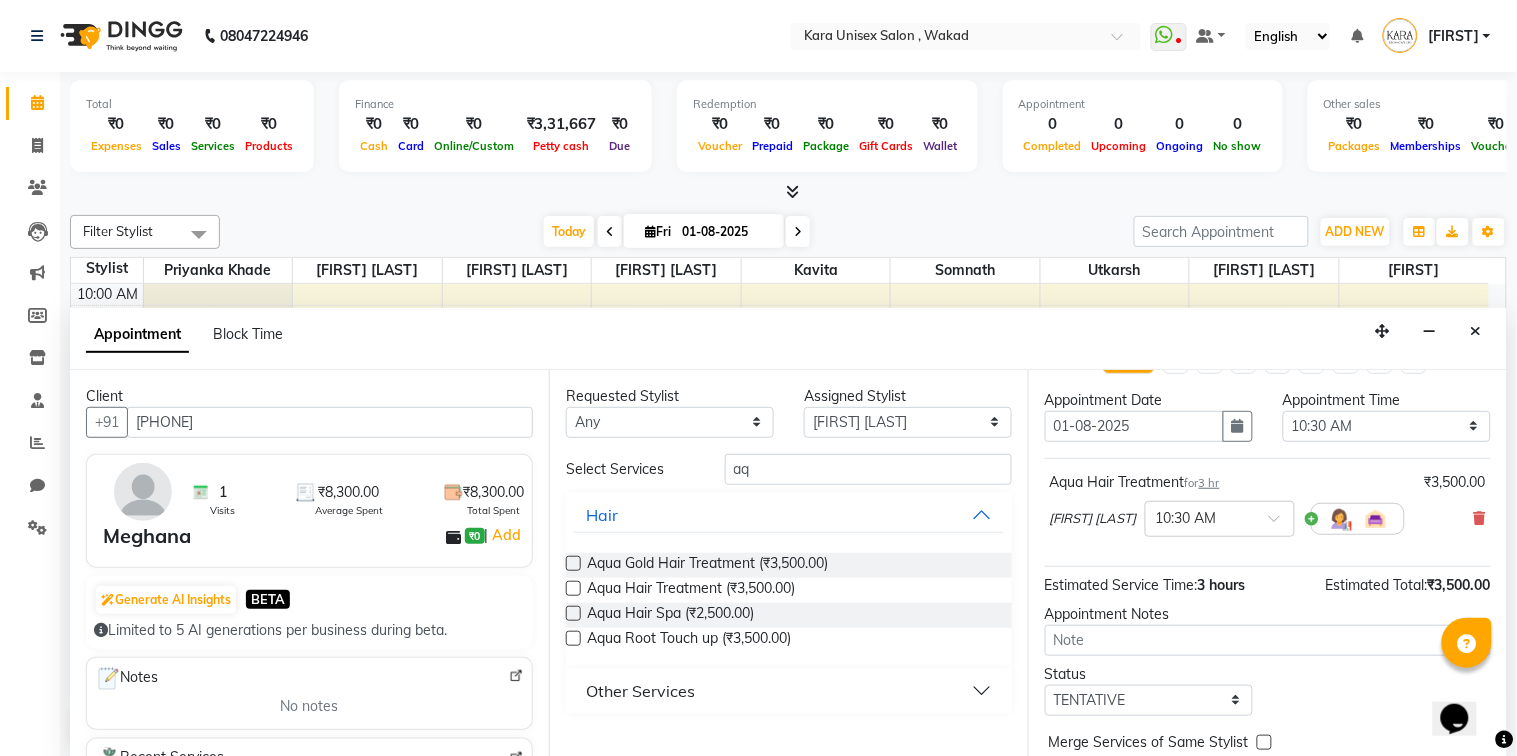 scroll, scrollTop: 138, scrollLeft: 0, axis: vertical 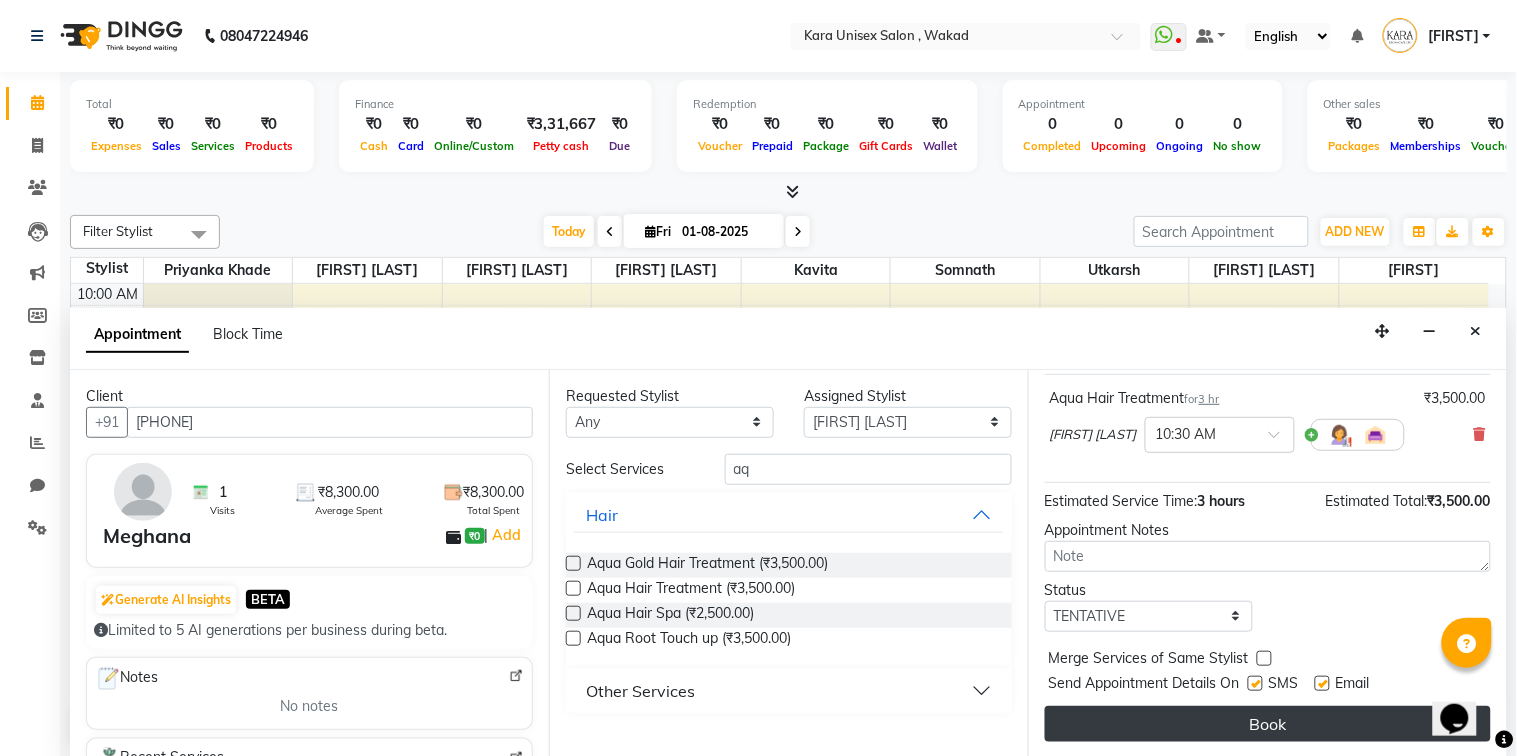click on "Book" at bounding box center (1268, 724) 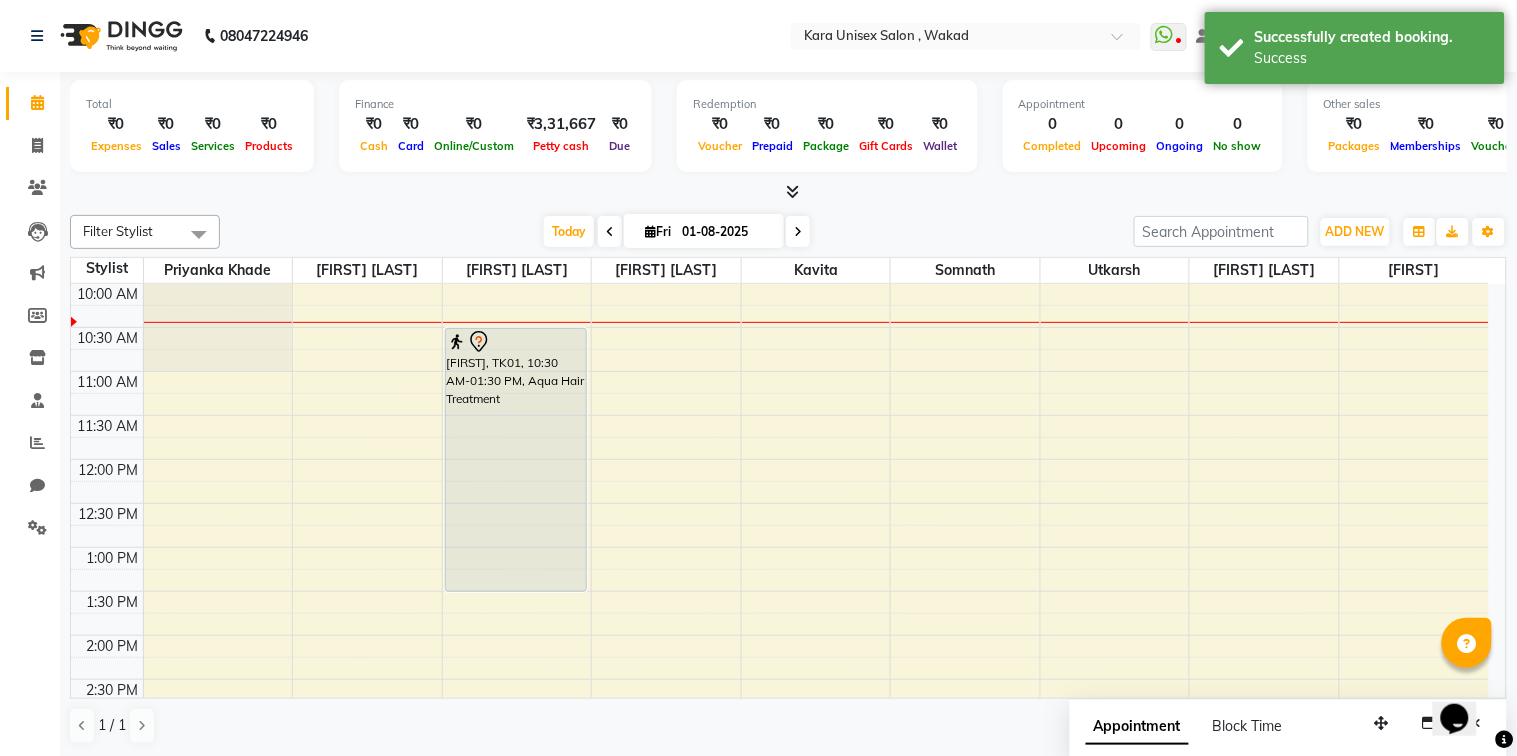 click at bounding box center (798, 232) 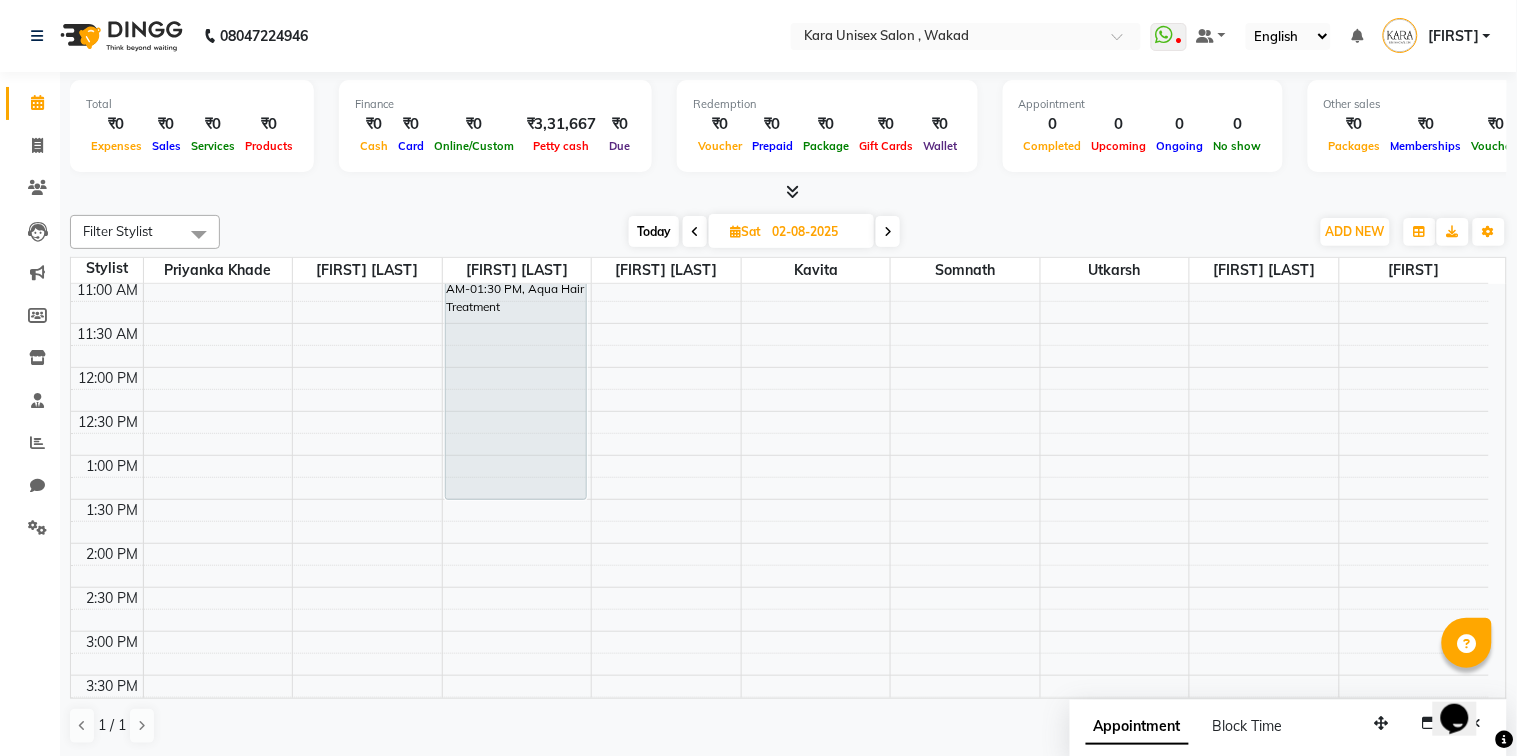 scroll, scrollTop: 0, scrollLeft: 0, axis: both 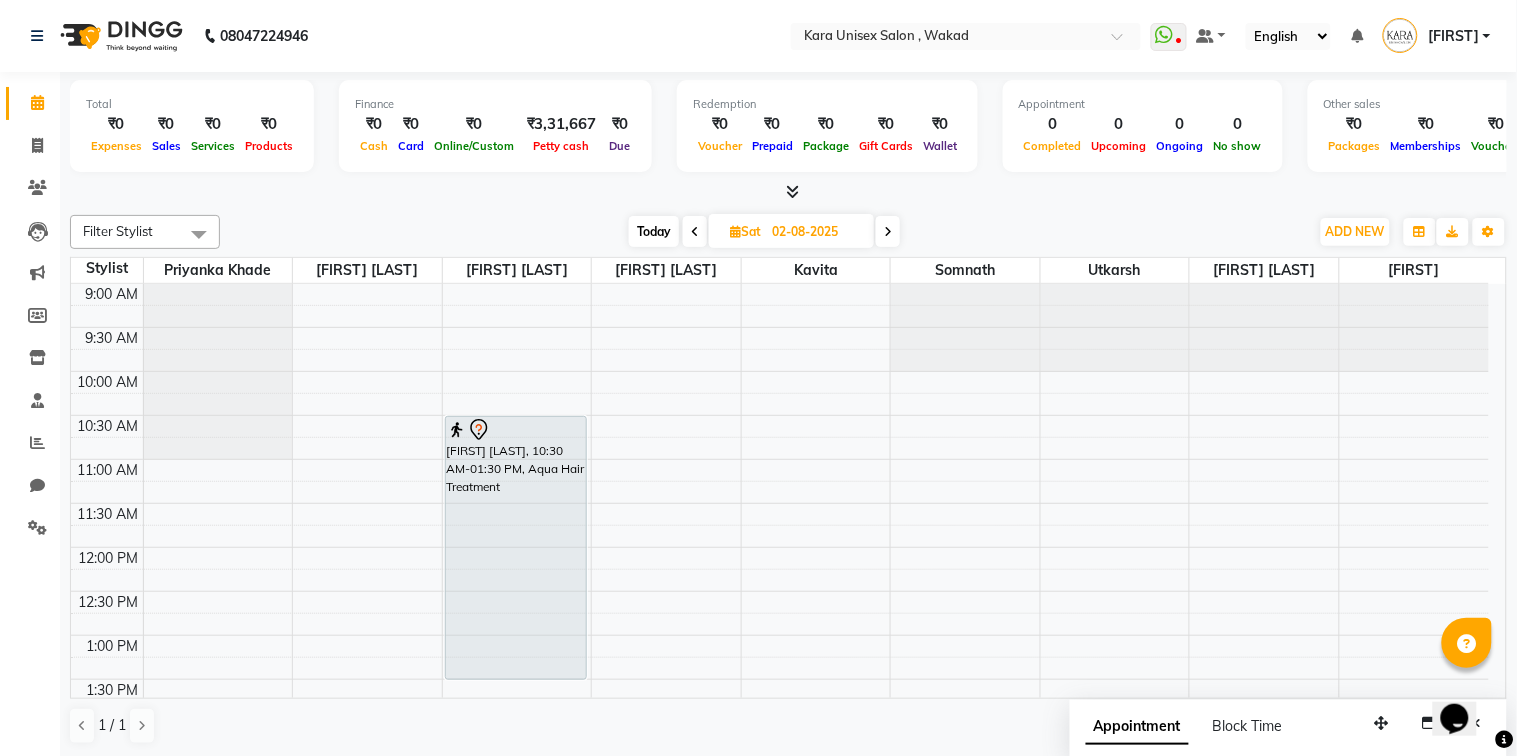 click at bounding box center [695, 231] 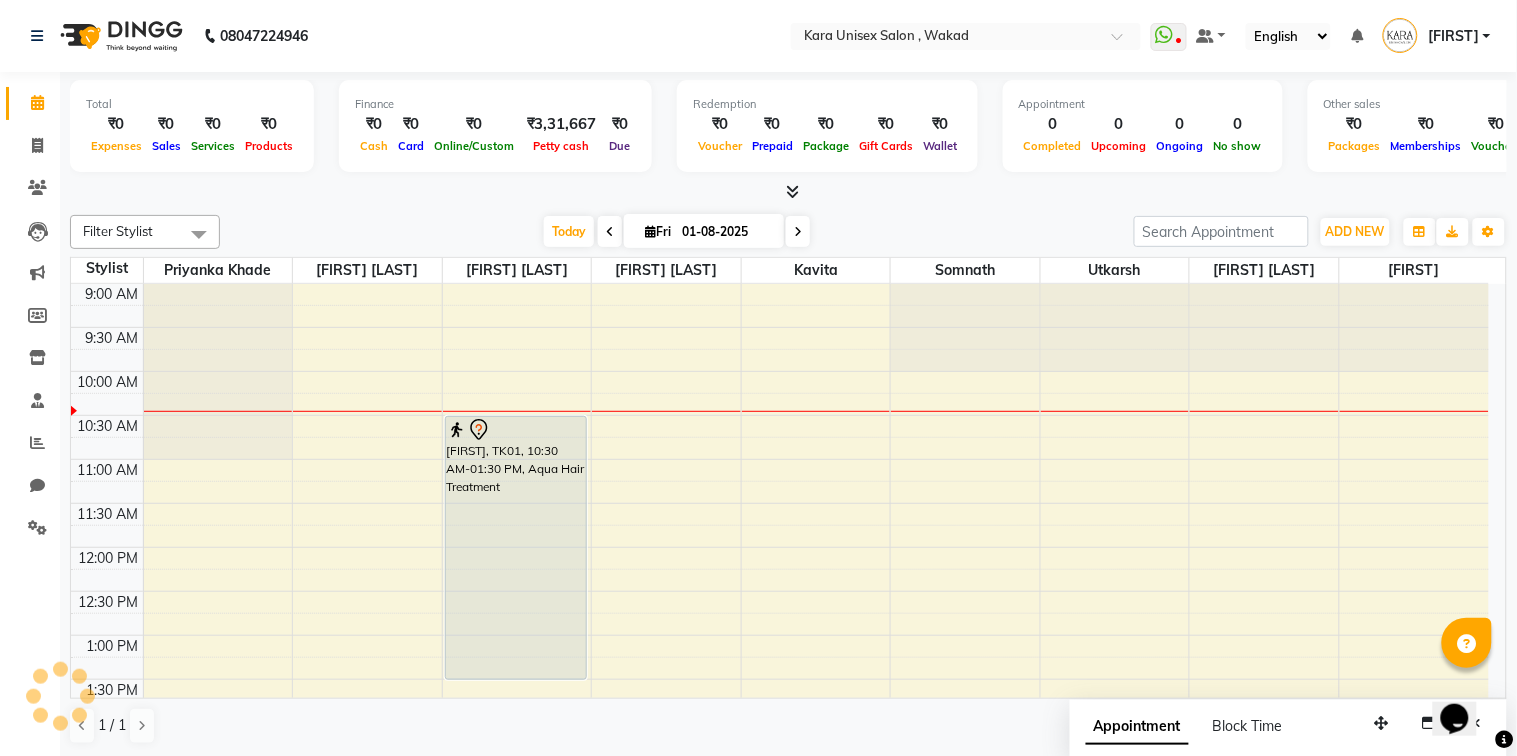scroll, scrollTop: 88, scrollLeft: 0, axis: vertical 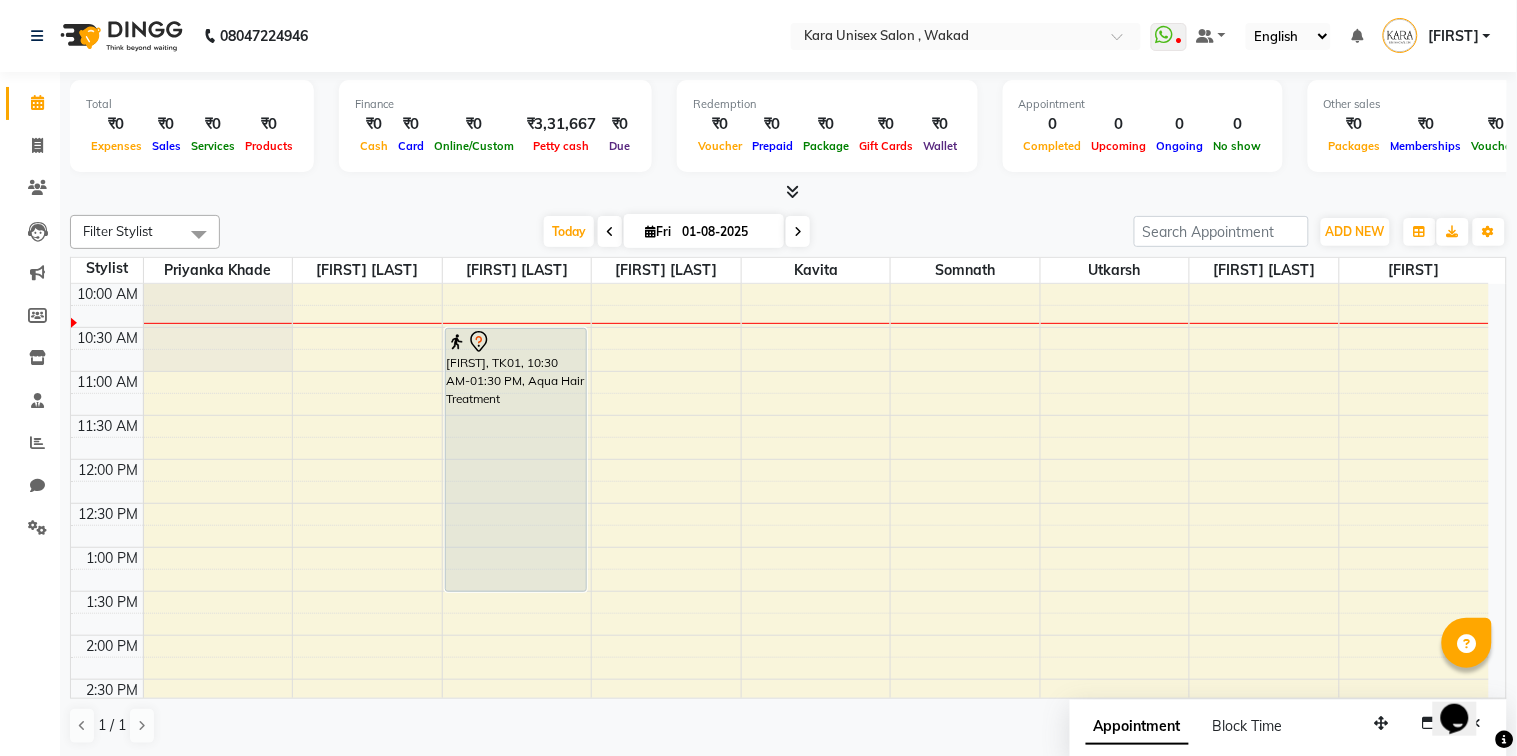 click at bounding box center [798, 231] 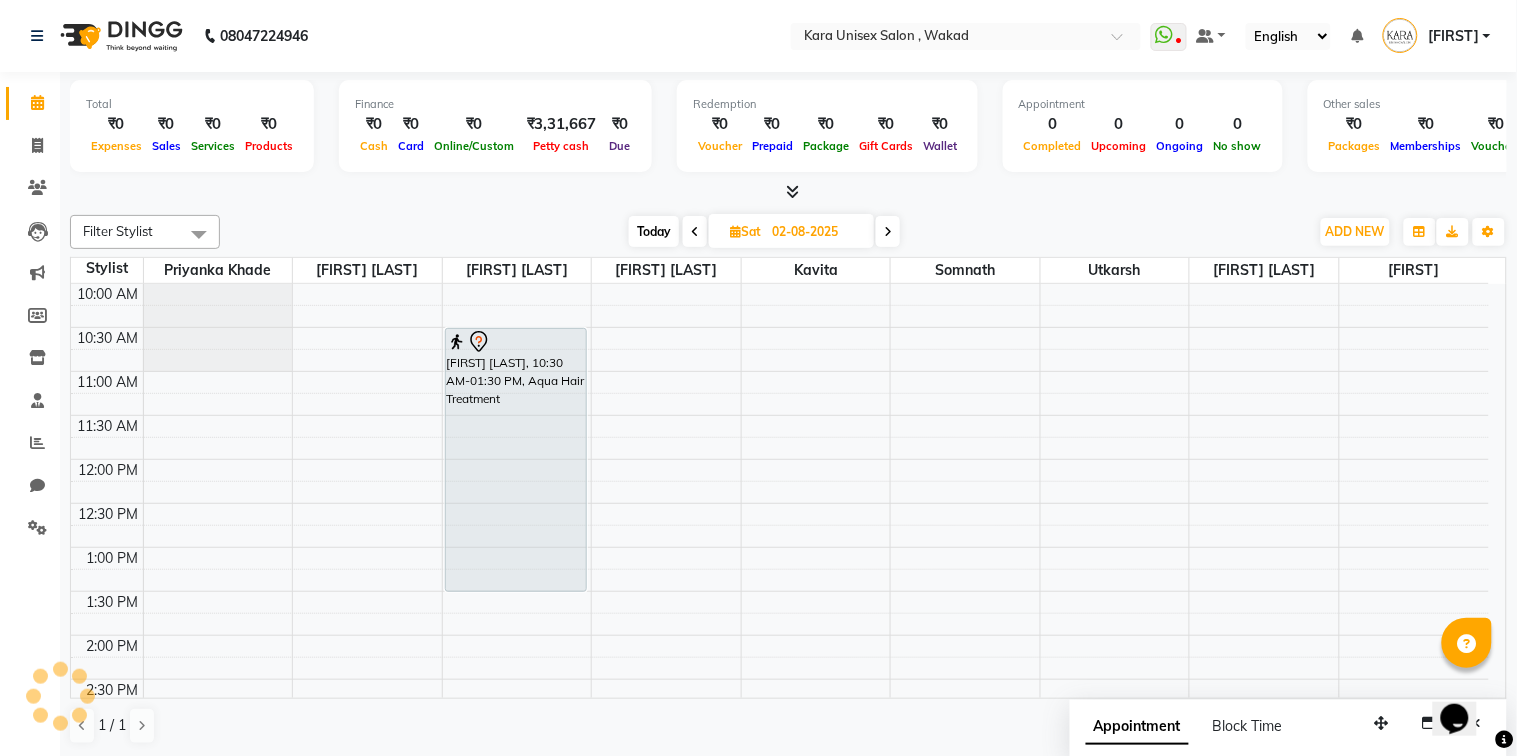 scroll, scrollTop: 88, scrollLeft: 0, axis: vertical 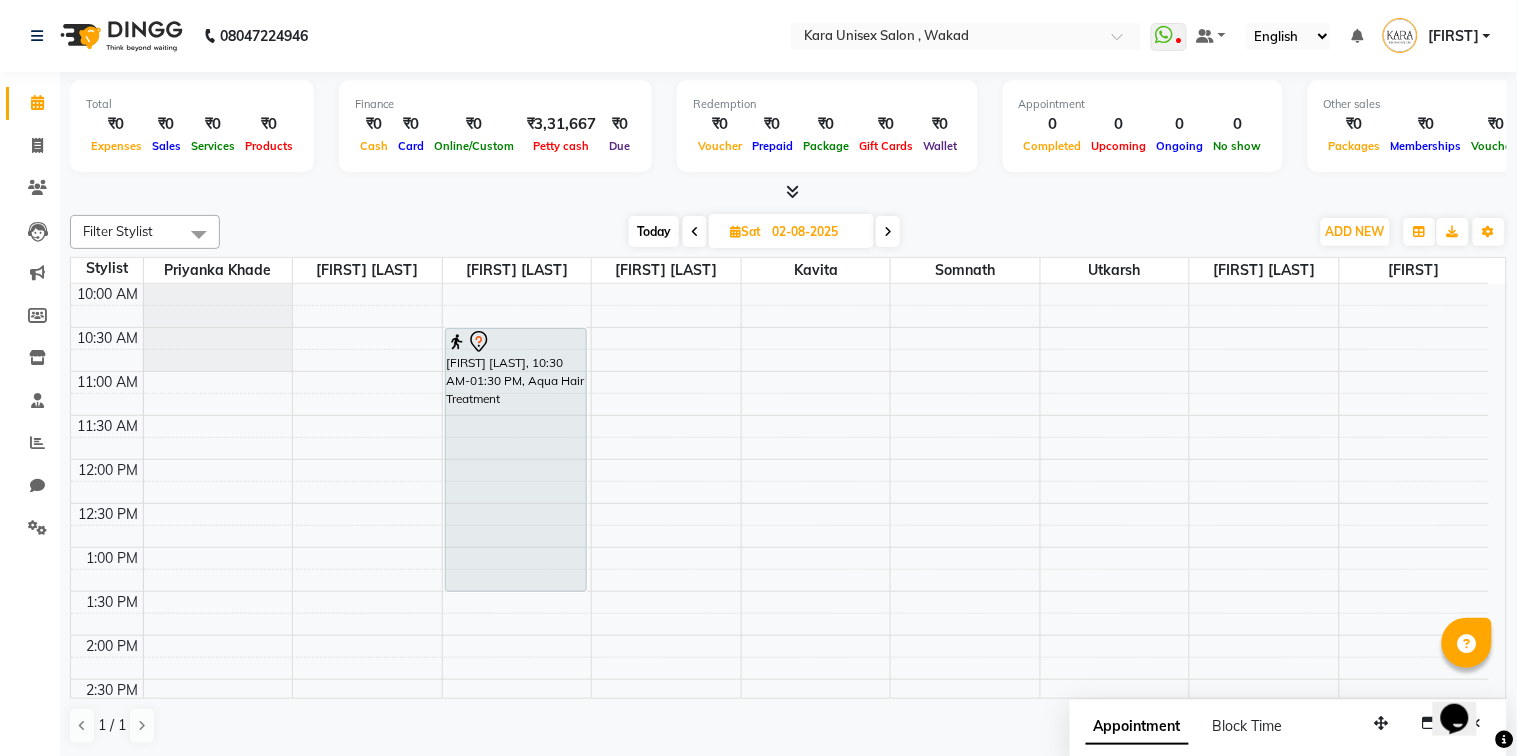click at bounding box center [888, 232] 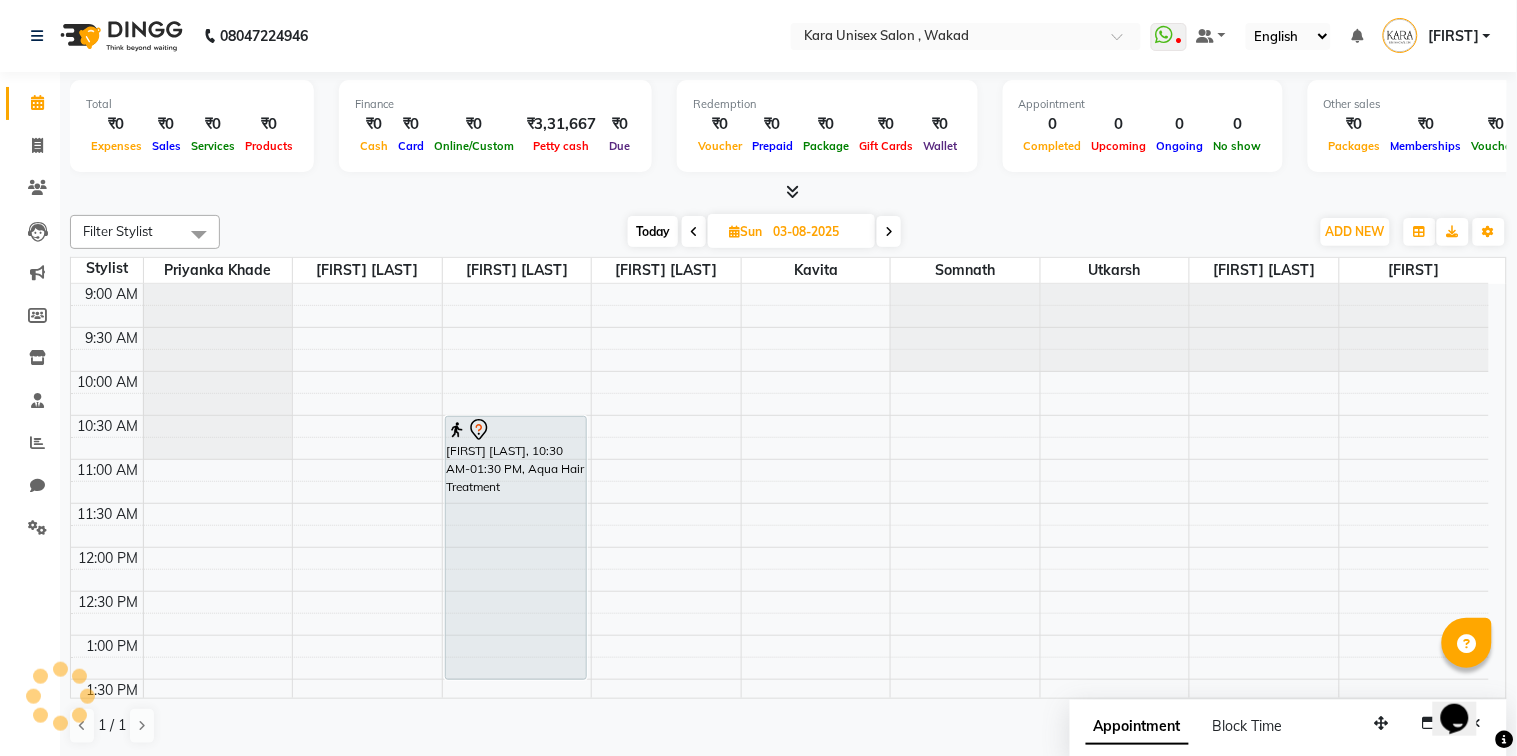 scroll, scrollTop: 88, scrollLeft: 0, axis: vertical 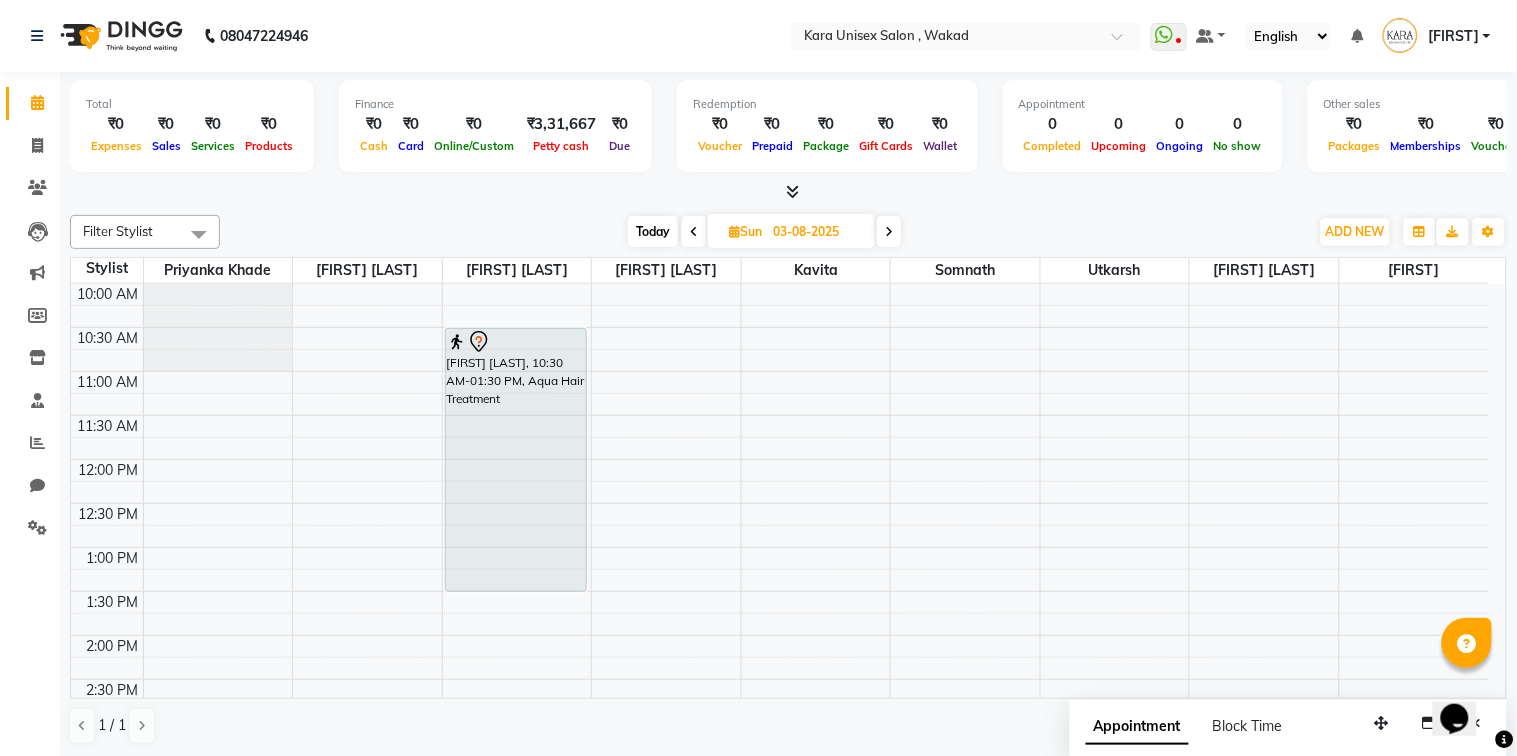 click at bounding box center (889, 231) 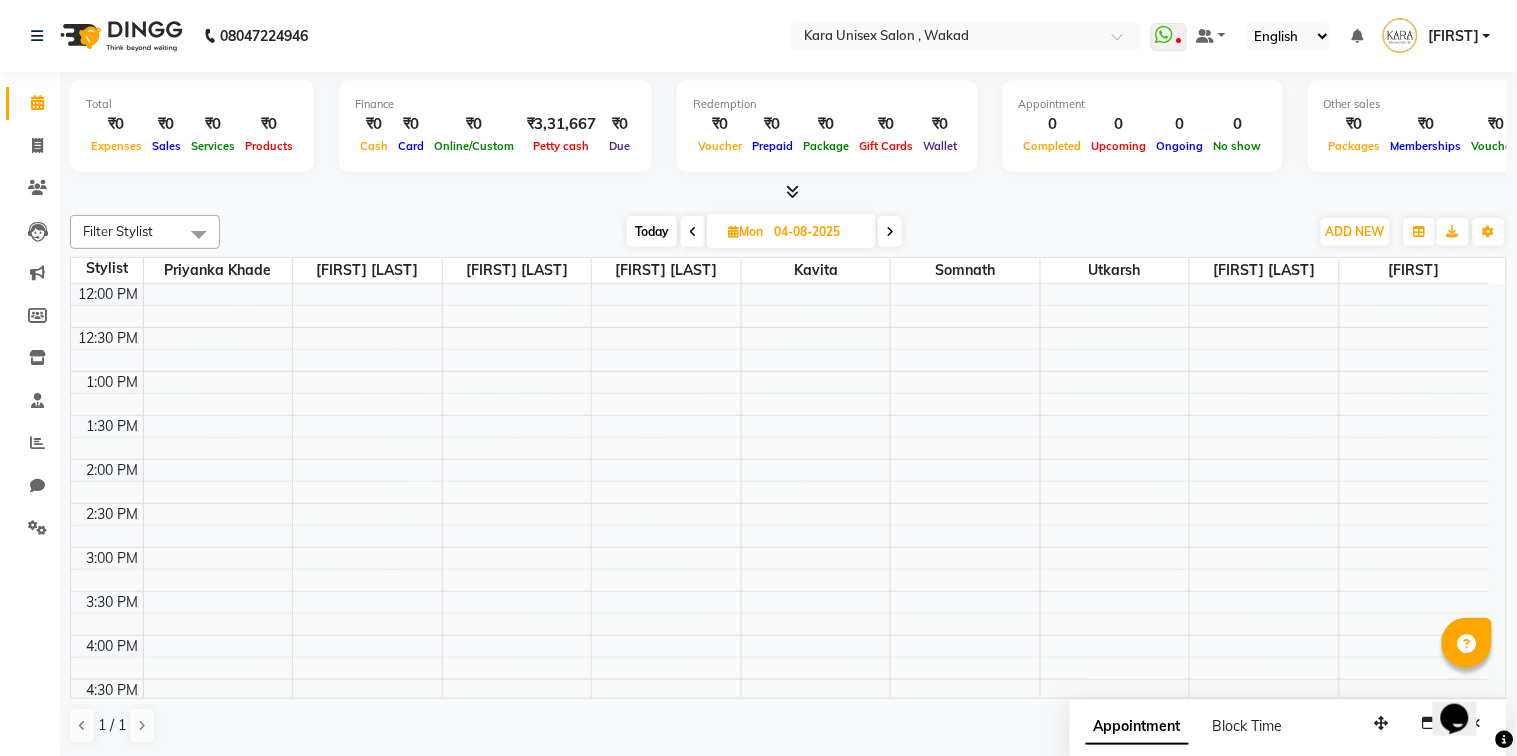 scroll, scrollTop: 646, scrollLeft: 0, axis: vertical 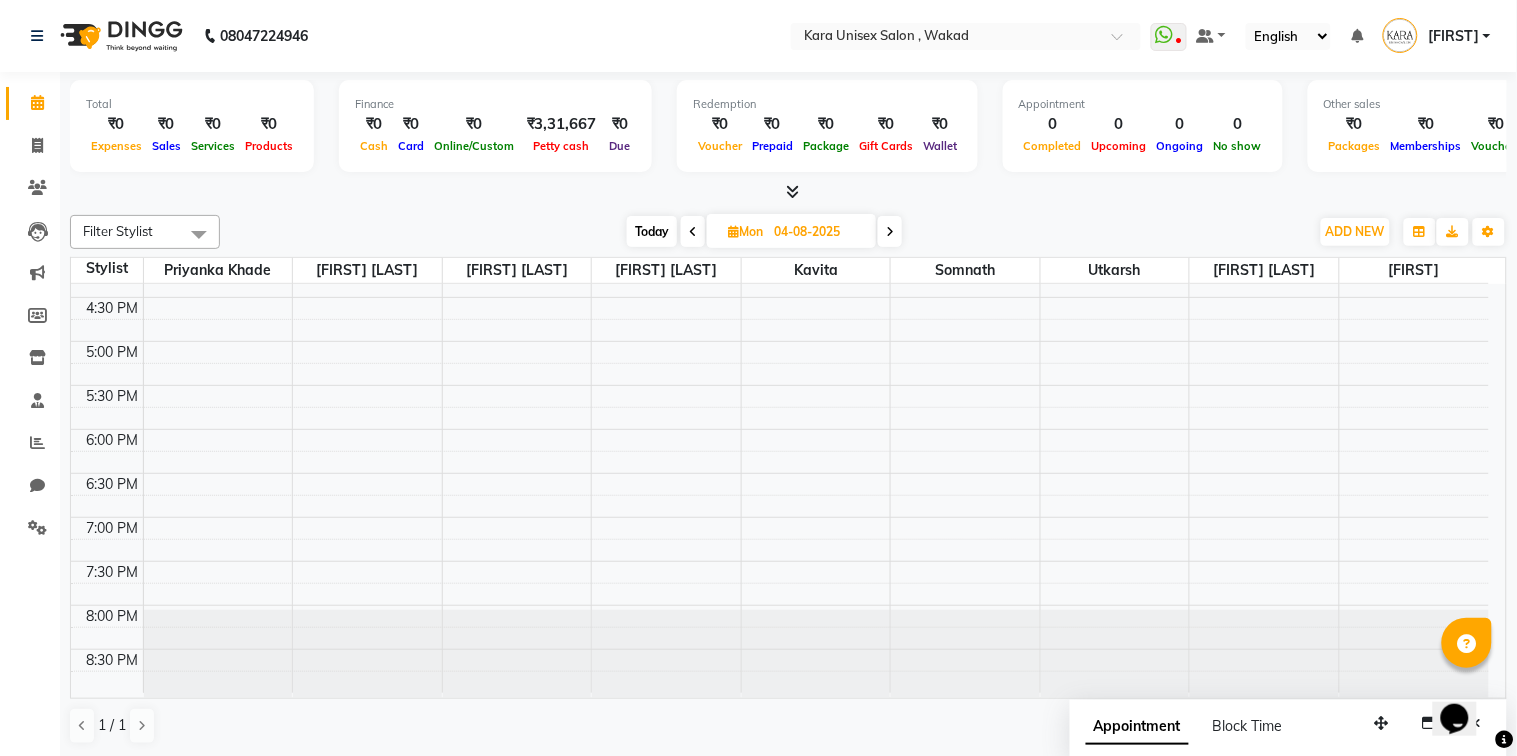 click at bounding box center (693, 232) 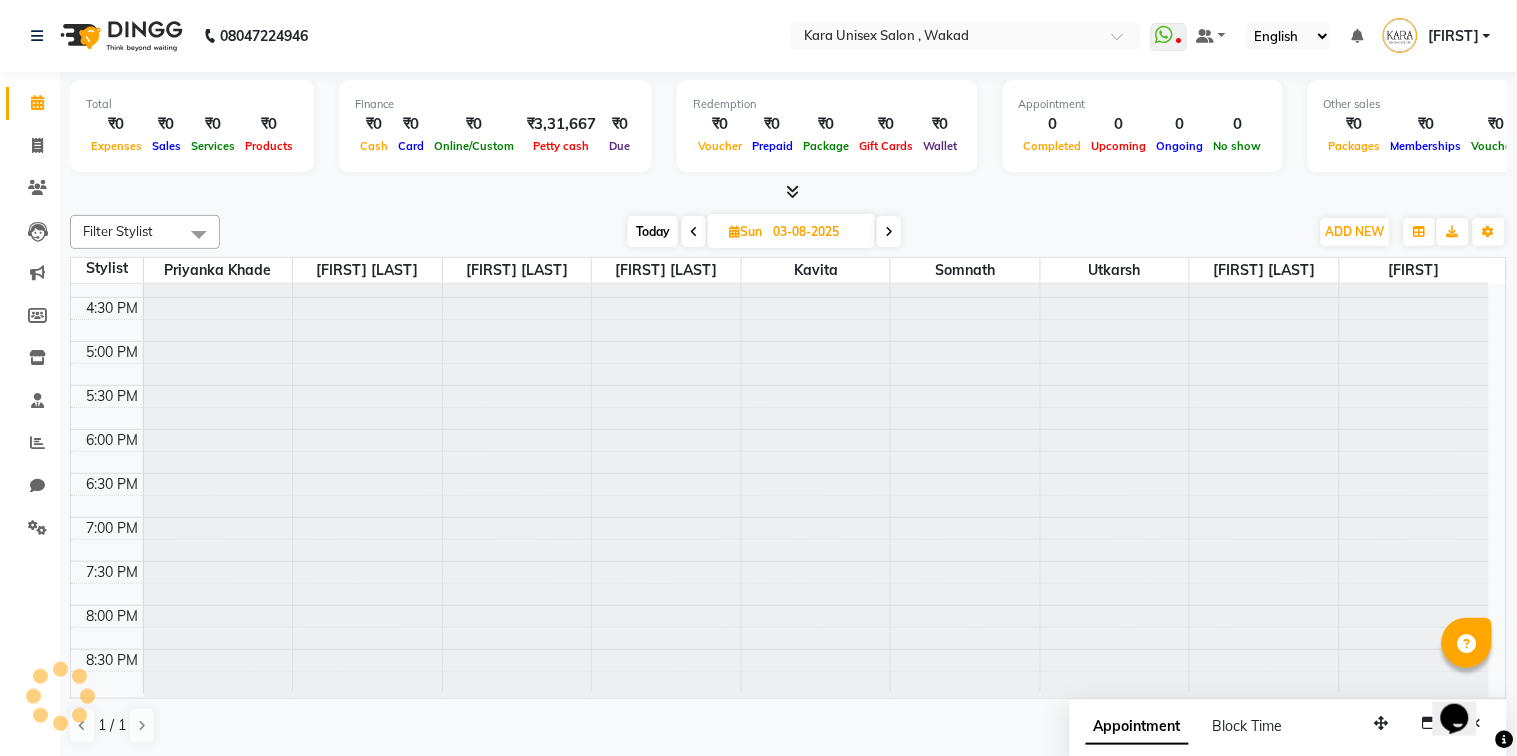 scroll, scrollTop: 88, scrollLeft: 0, axis: vertical 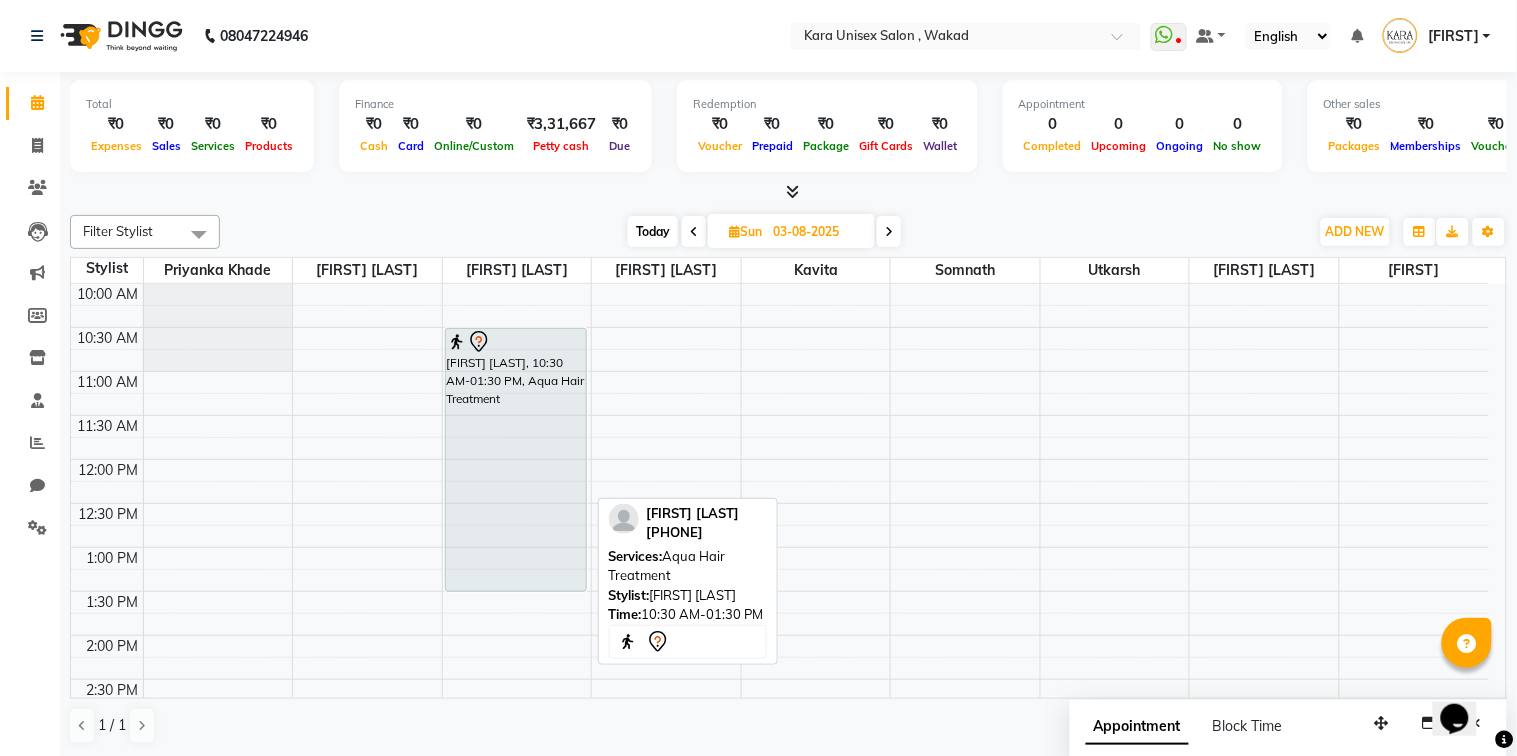 click on "[FIRST] [LAST], 10:30 AM-01:30 PM, Aqua Hair Treatment" at bounding box center [516, 460] 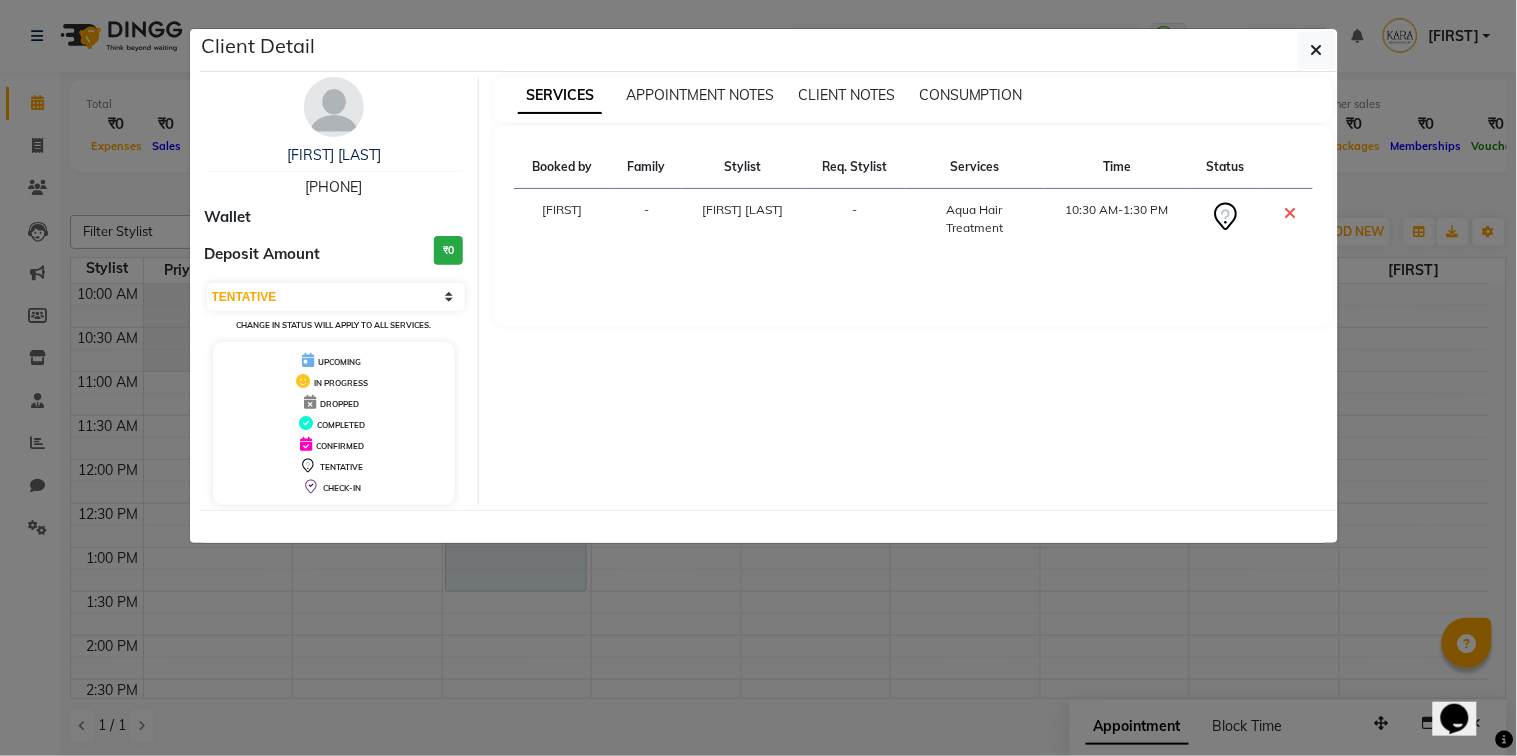 click at bounding box center (1291, 213) 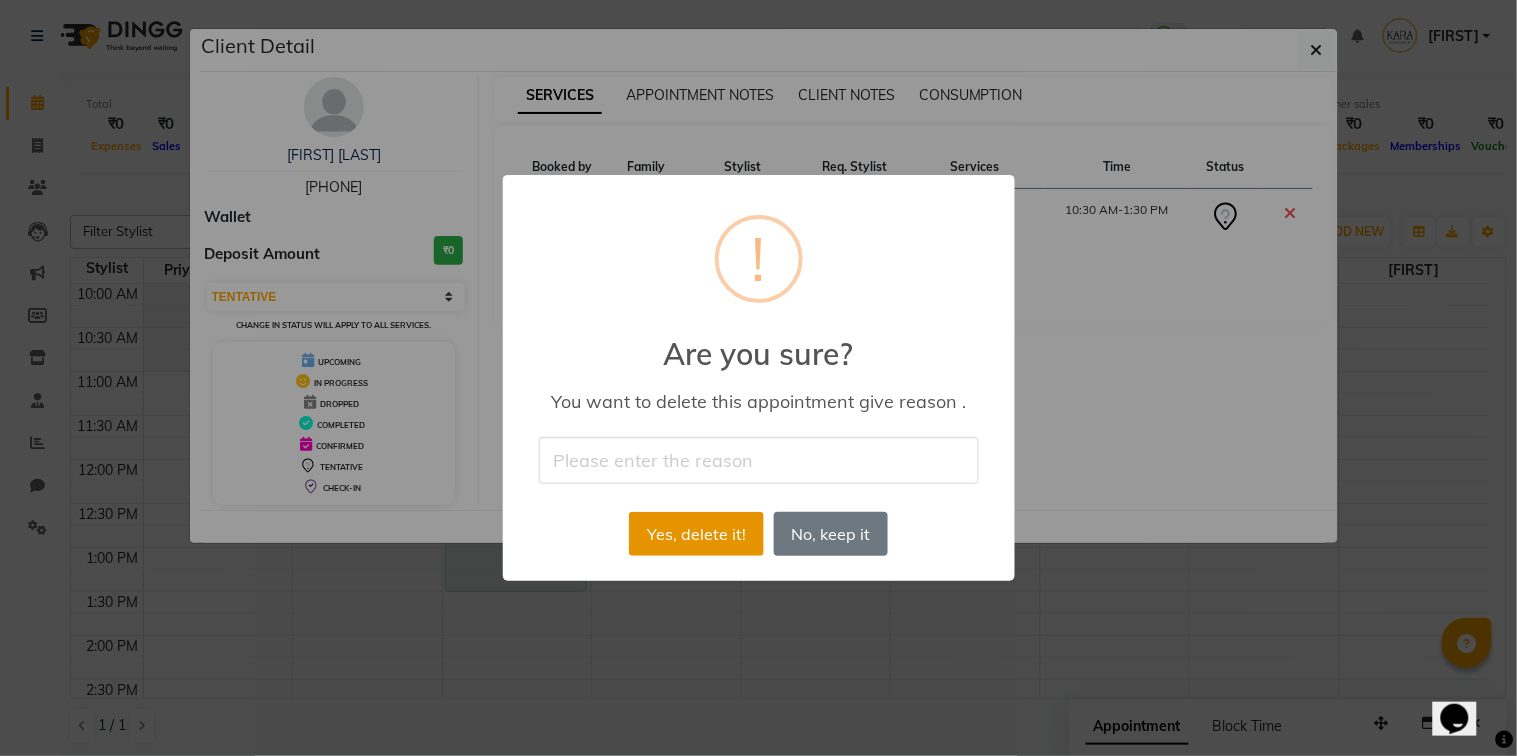 click on "Yes, delete it!" at bounding box center [696, 534] 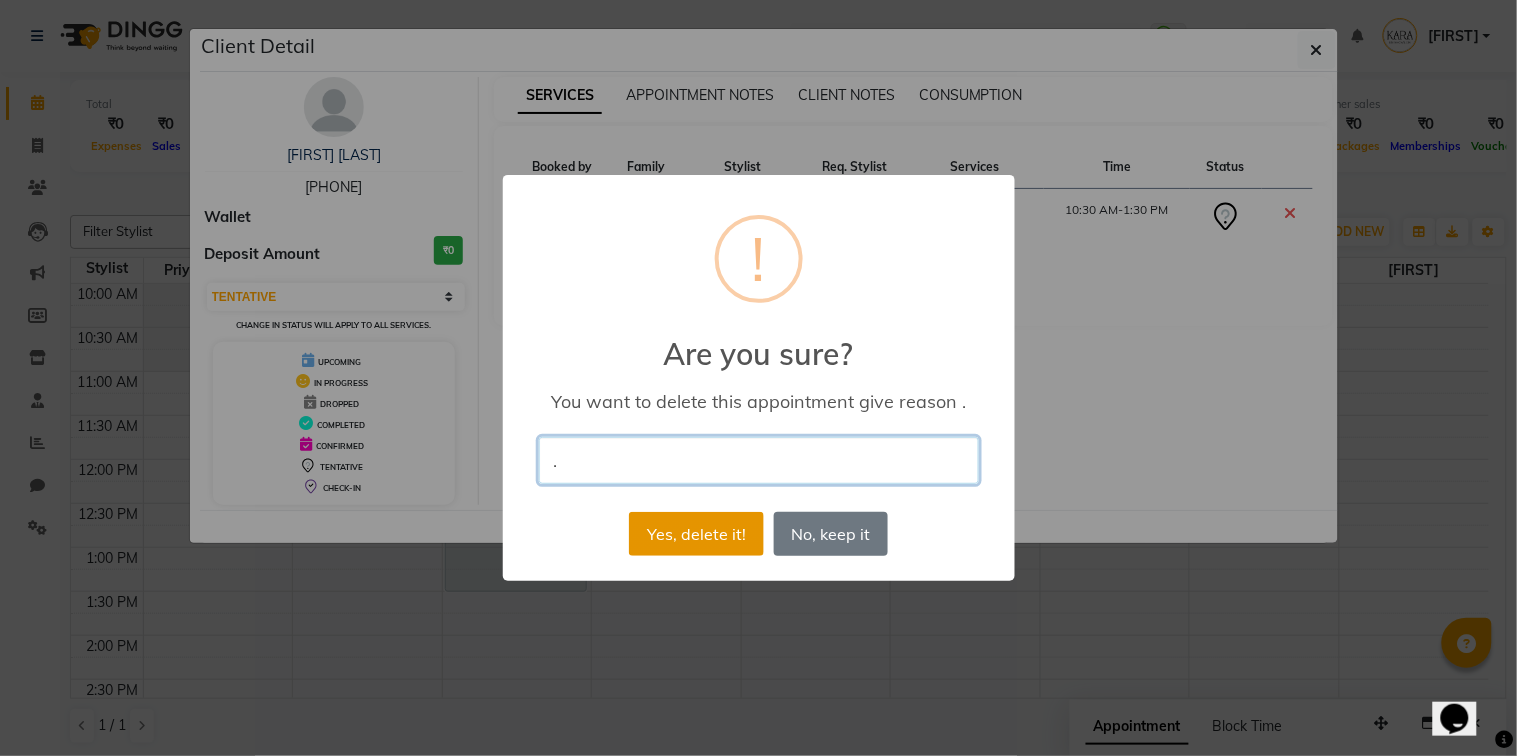 type on "." 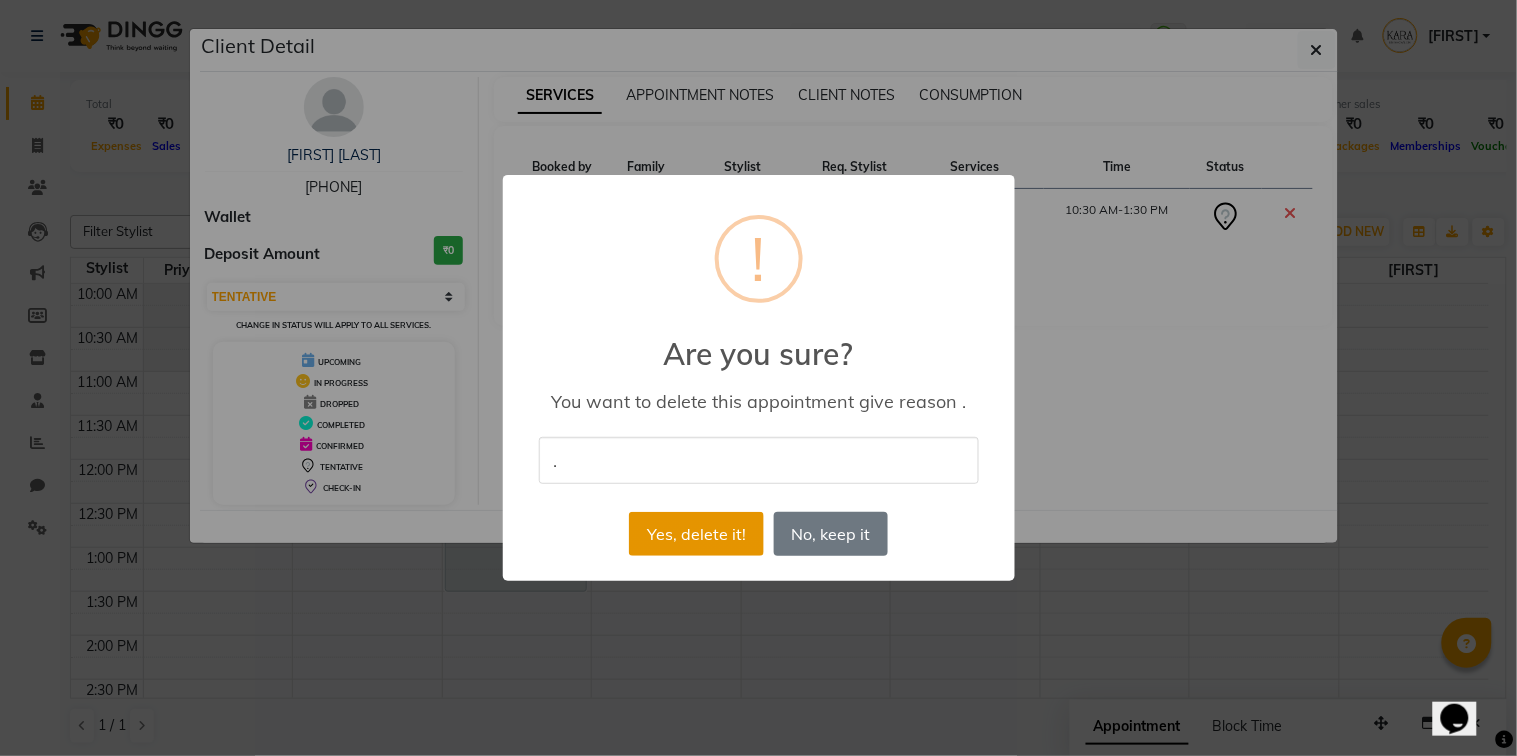 click on "Yes, delete it!" at bounding box center [696, 534] 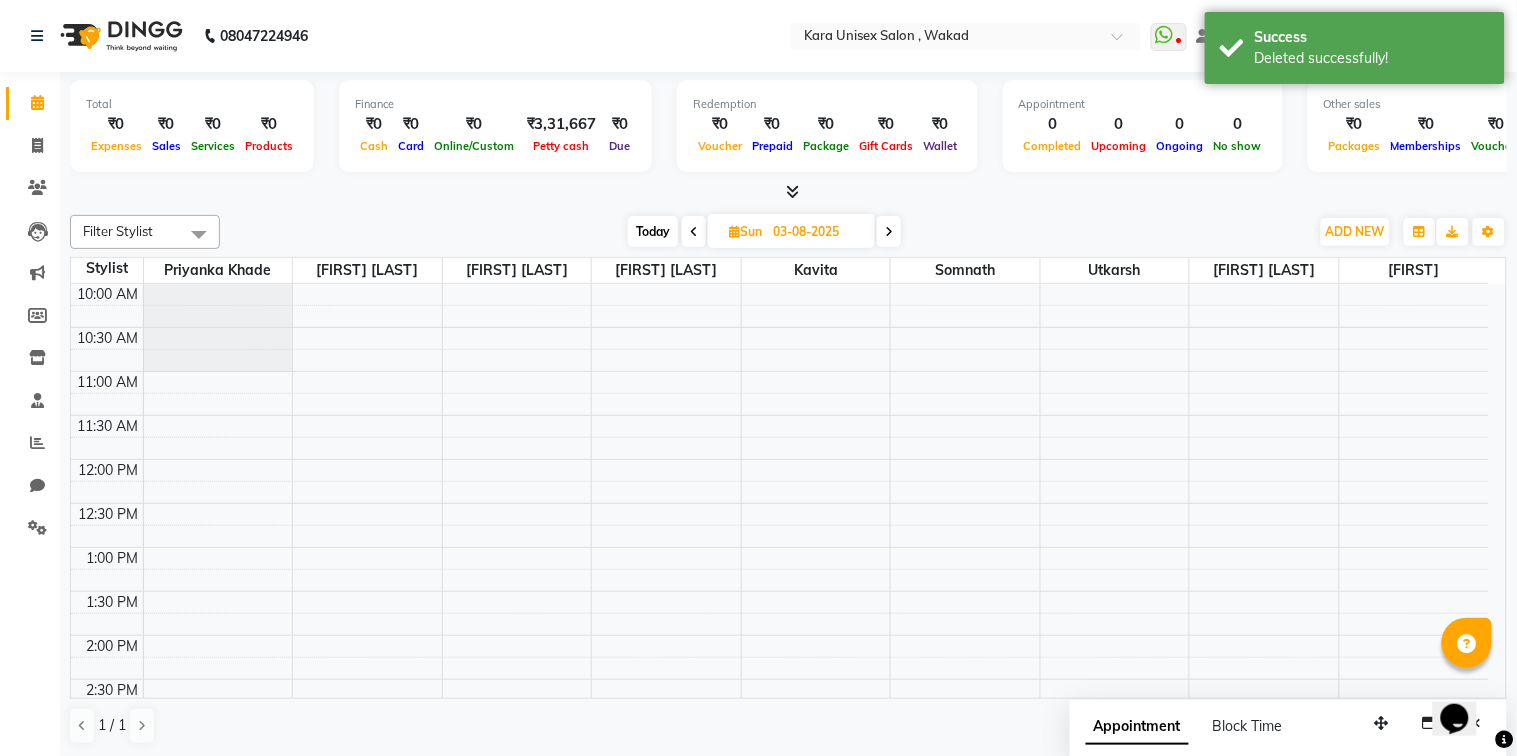 click at bounding box center [694, 231] 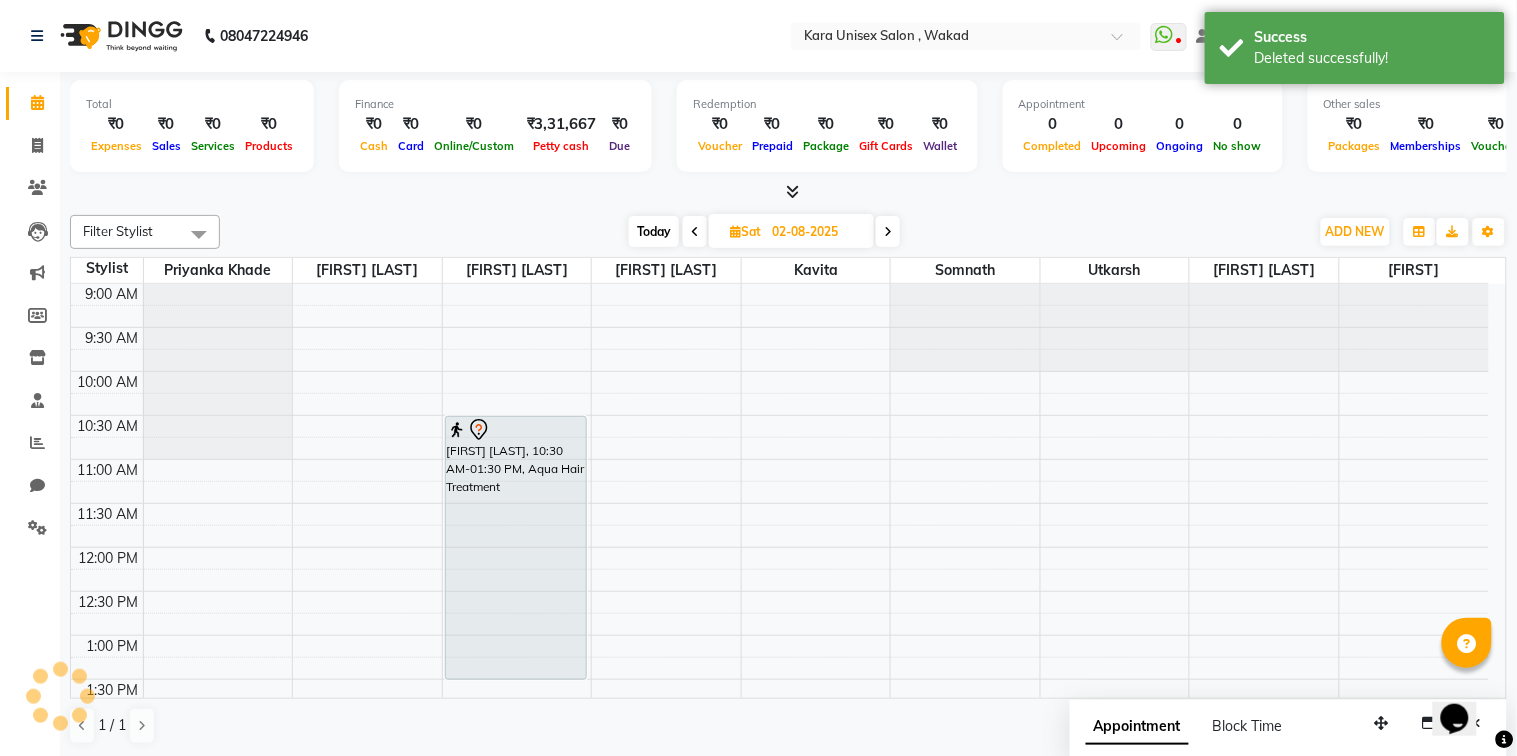 scroll, scrollTop: 88, scrollLeft: 0, axis: vertical 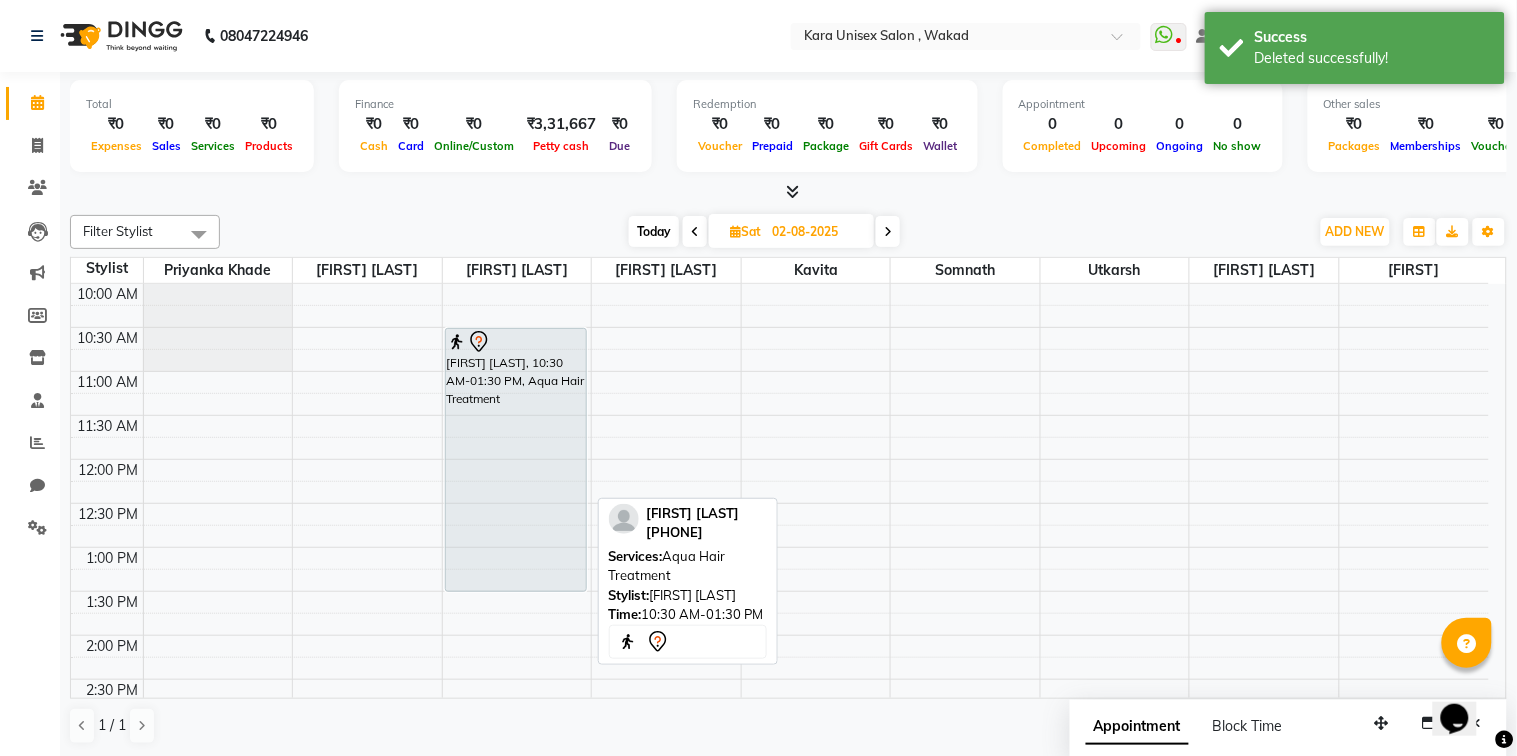 click on "[FIRST] [LAST], 10:30 AM-01:30 PM, Aqua Hair Treatment" at bounding box center (516, 460) 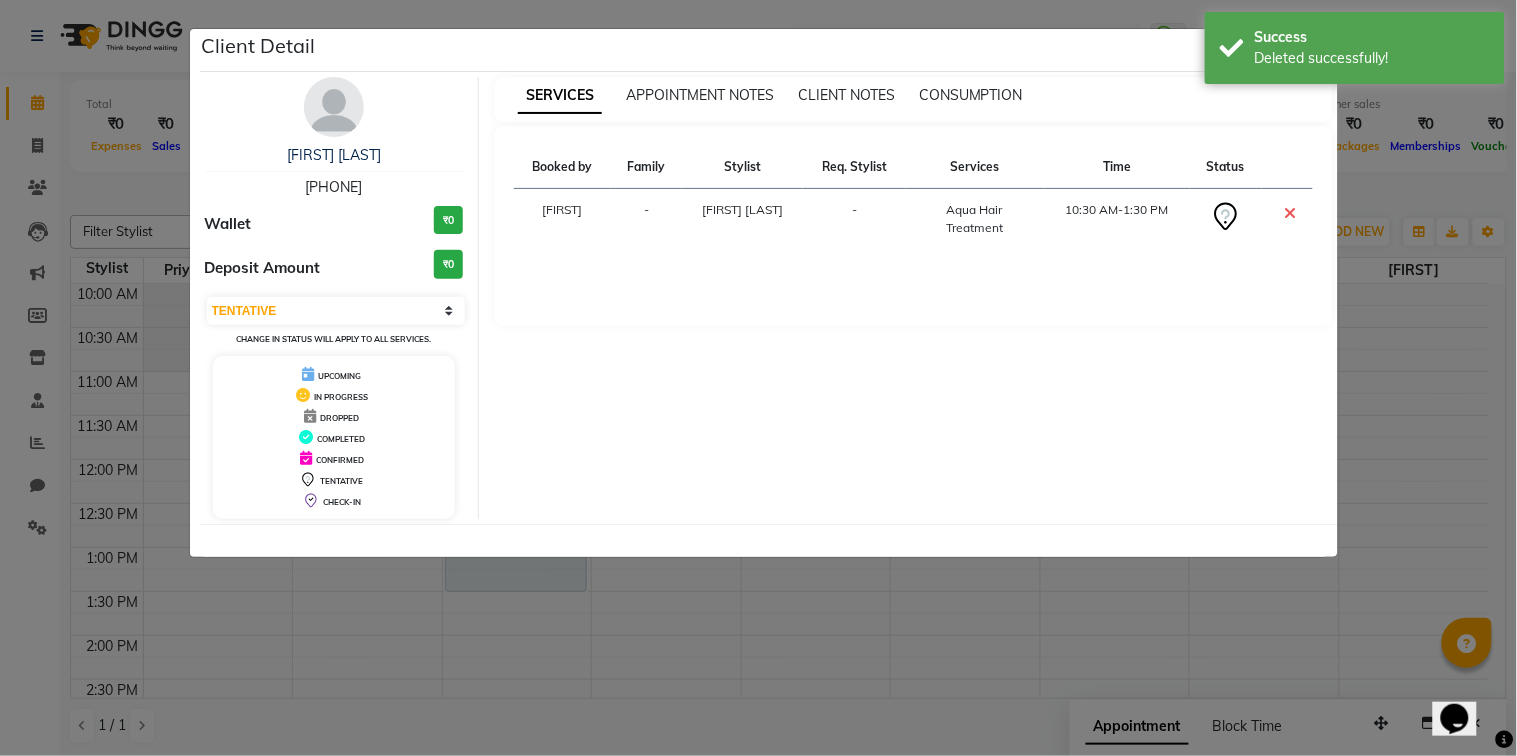 click at bounding box center [1291, 213] 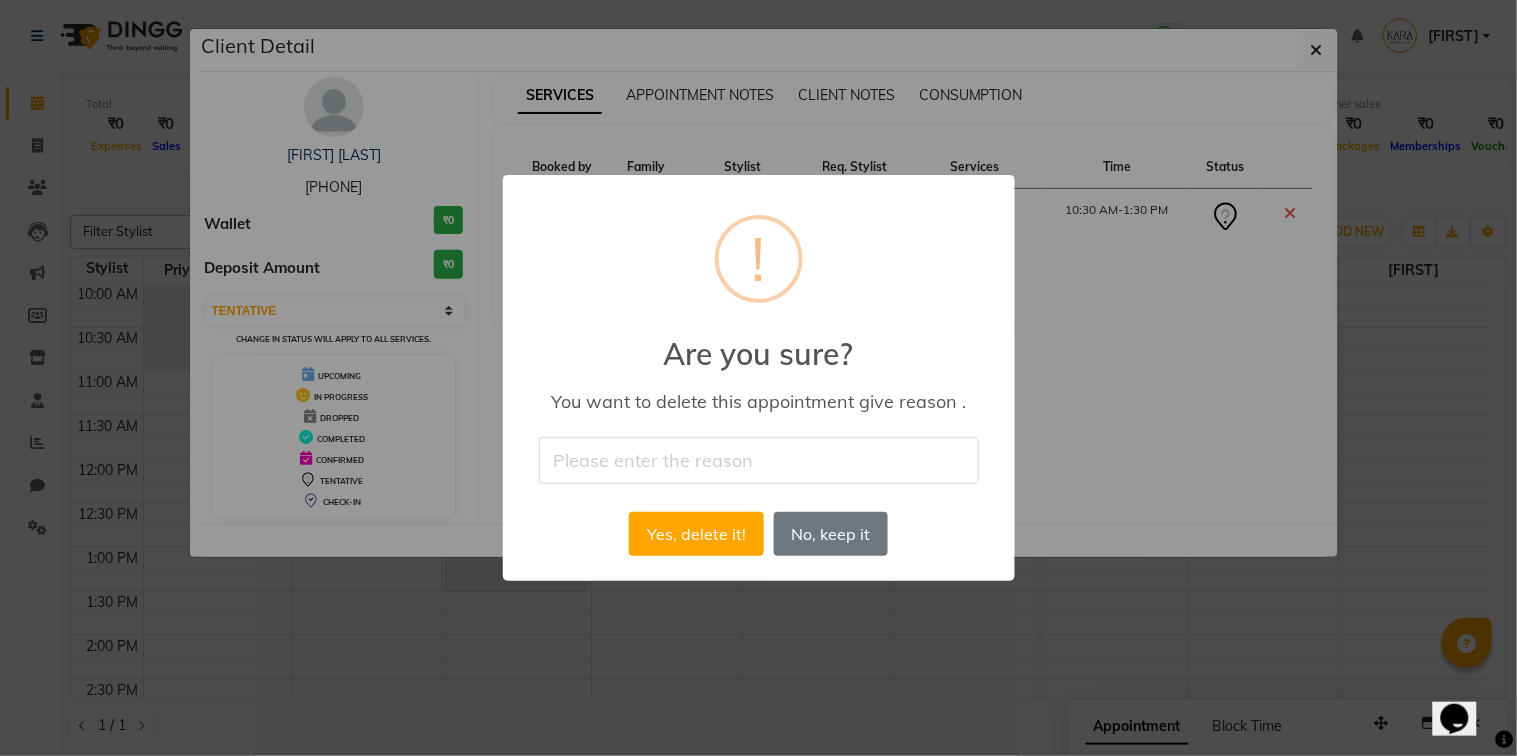 click at bounding box center (759, 460) 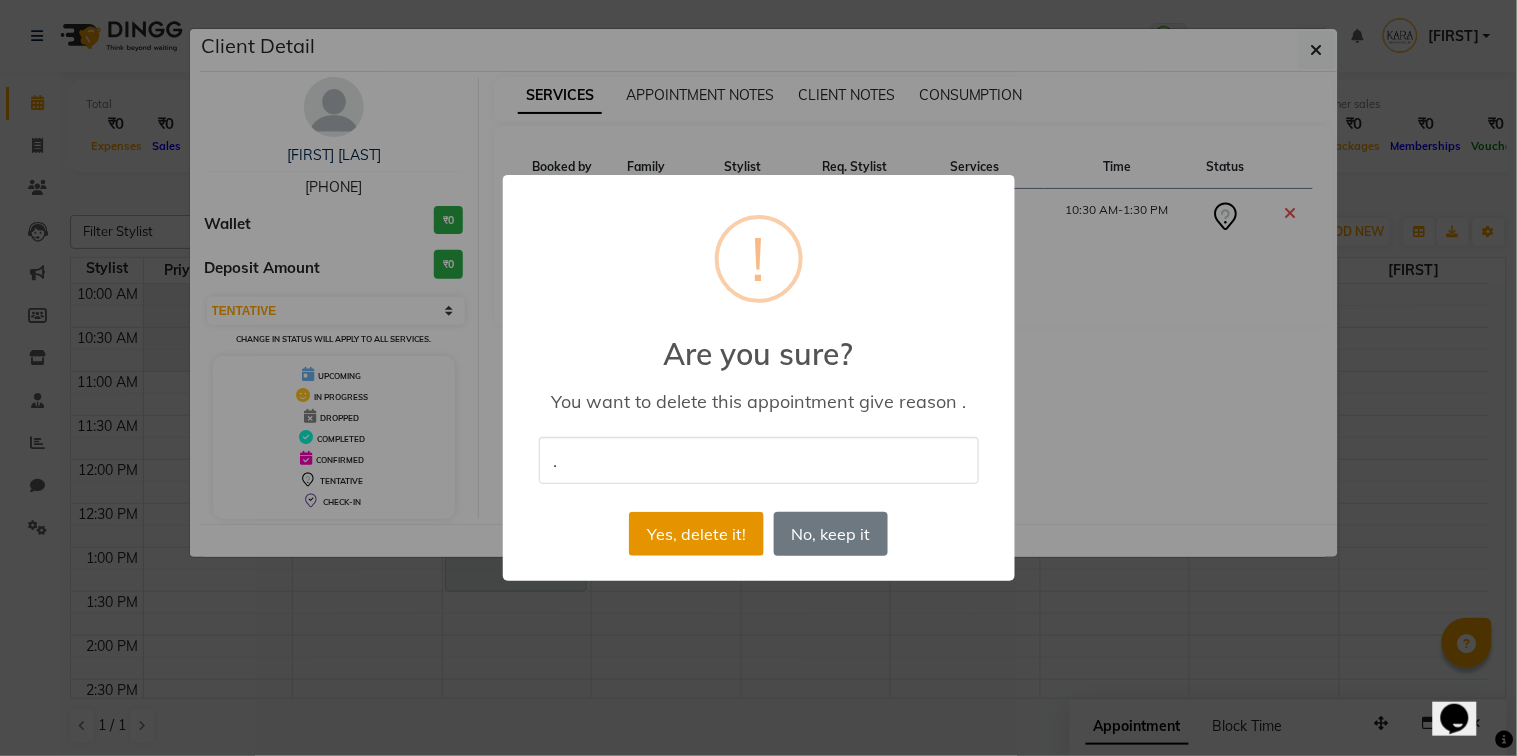 type on "." 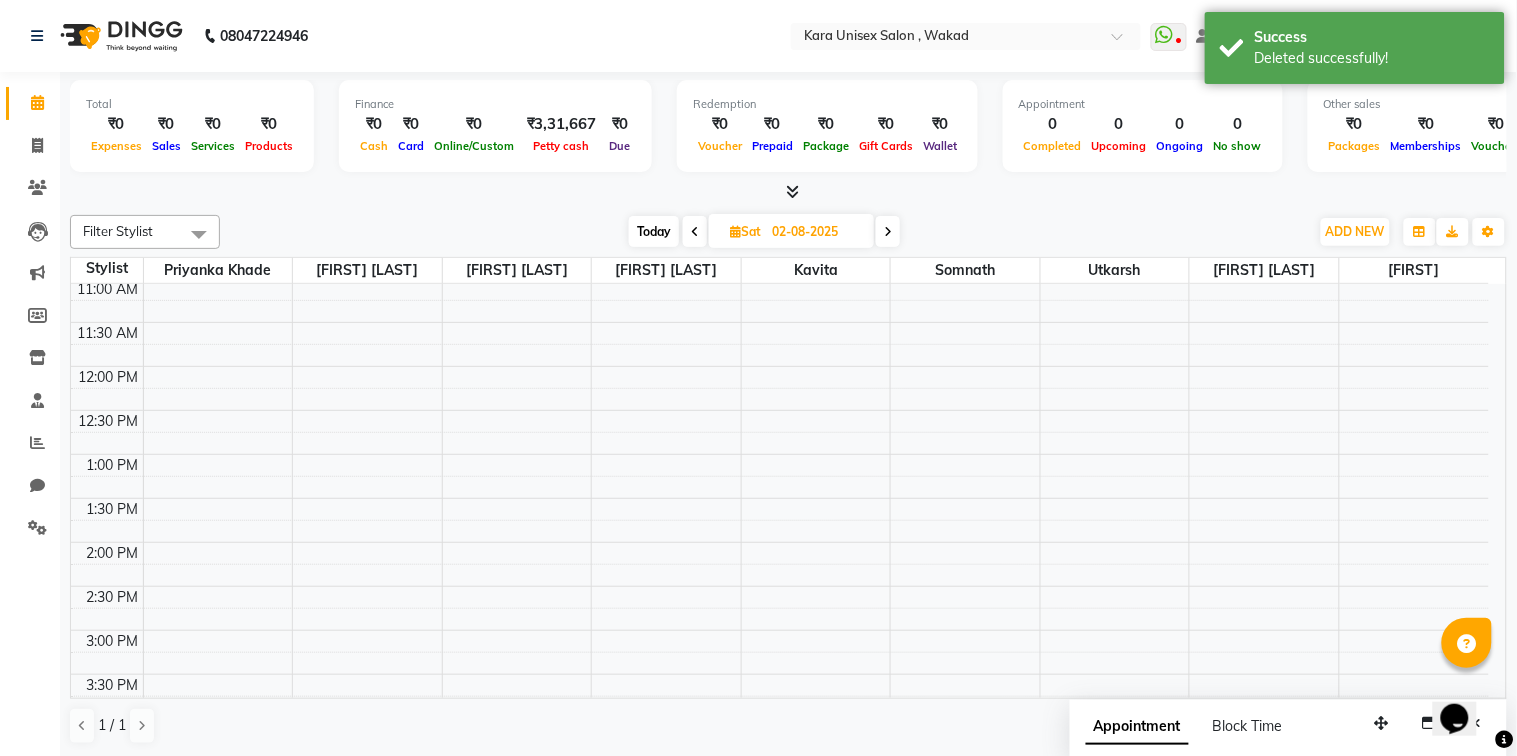 scroll, scrollTop: 0, scrollLeft: 0, axis: both 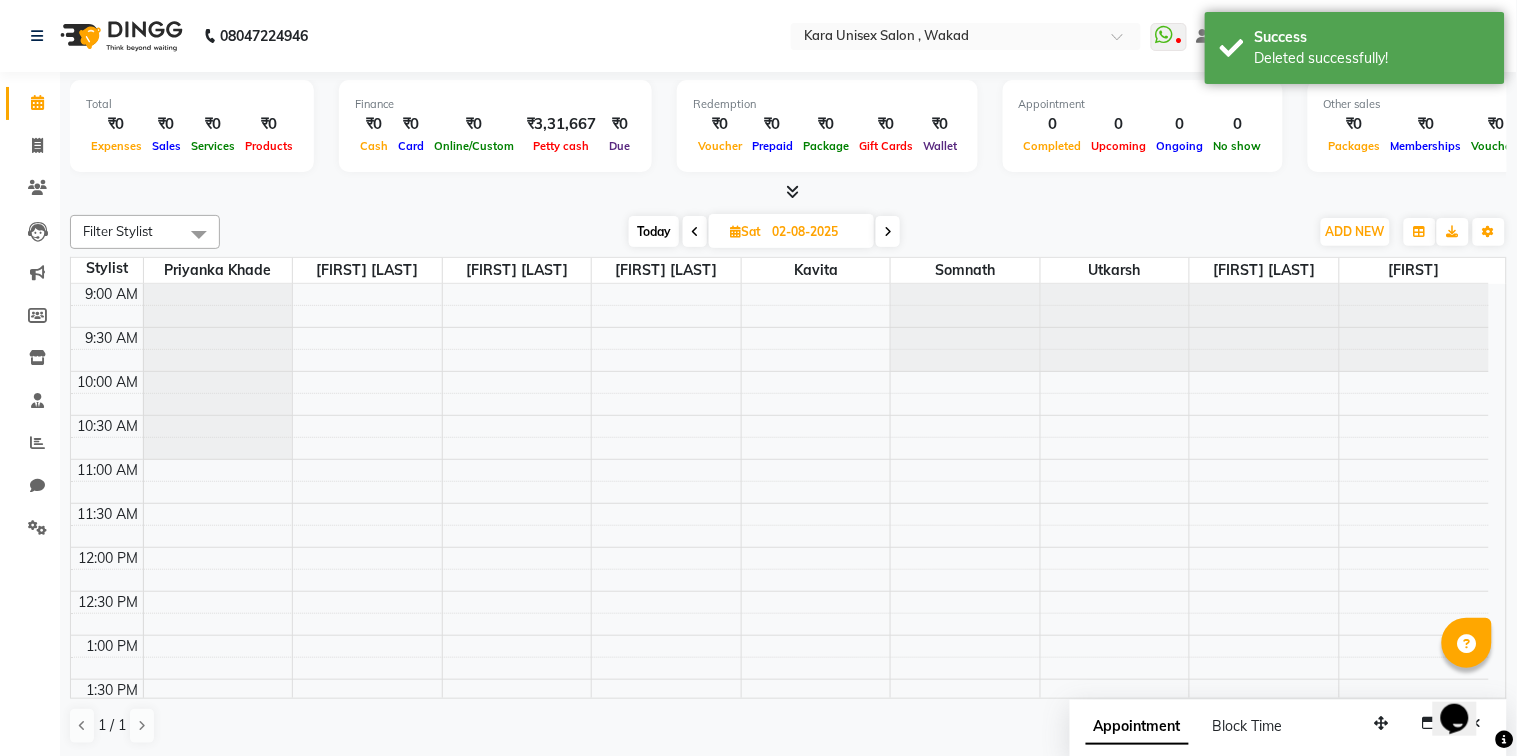 click at bounding box center [695, 232] 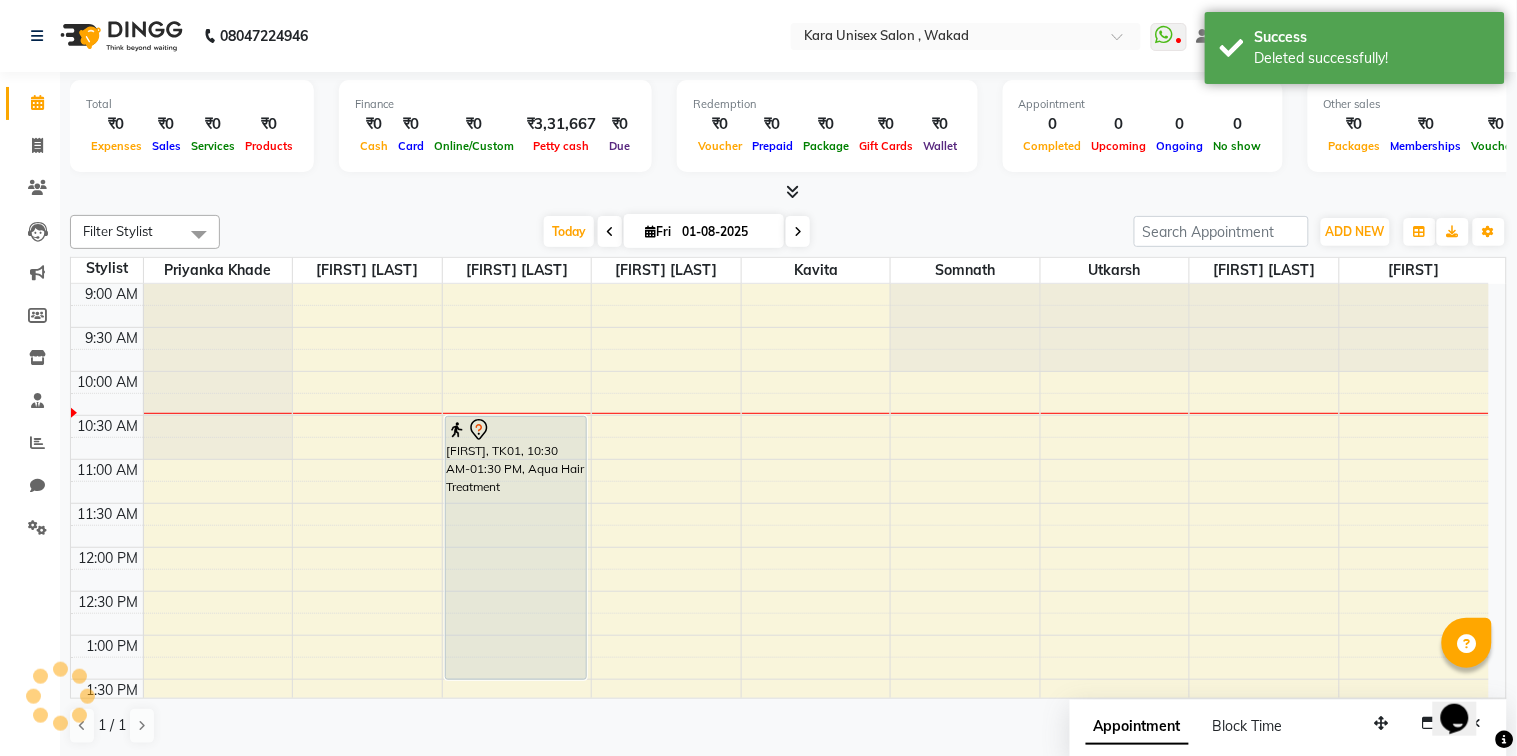 scroll, scrollTop: 88, scrollLeft: 0, axis: vertical 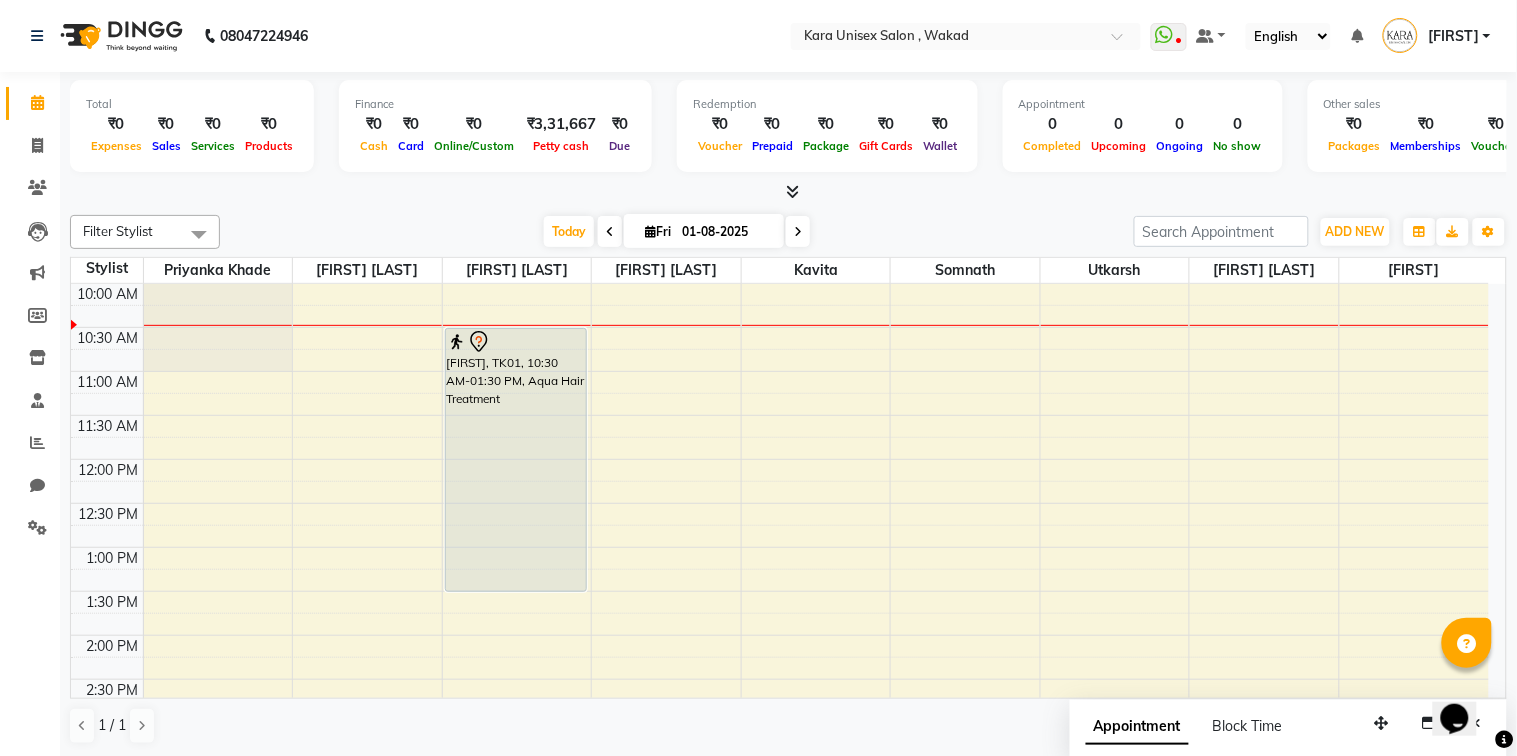 click at bounding box center [798, 231] 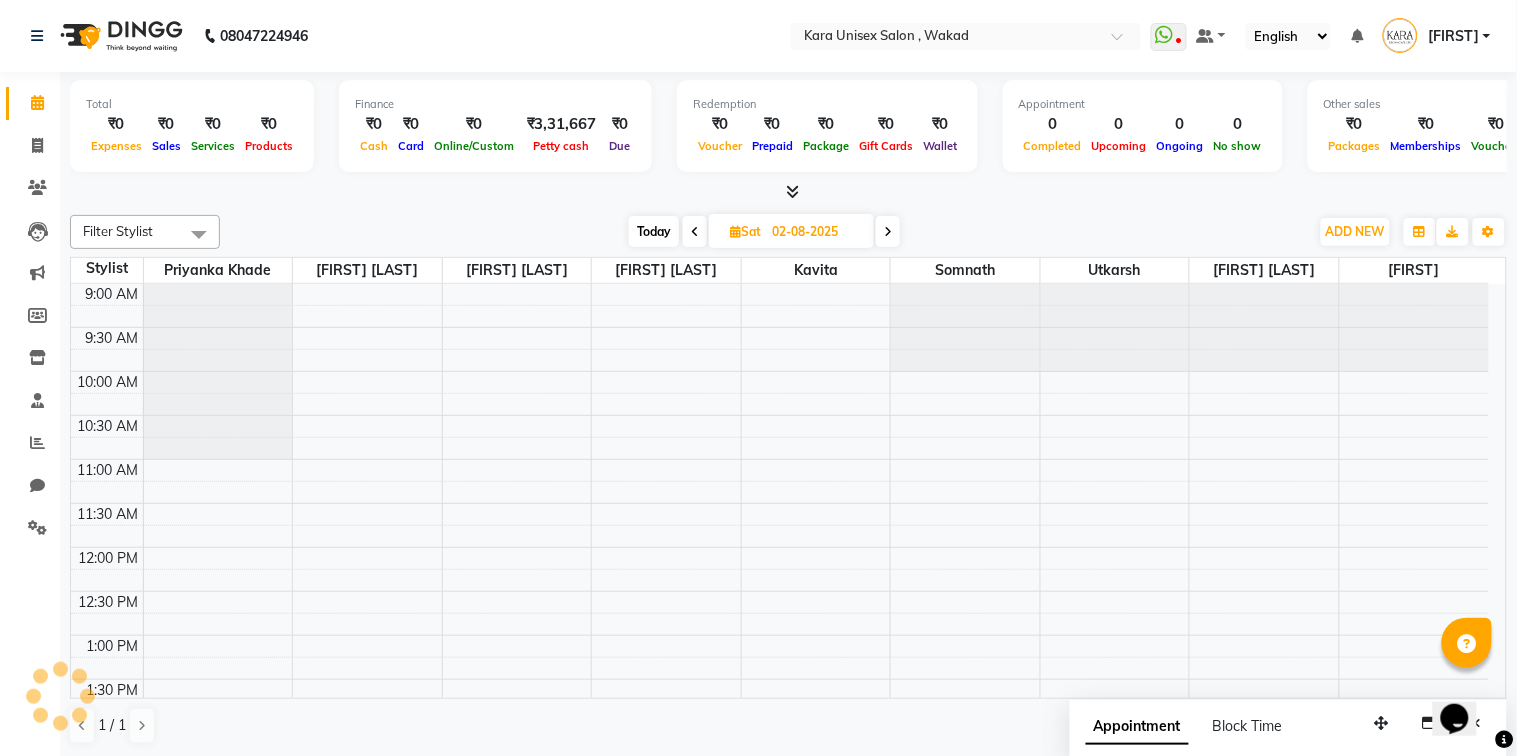 scroll, scrollTop: 88, scrollLeft: 0, axis: vertical 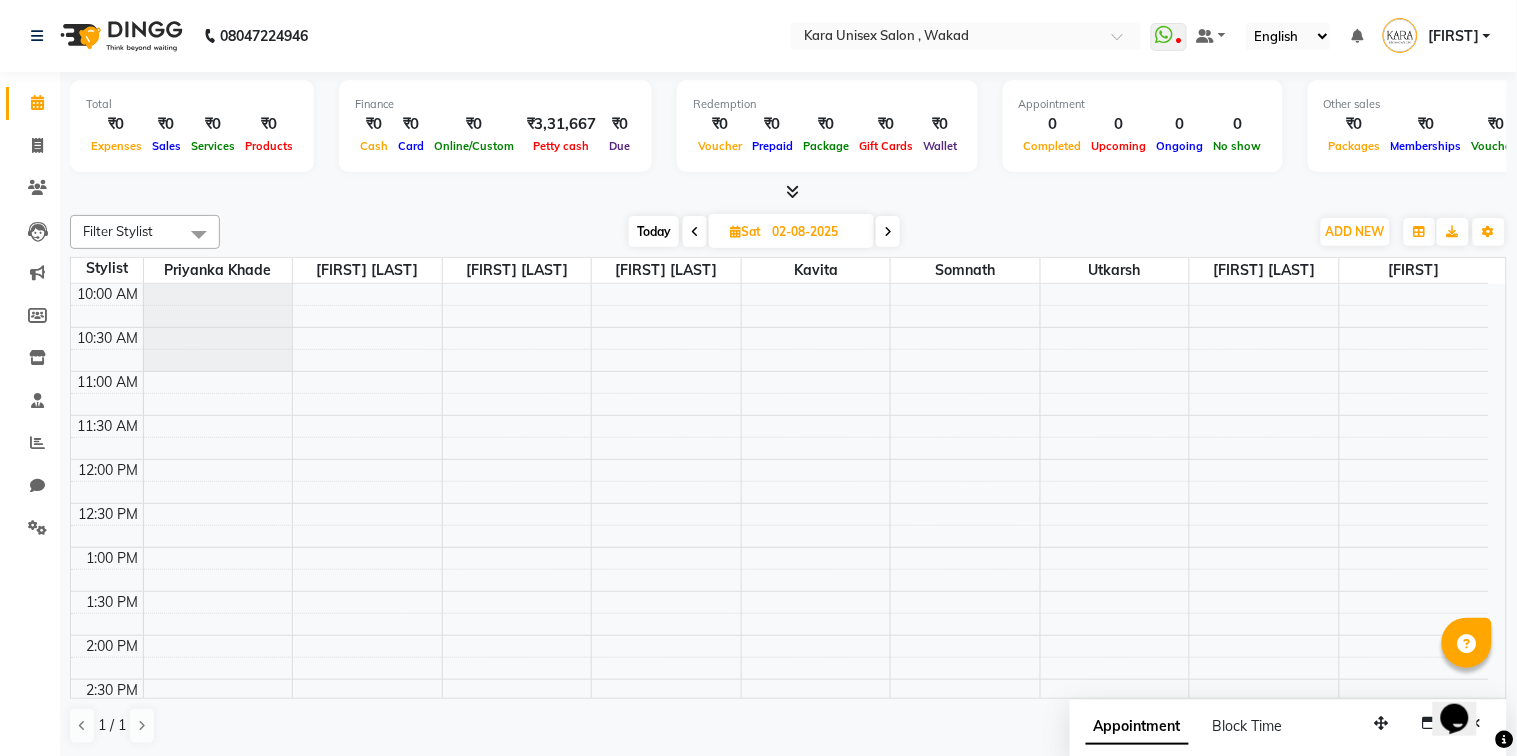 click at bounding box center [695, 232] 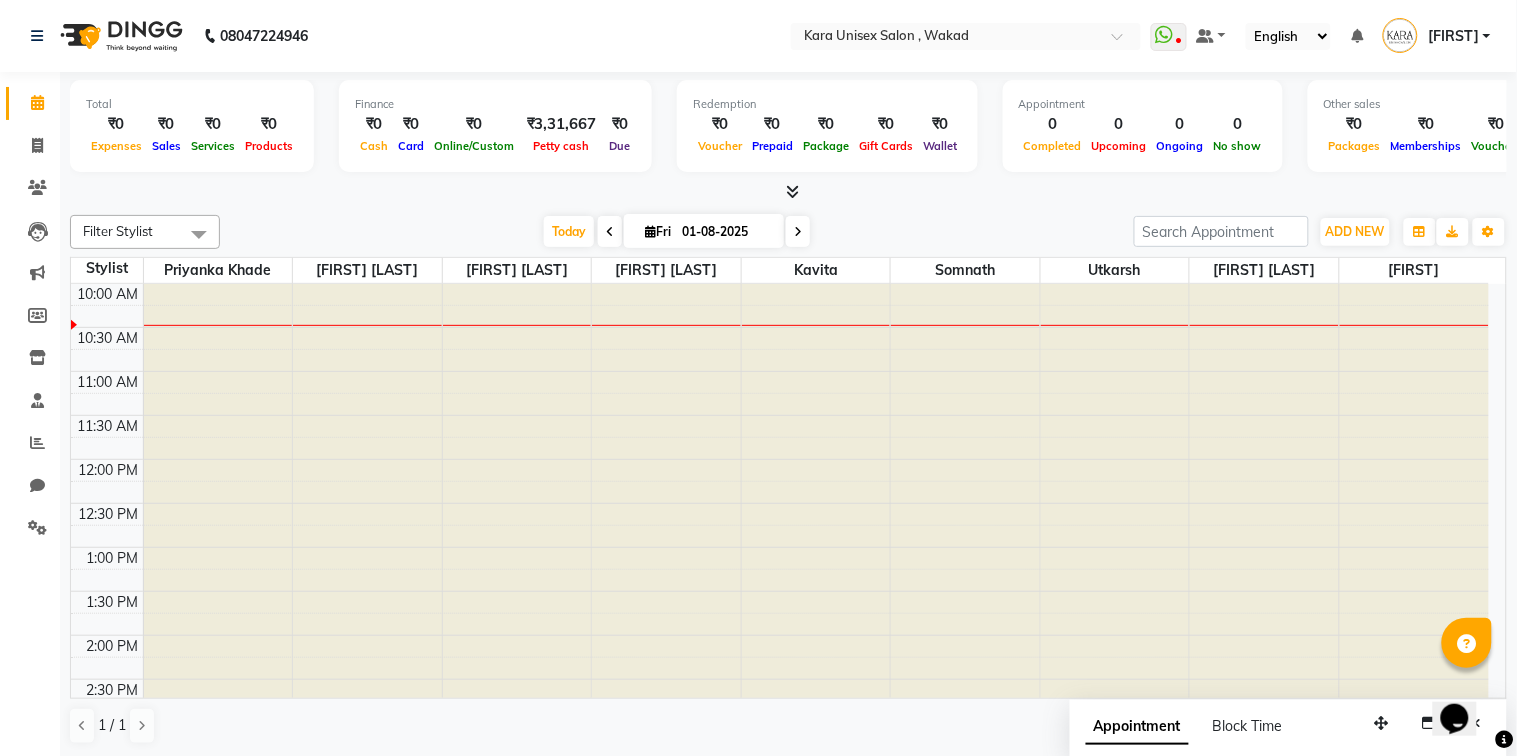 scroll, scrollTop: 88, scrollLeft: 0, axis: vertical 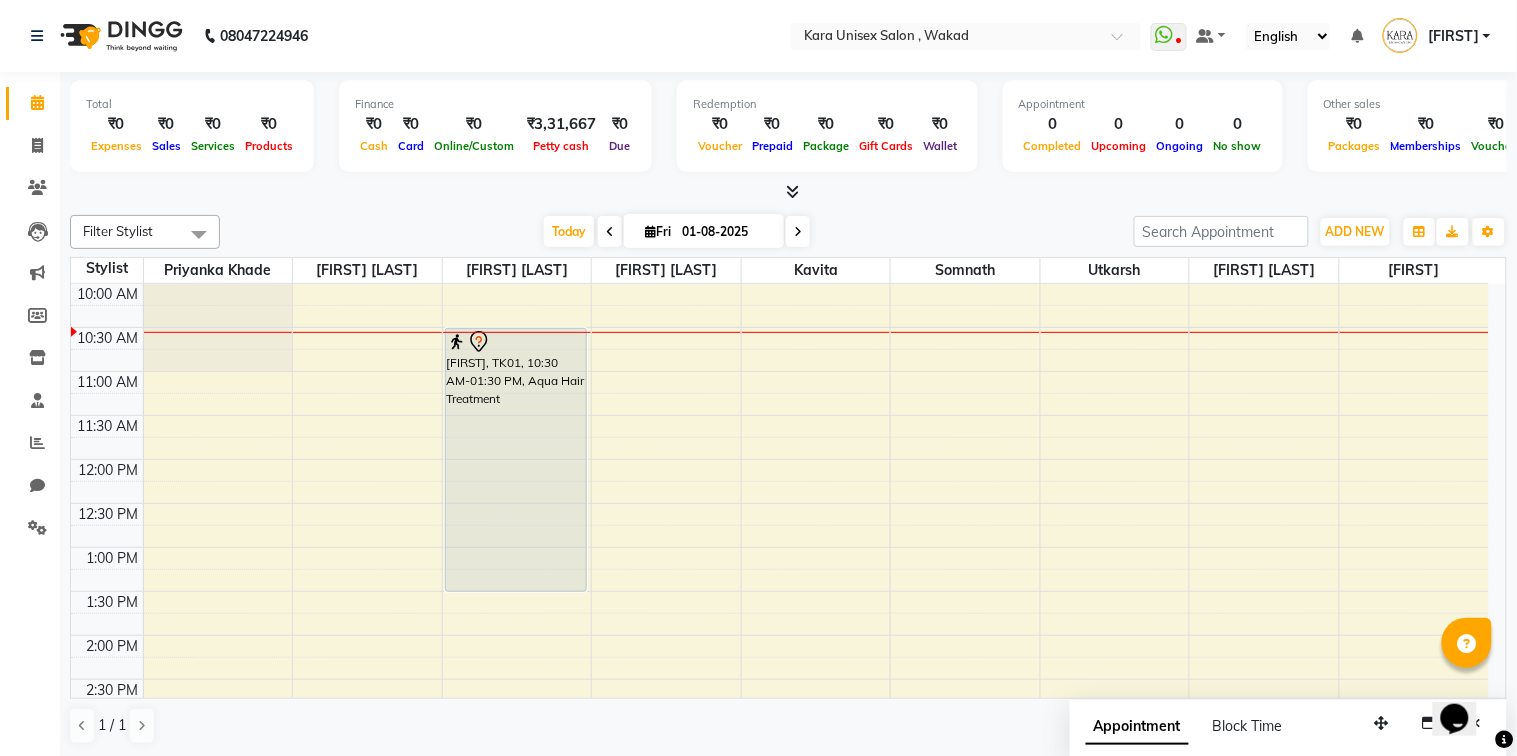 click at bounding box center (798, 231) 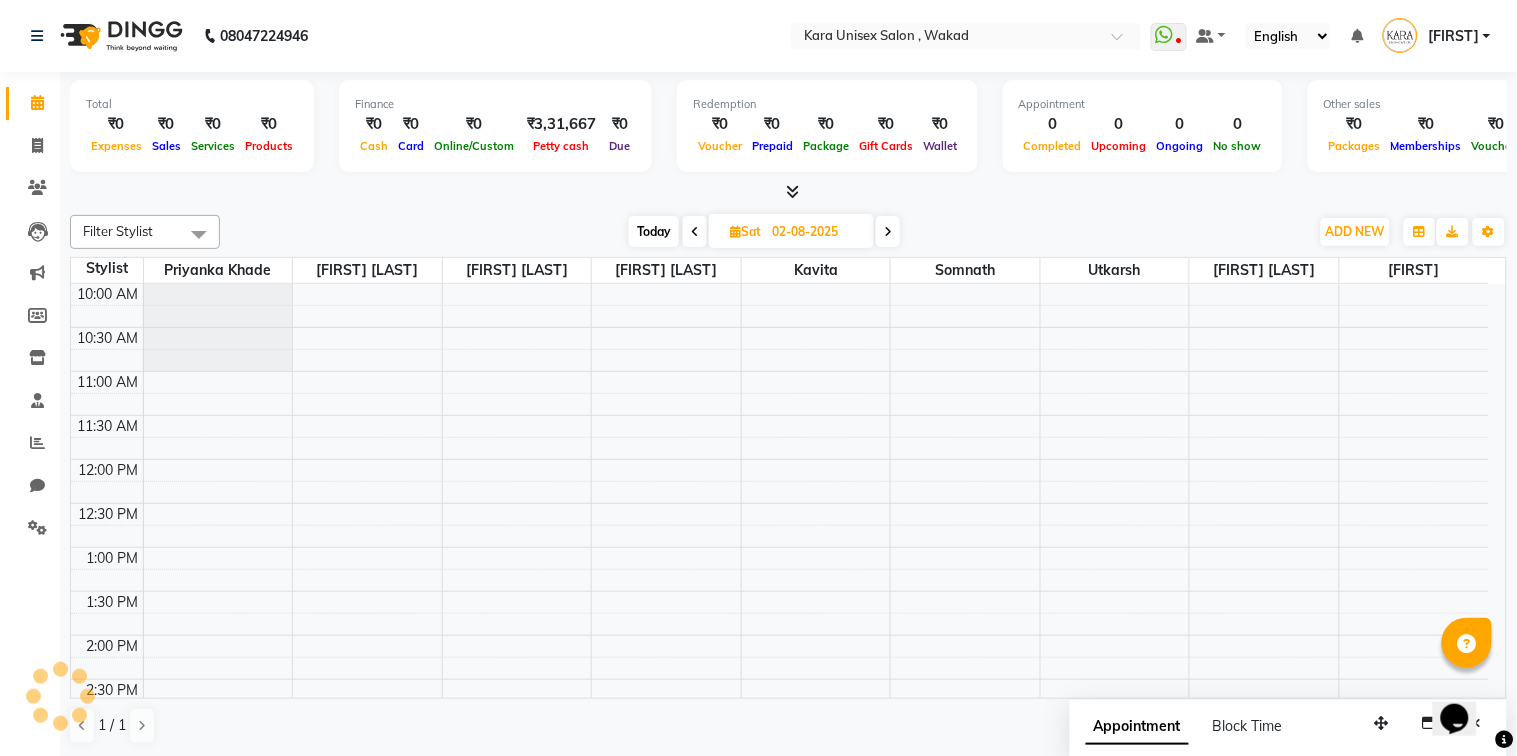 scroll, scrollTop: 88, scrollLeft: 0, axis: vertical 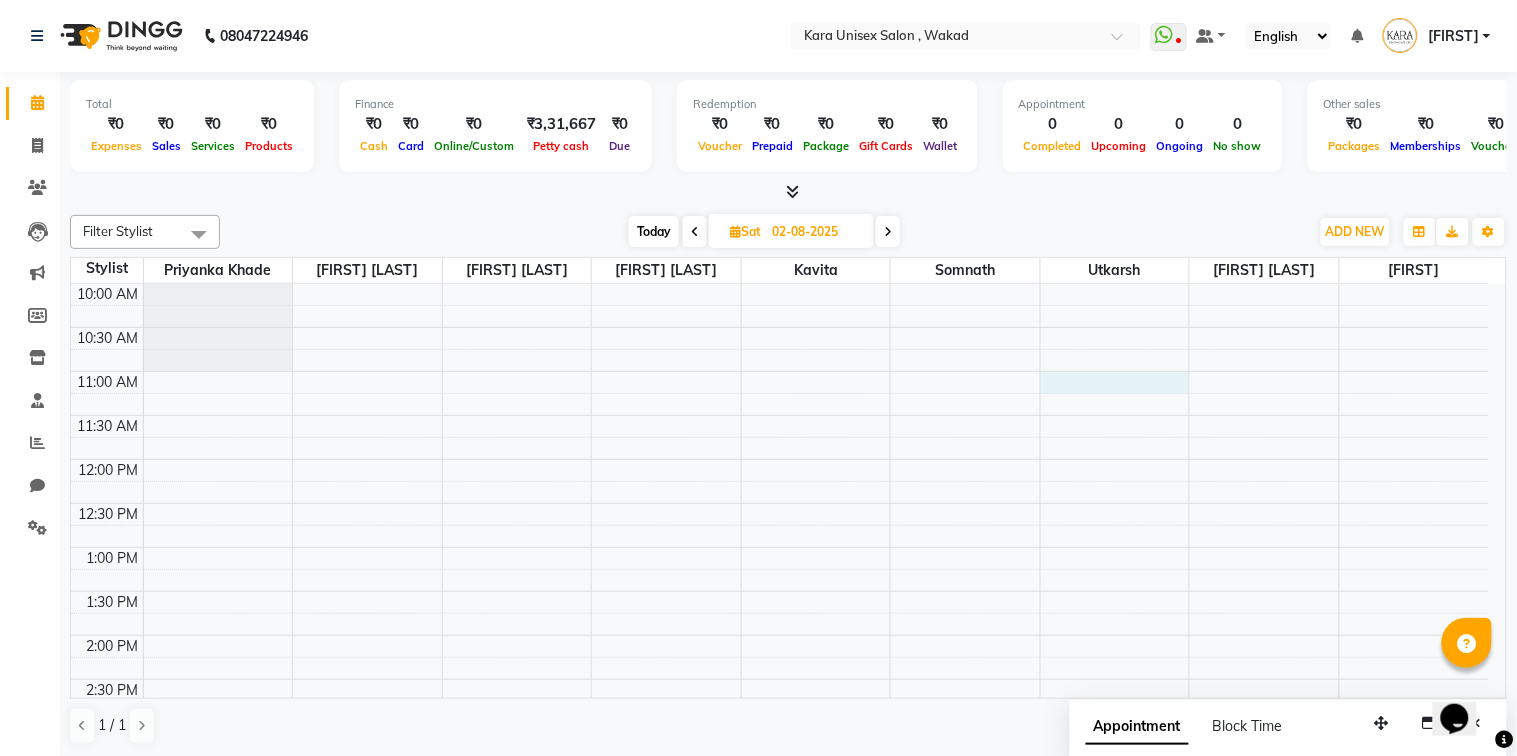 click on "9:00 AM 9:30 AM 10:00 AM 10:30 AM 11:00 AM 11:30 AM 12:00 PM 12:30 PM 1:00 PM 1:30 PM 2:00 PM 2:30 PM 3:00 PM 3:30 PM 4:00 PM 4:30 PM 5:00 PM 5:30 PM 6:00 PM 6:30 PM 7:00 PM 7:30 PM 8:00 PM 8:30 PM" at bounding box center (780, 723) 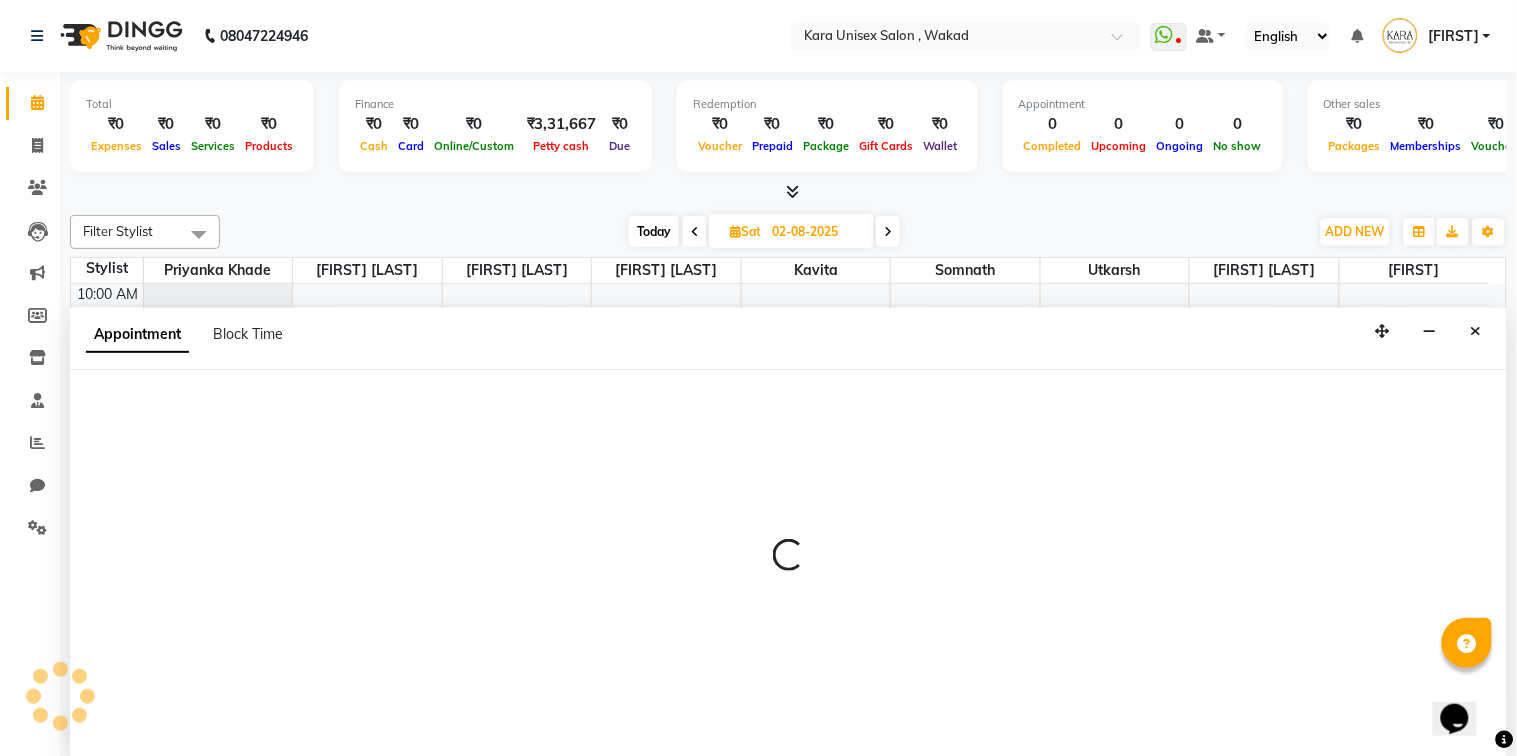 select on "72760" 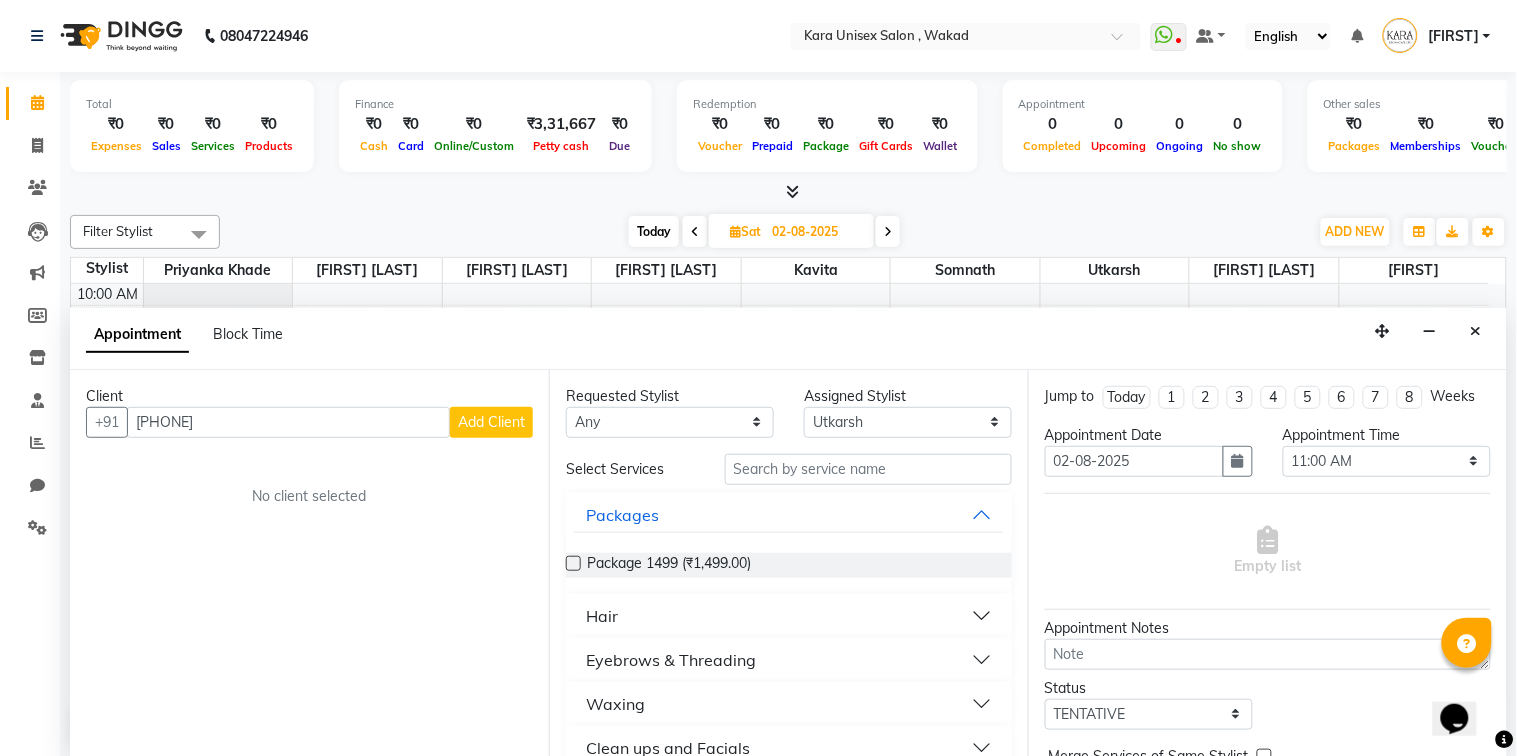 type on "[PHONE]" 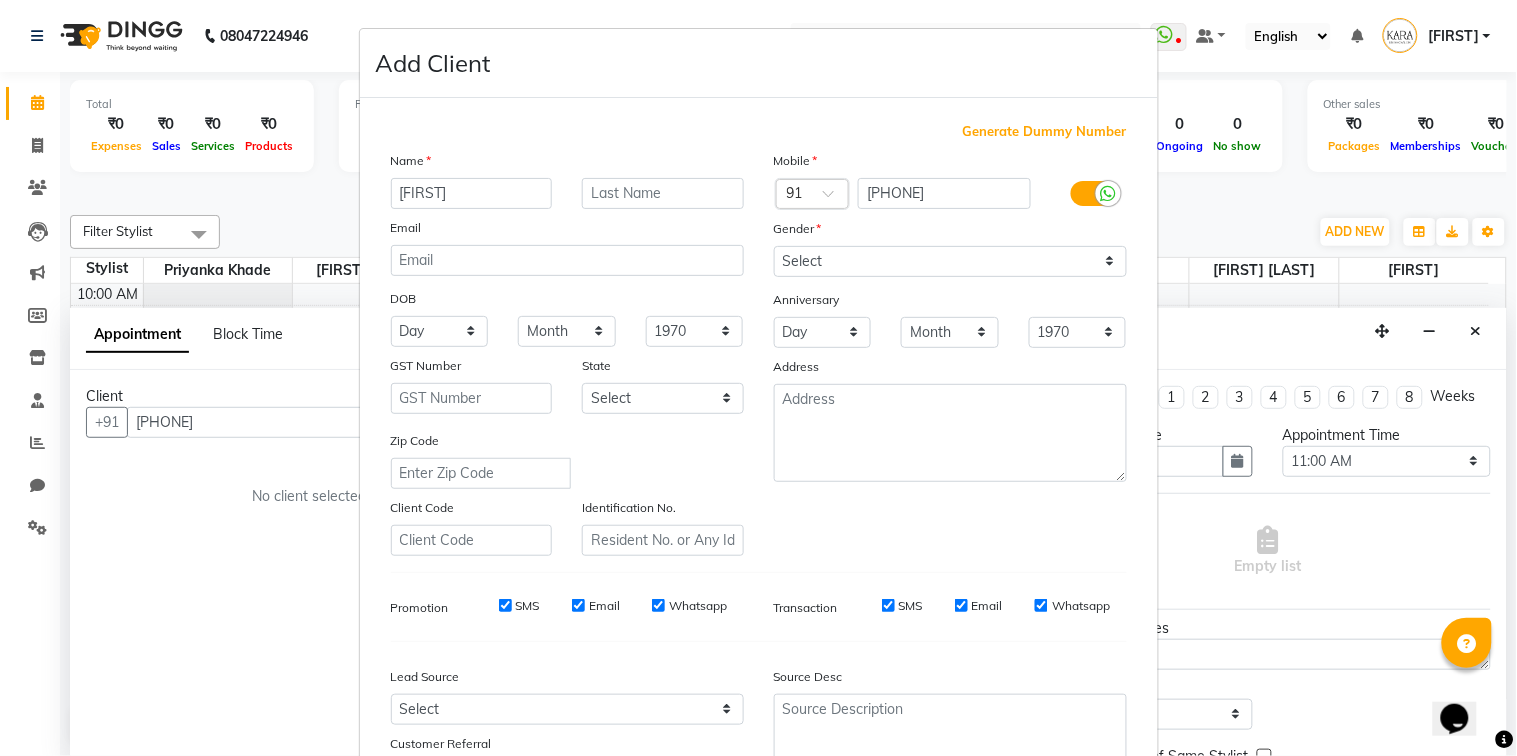 type on "[FIRST]" 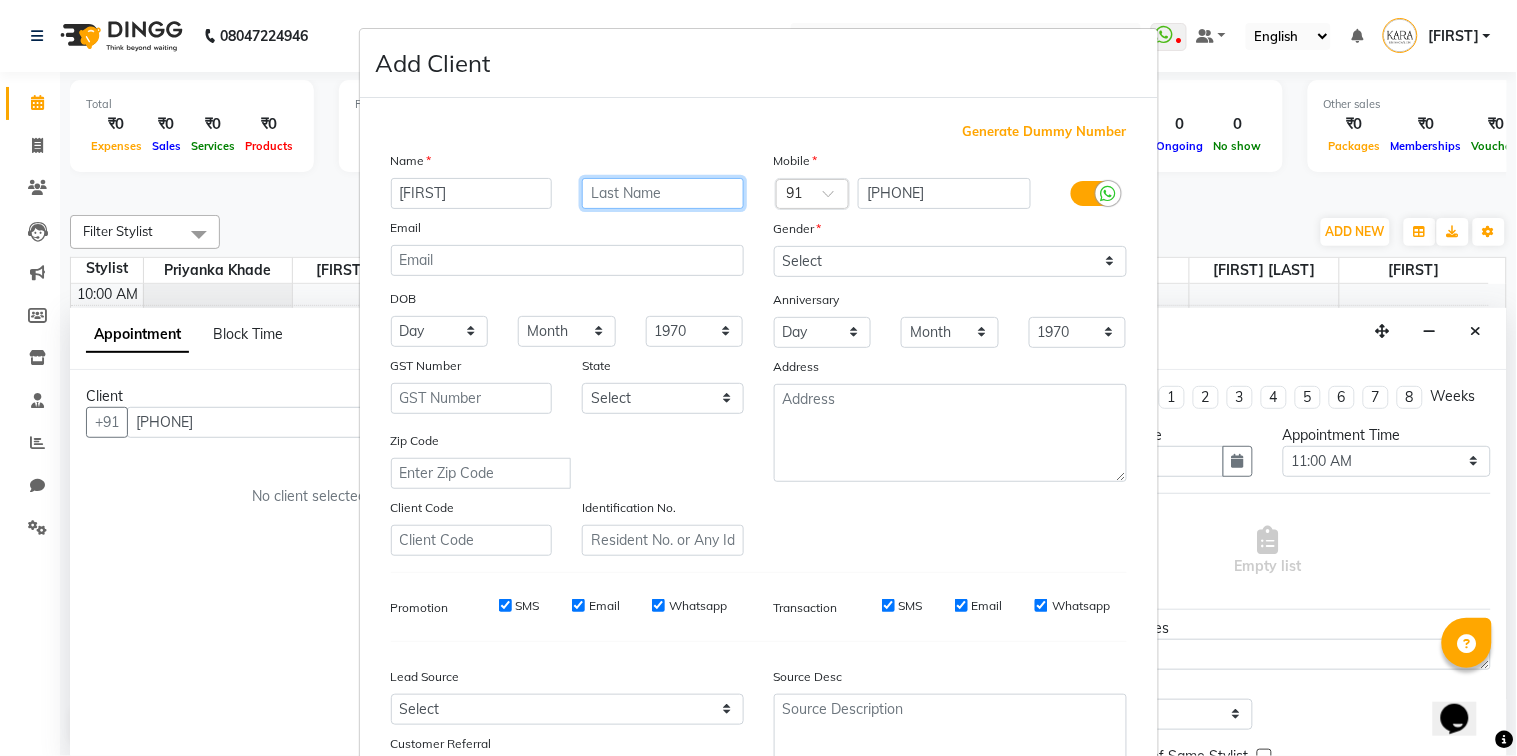 click at bounding box center (663, 193) 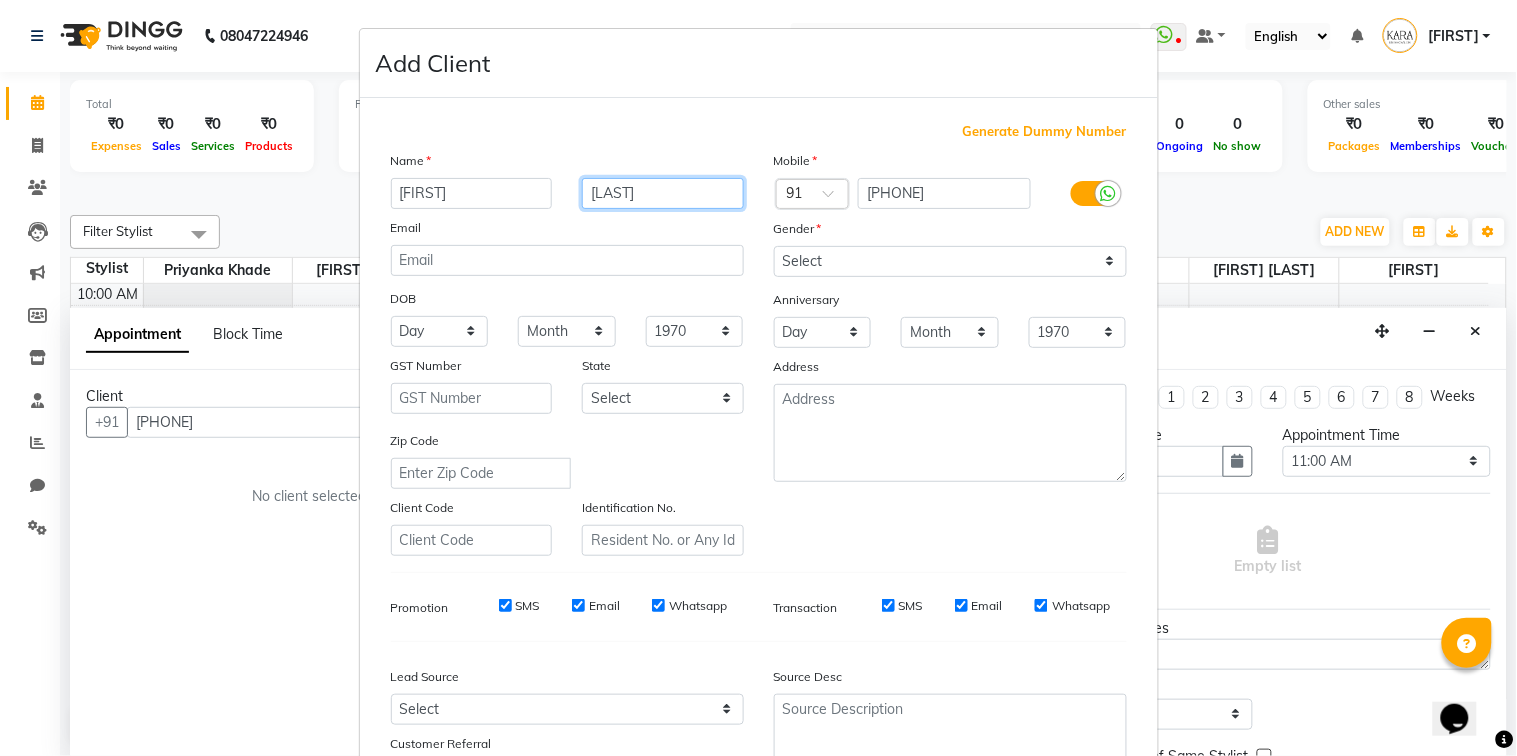 type on "[LAST]" 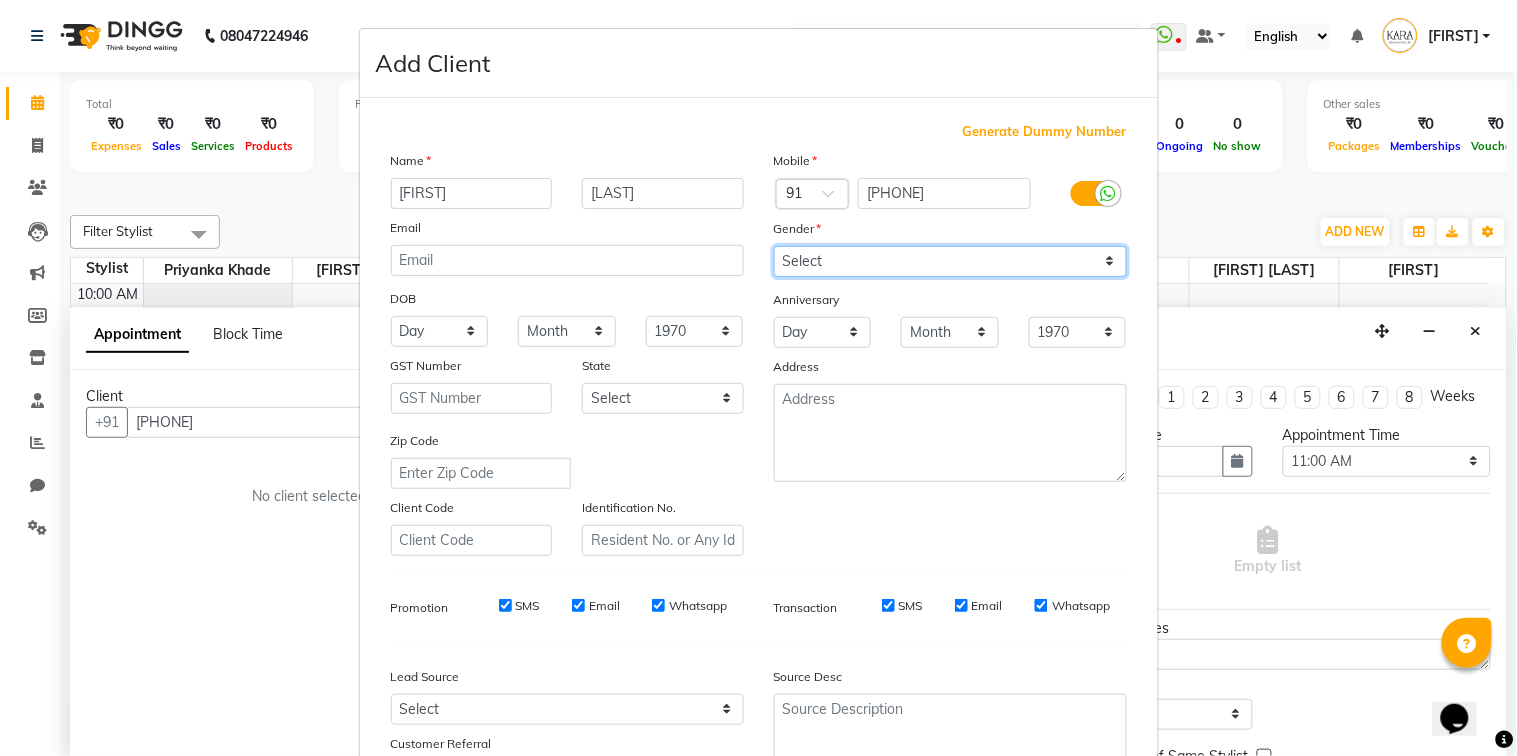 select on "female" 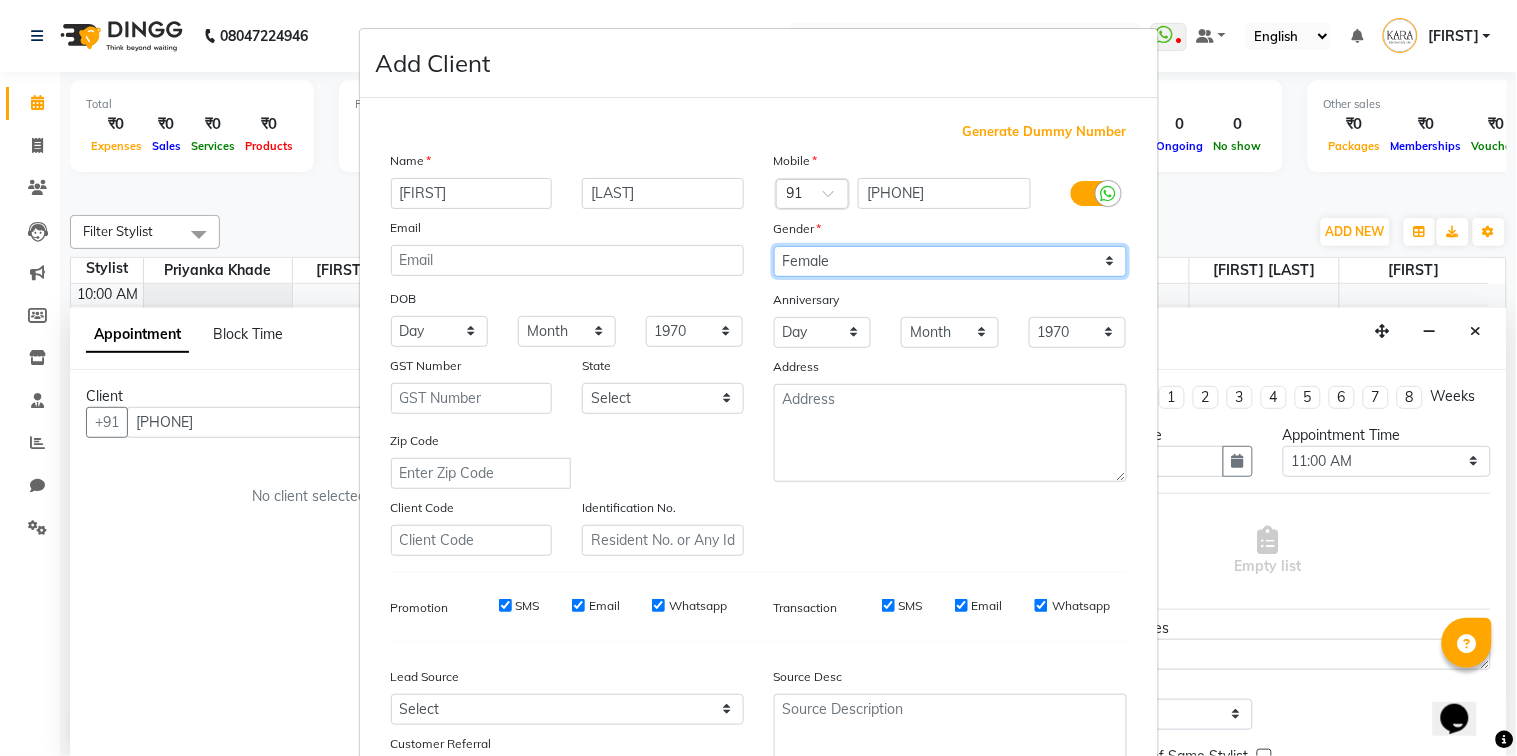 click on "Select Male Female Other Prefer Not To Say" at bounding box center [950, 261] 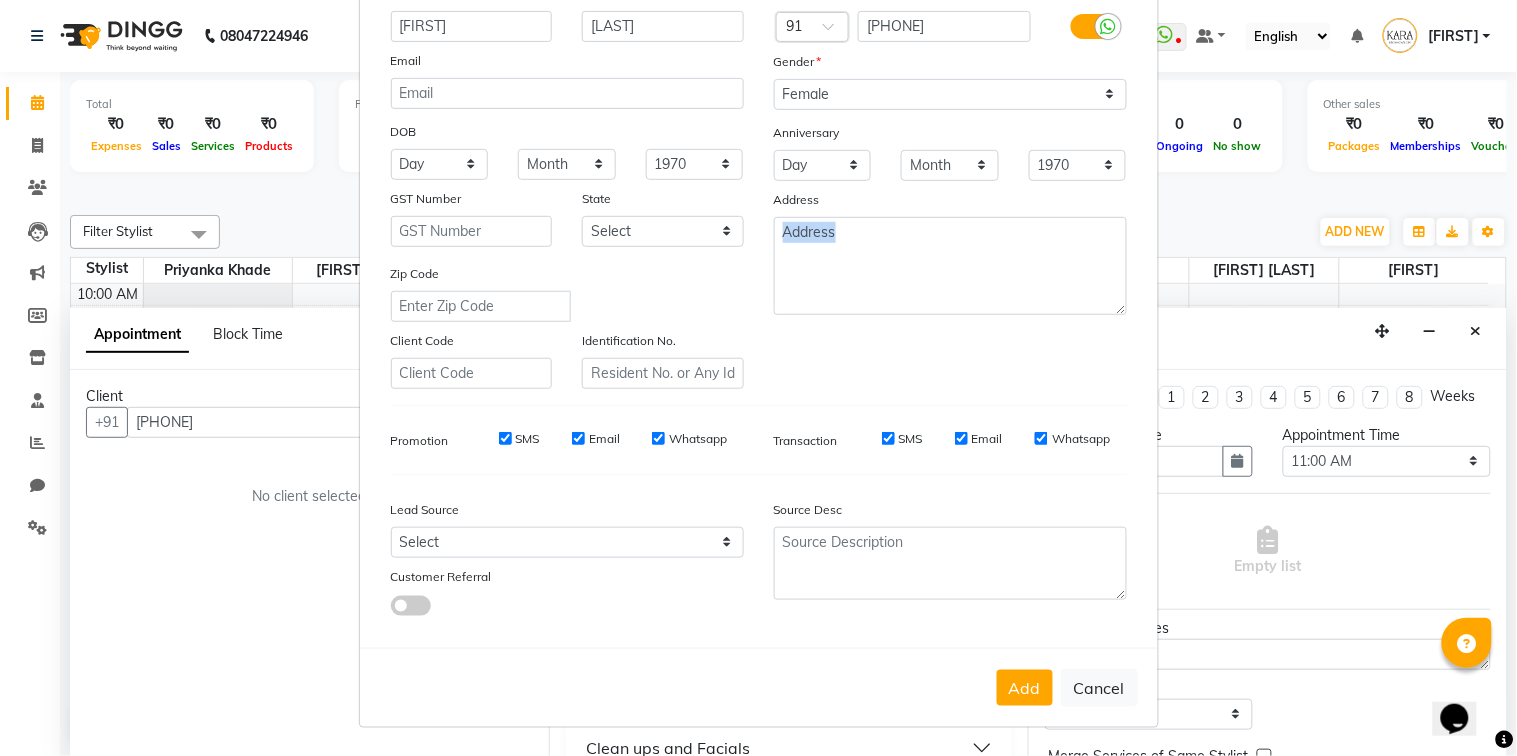 drag, startPoint x: 943, startPoint y: 355, endPoint x: 968, endPoint y: 492, distance: 139.26234 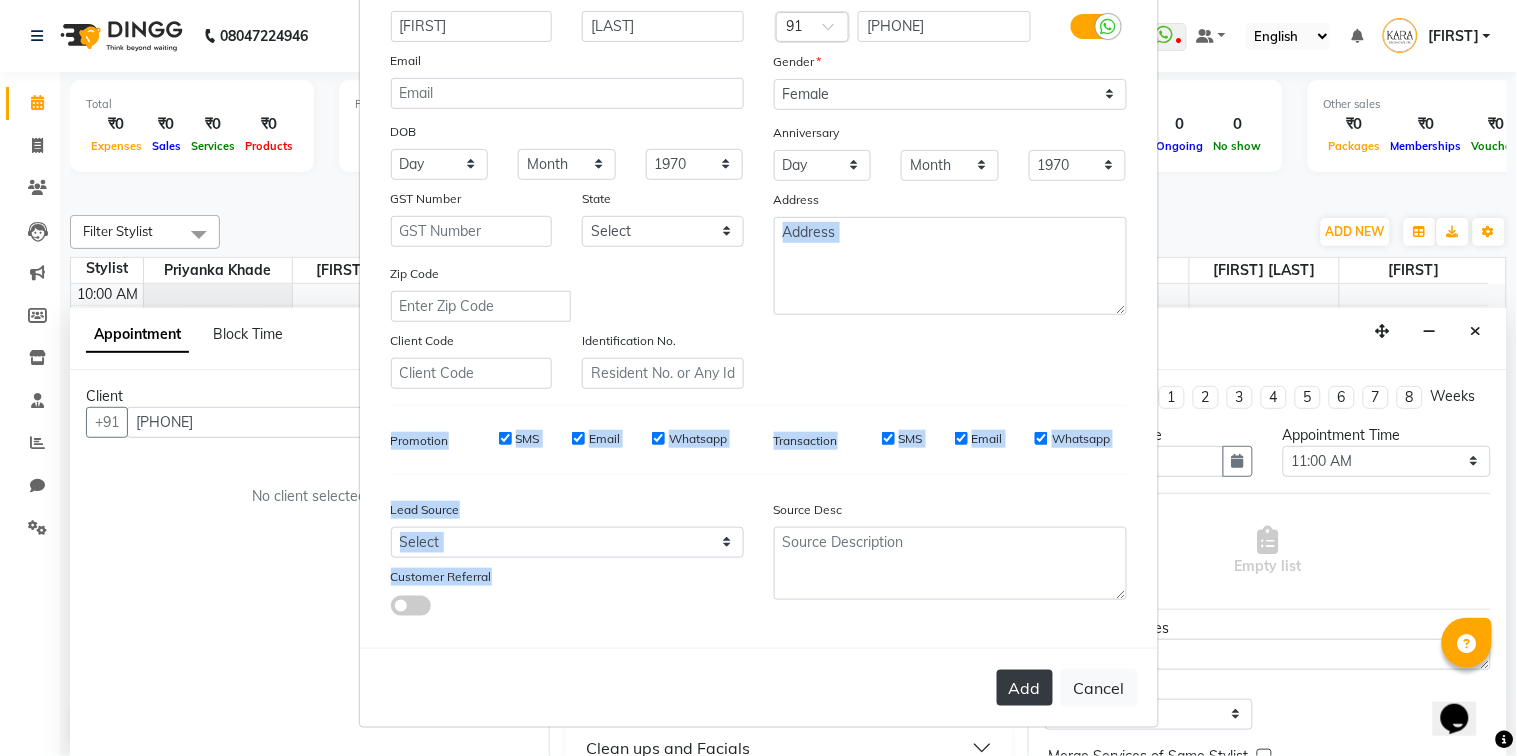 click on "Add" at bounding box center (1025, 688) 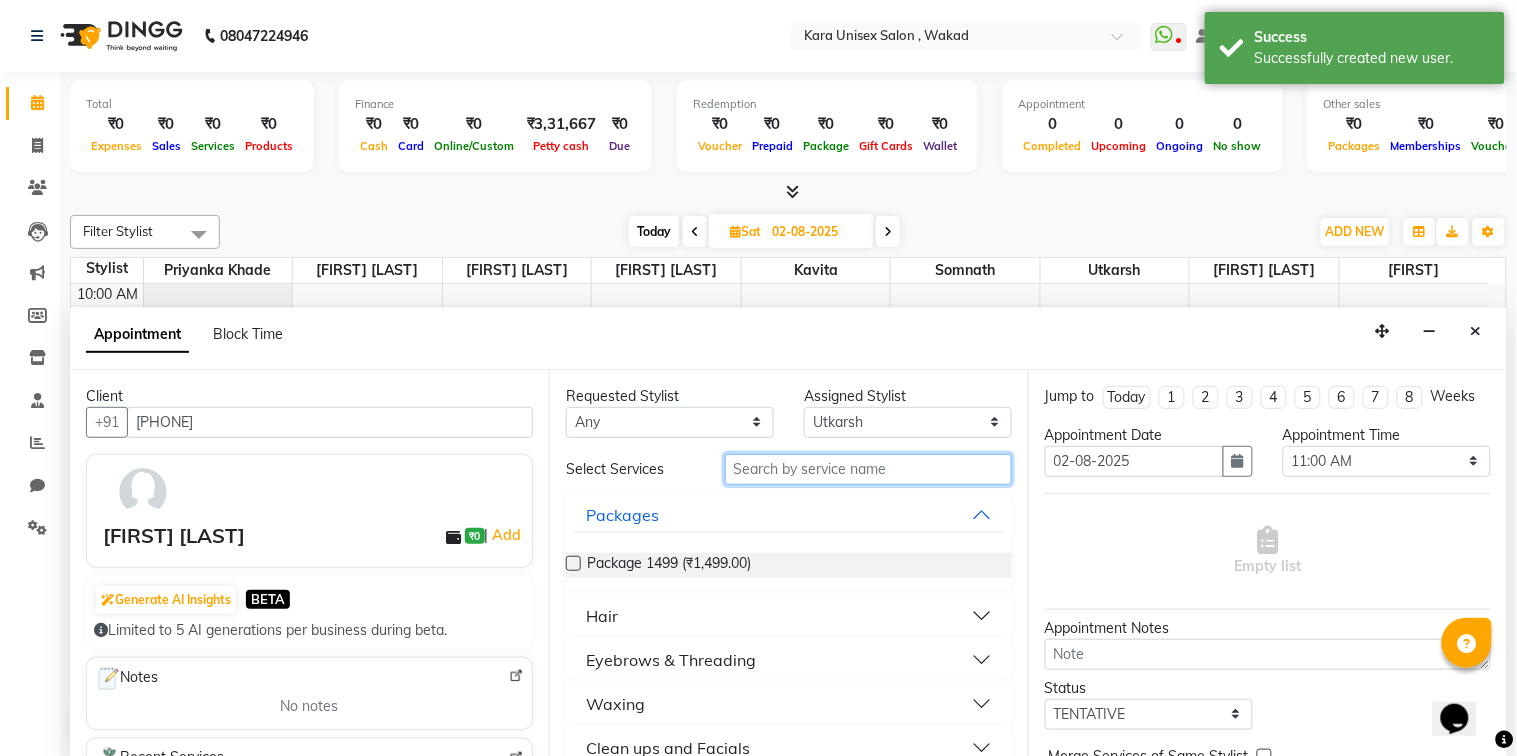 click at bounding box center (868, 469) 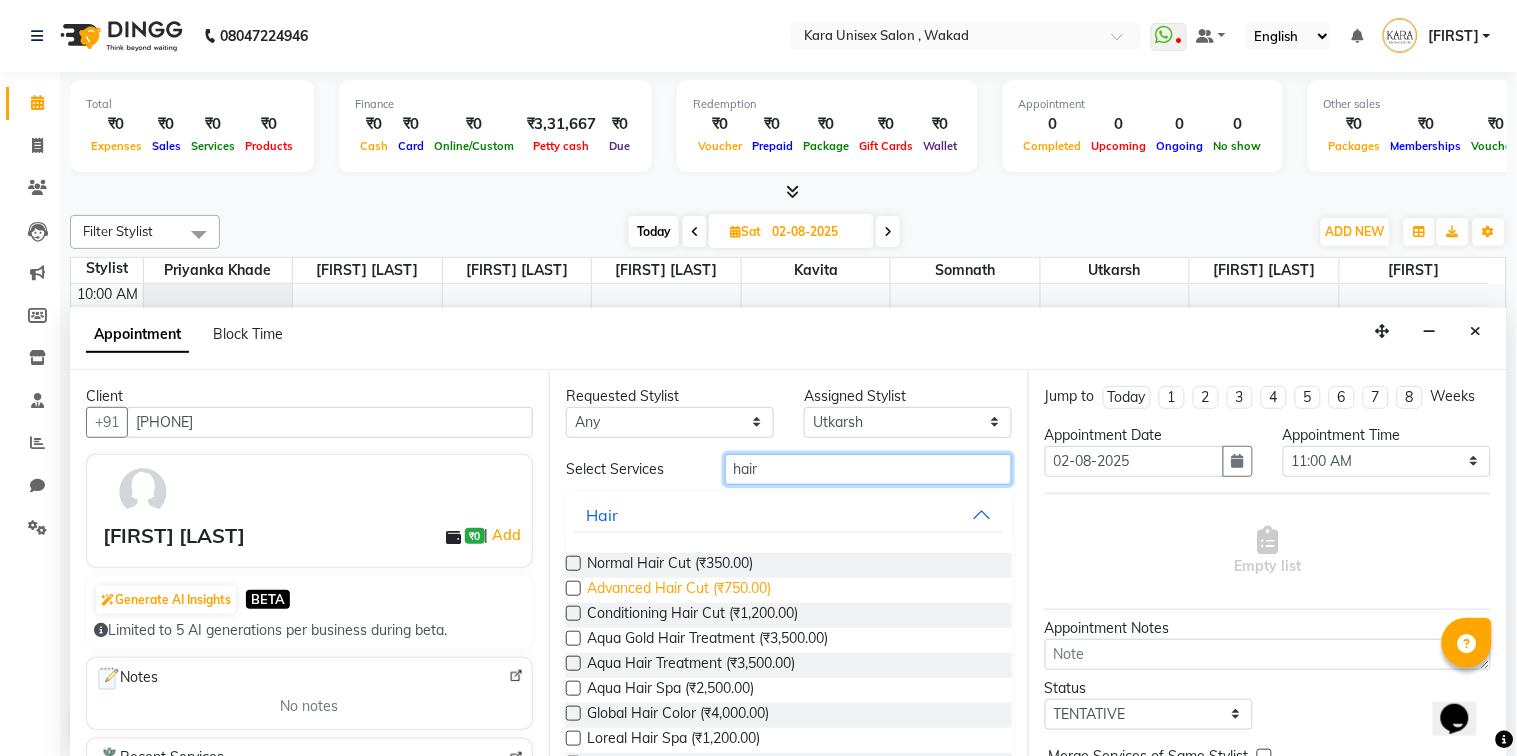 type on "hair" 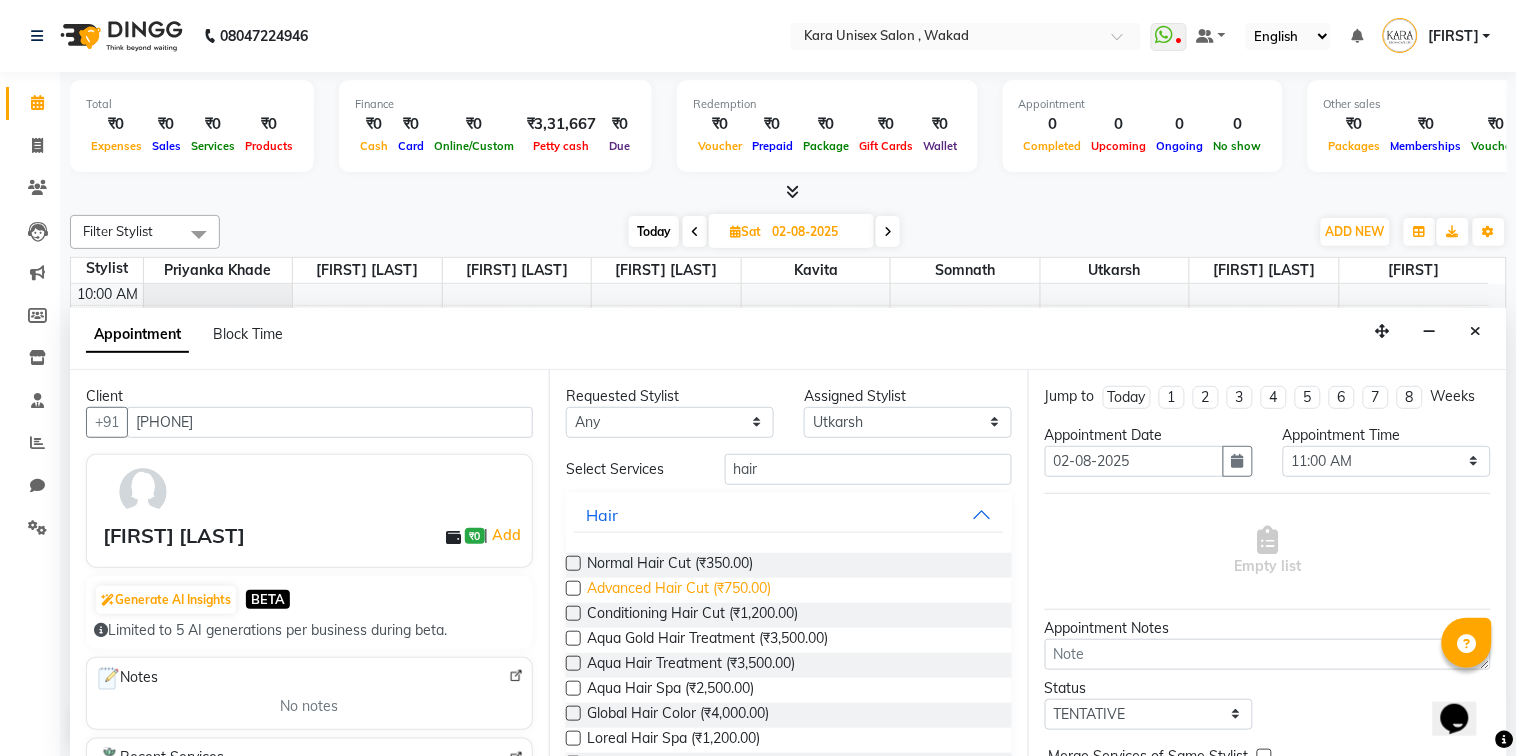 click on "Advanced Hair Cut (₹750.00)" at bounding box center (679, 590) 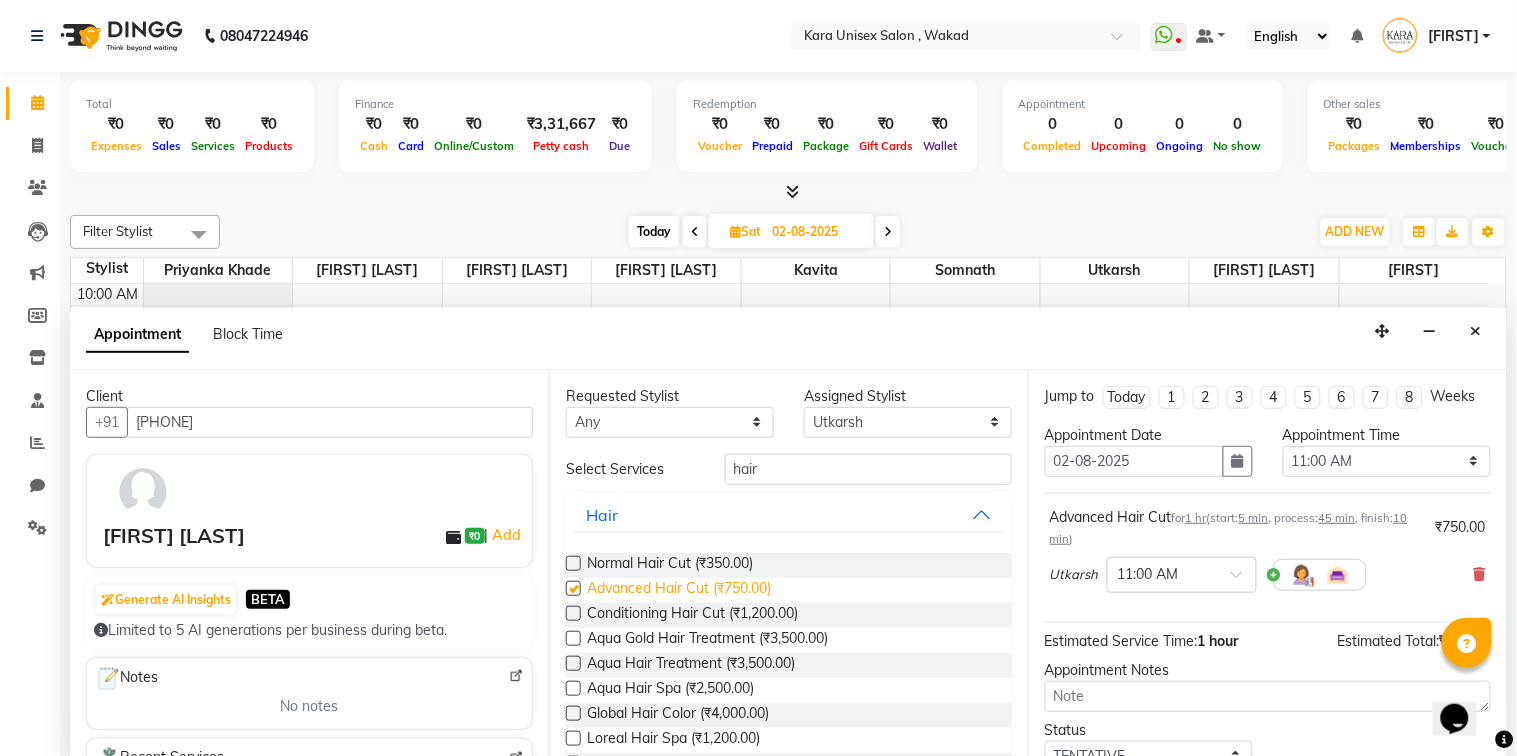 checkbox on "false" 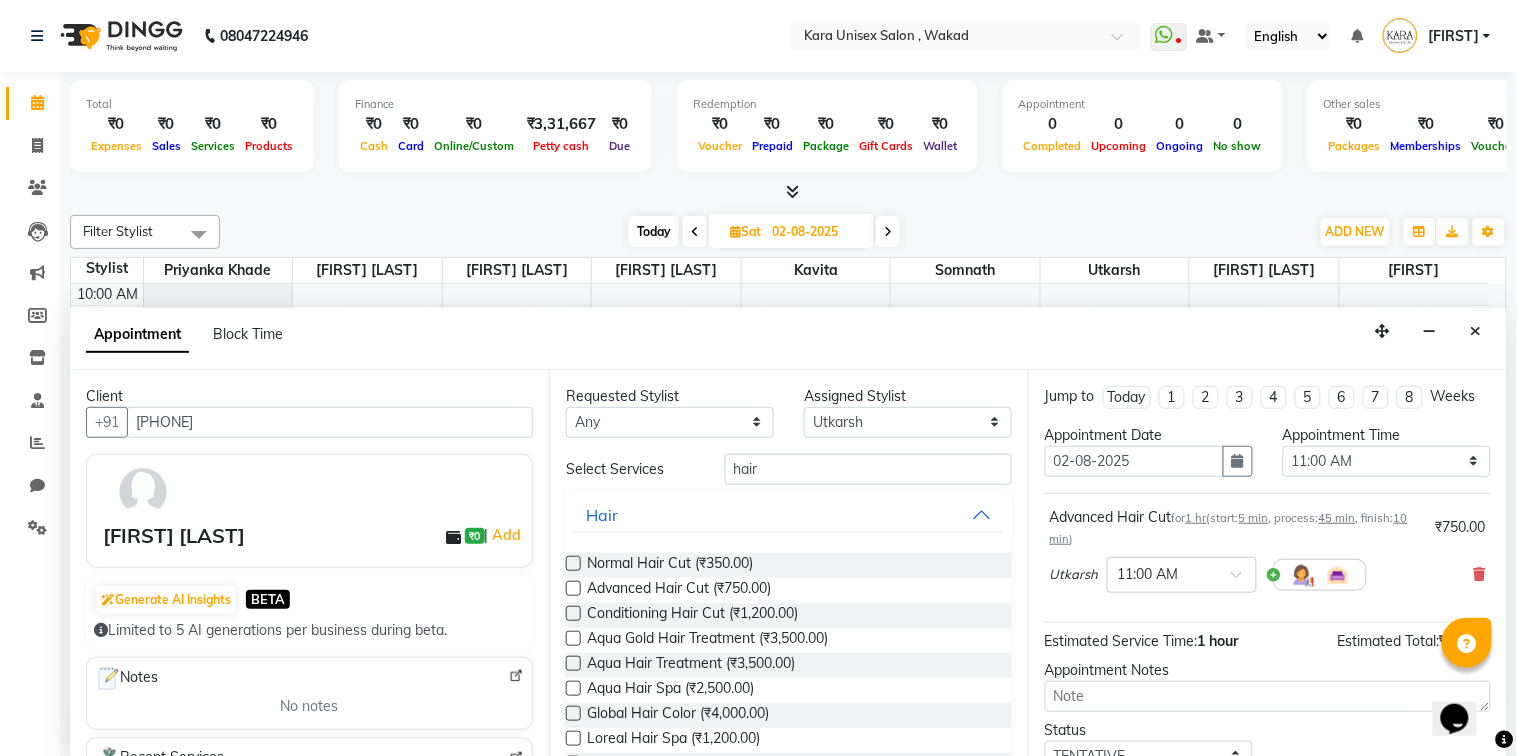 scroll, scrollTop: 160, scrollLeft: 0, axis: vertical 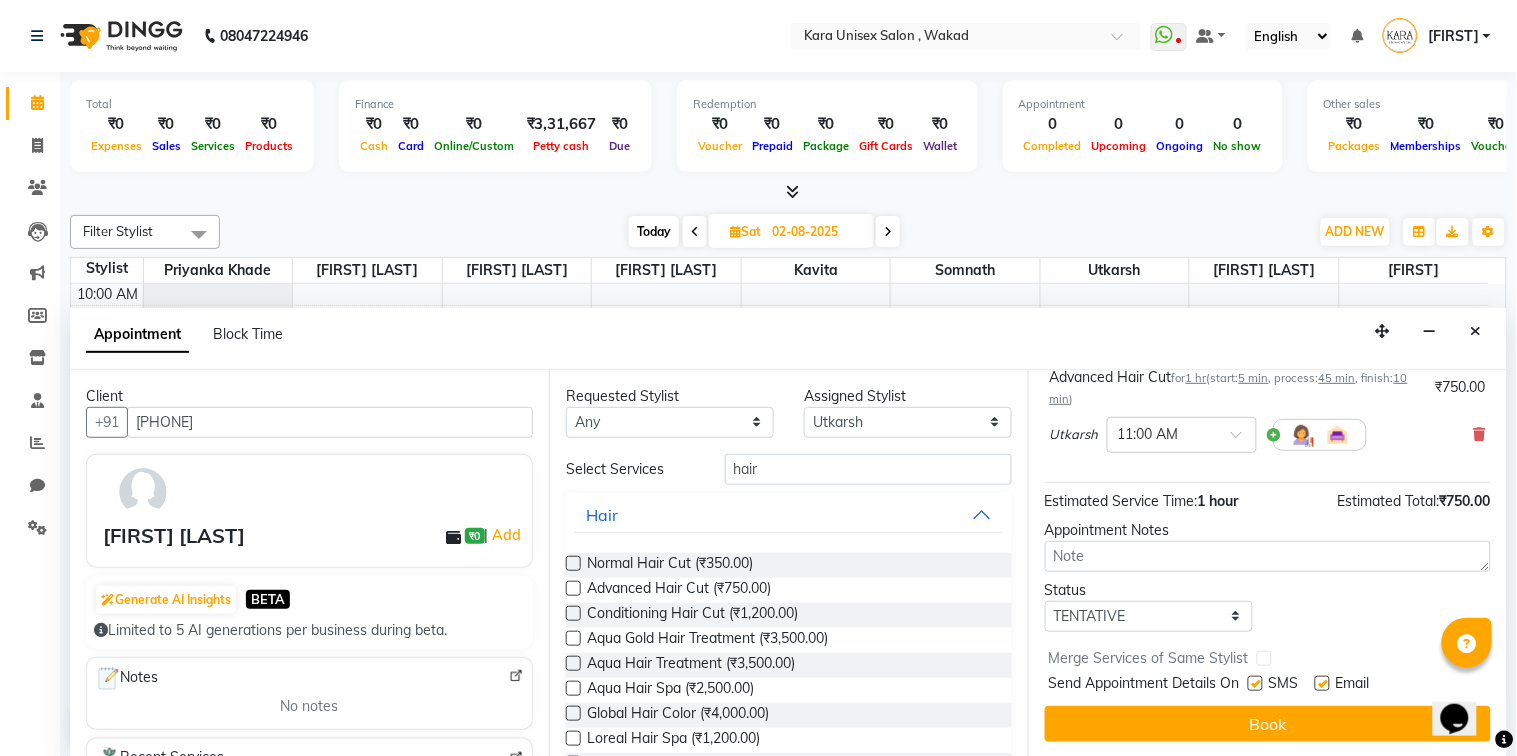 drag, startPoint x: 1164, startPoint y: 716, endPoint x: 1078, endPoint y: 687, distance: 90.75792 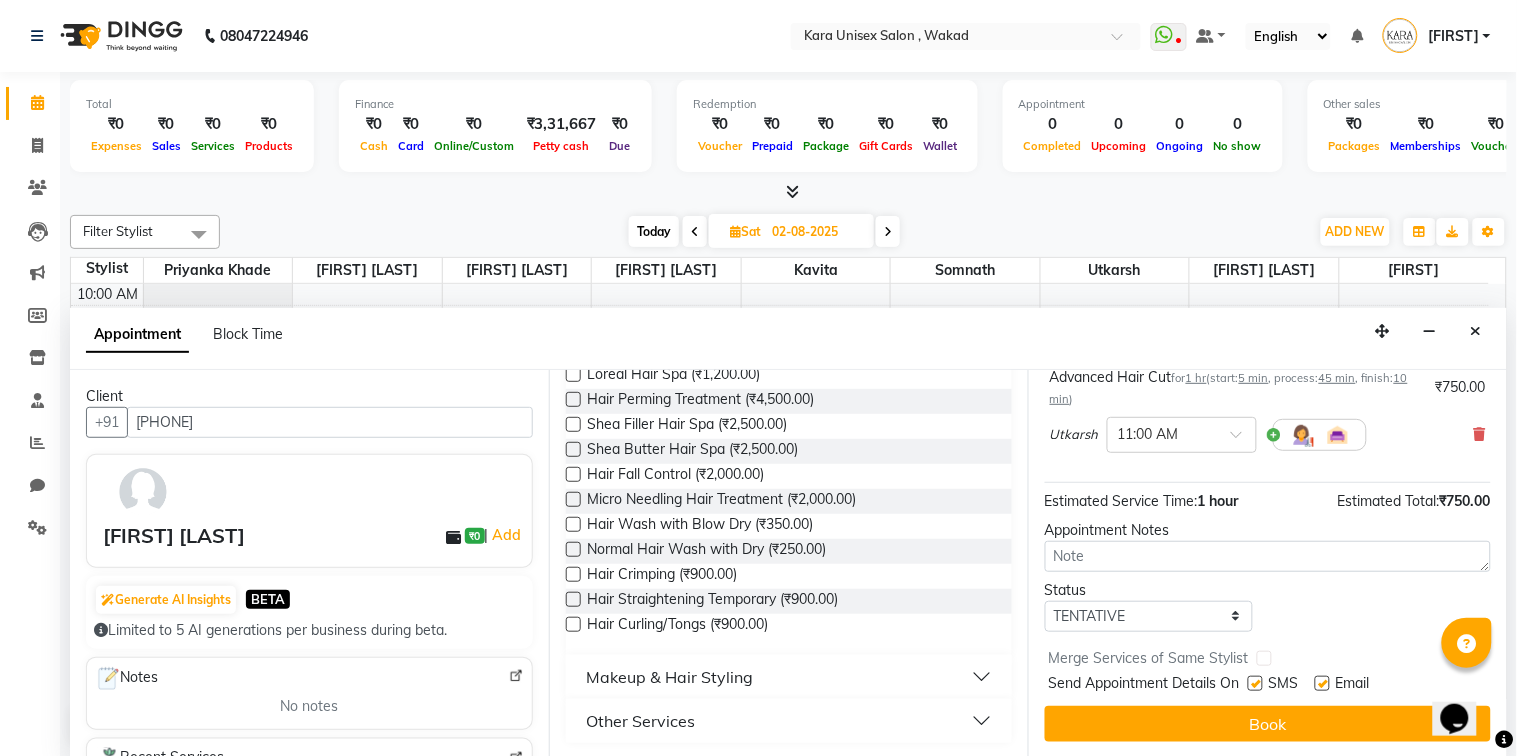 scroll, scrollTop: 0, scrollLeft: 0, axis: both 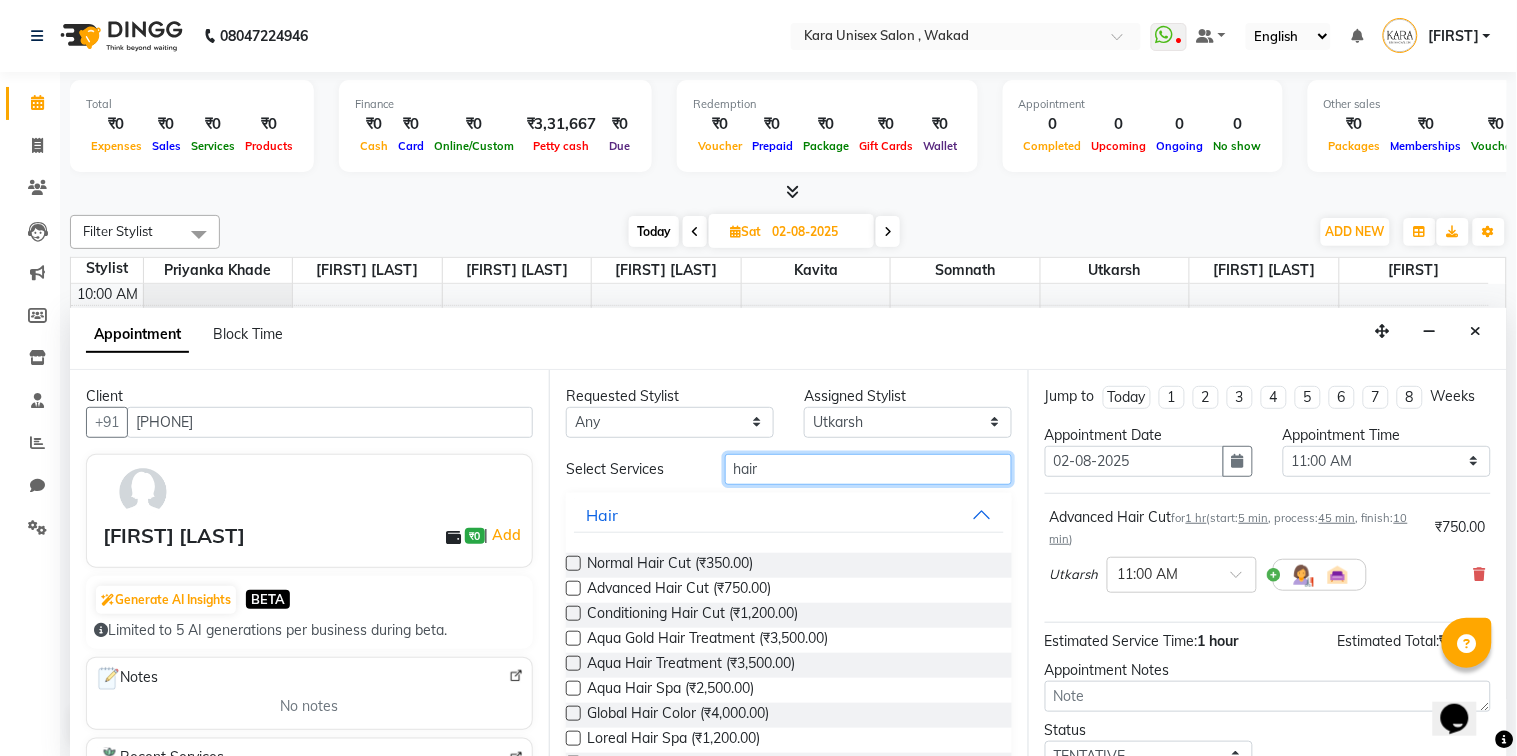 click on "hair" at bounding box center [868, 469] 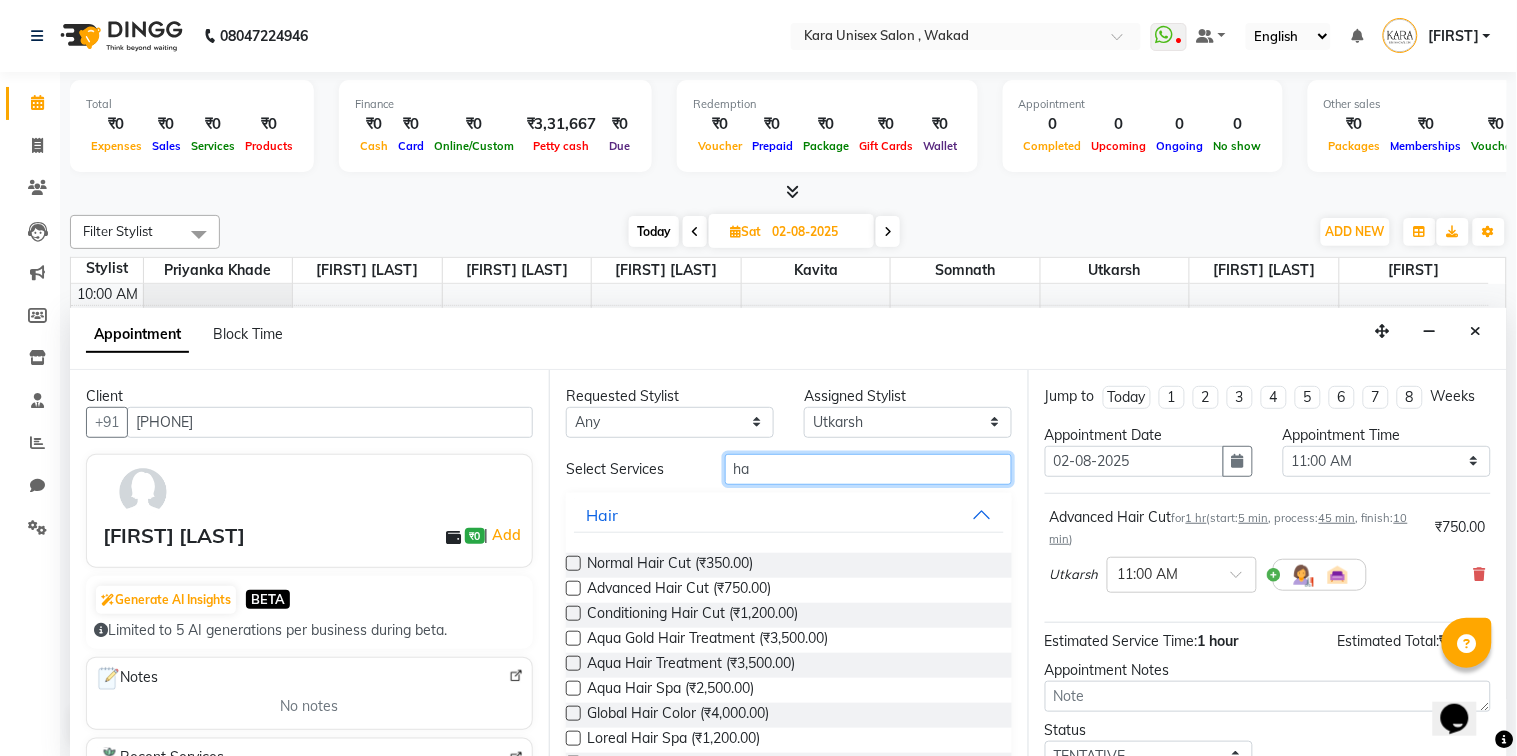type on "h" 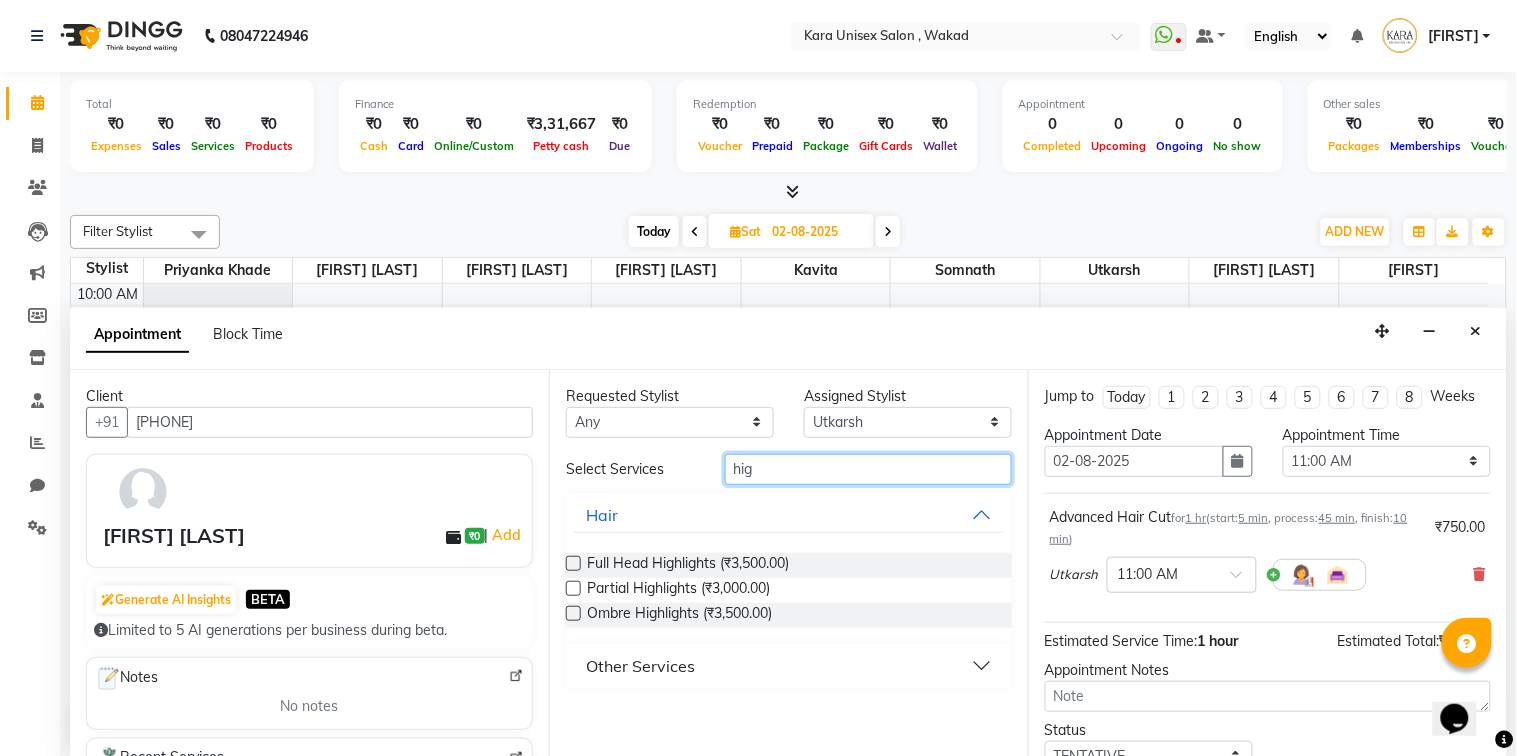 type on "hig" 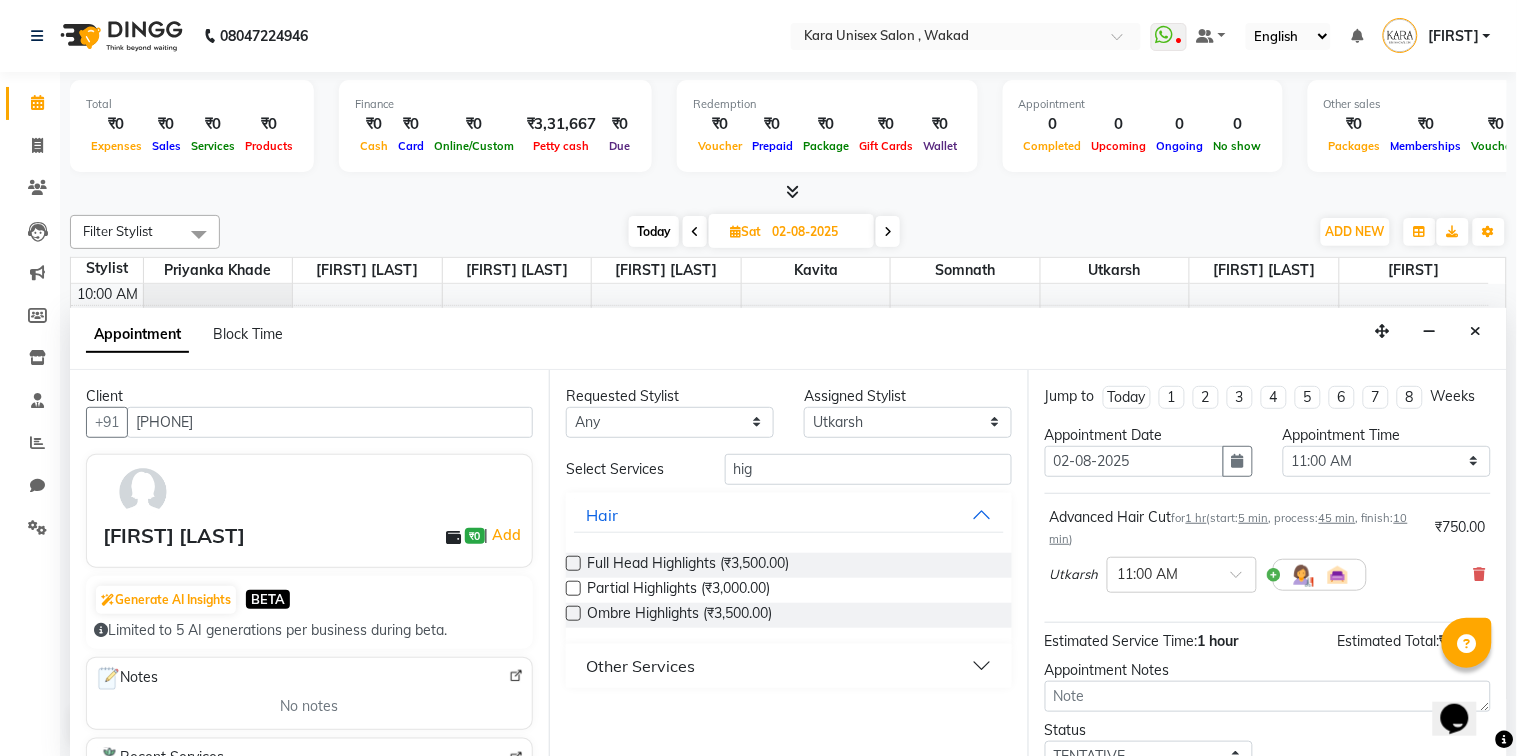 click at bounding box center (573, 613) 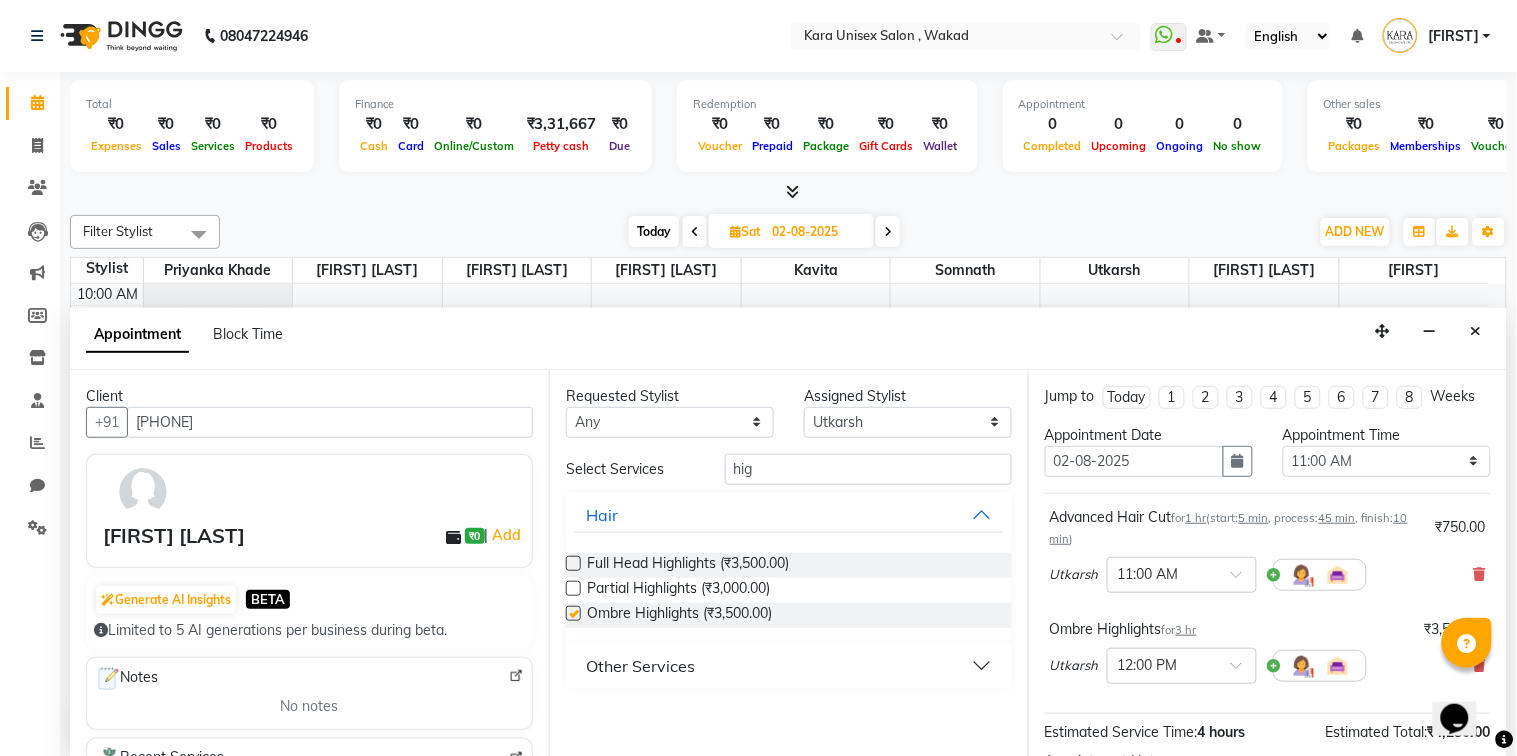 checkbox on "false" 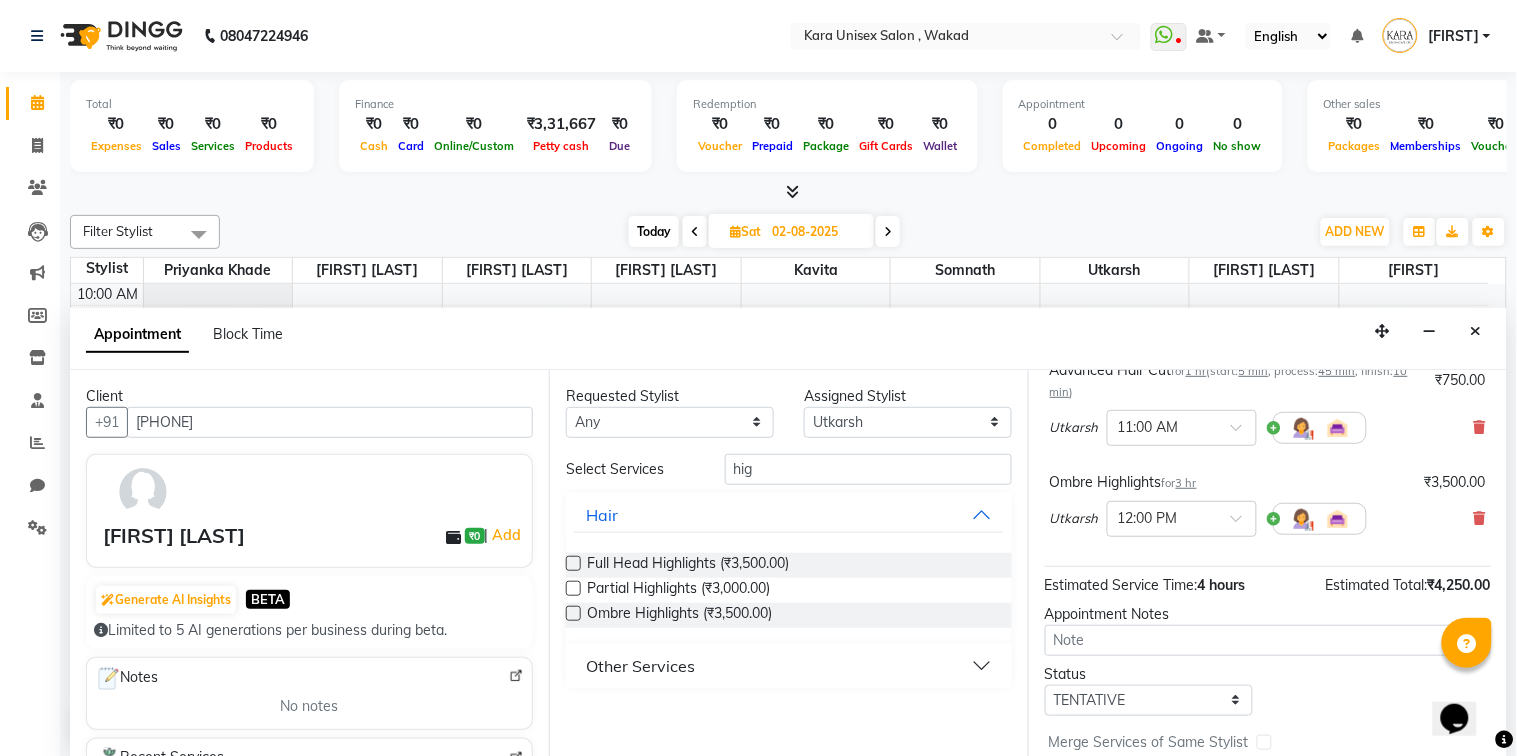 scroll, scrollTop: 250, scrollLeft: 0, axis: vertical 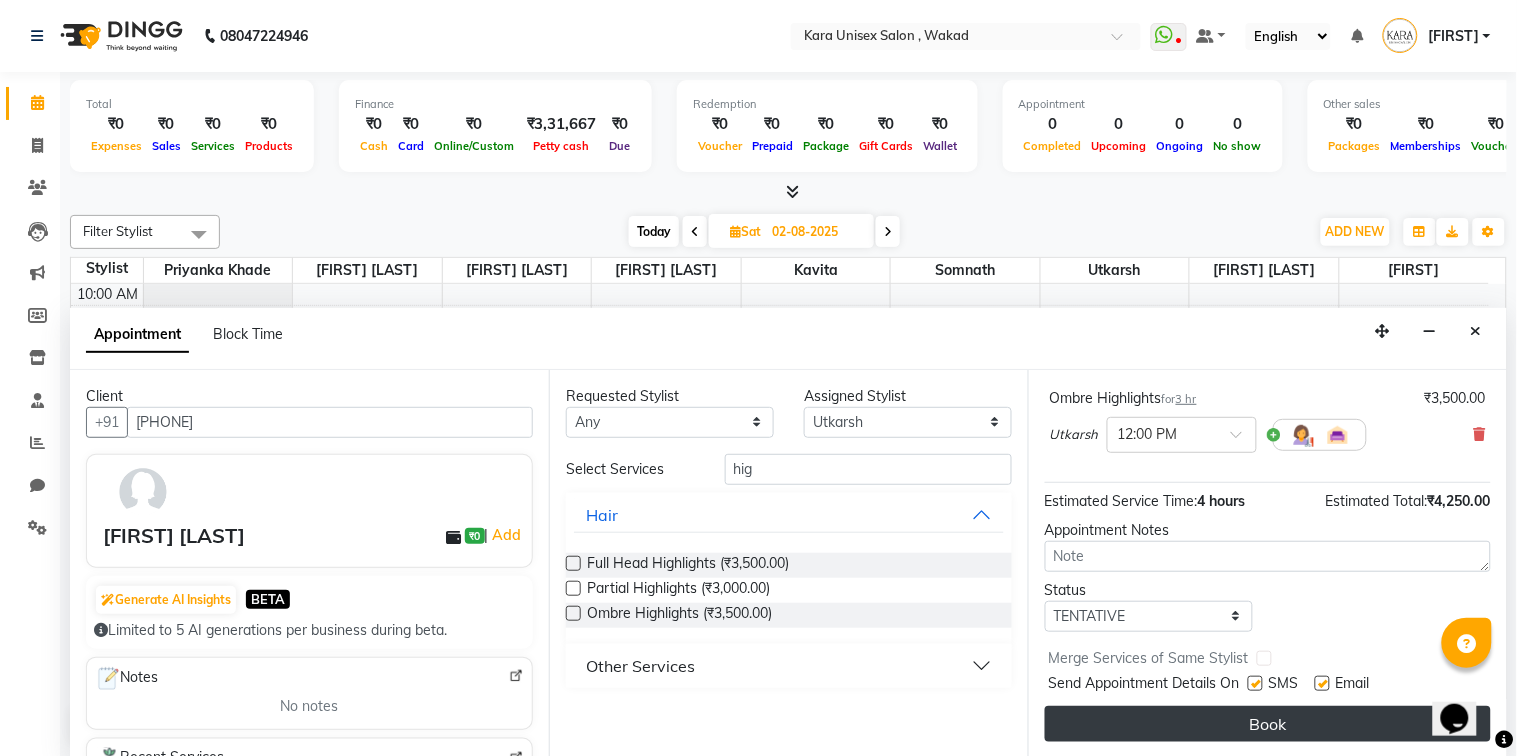 click on "Book" at bounding box center (1268, 724) 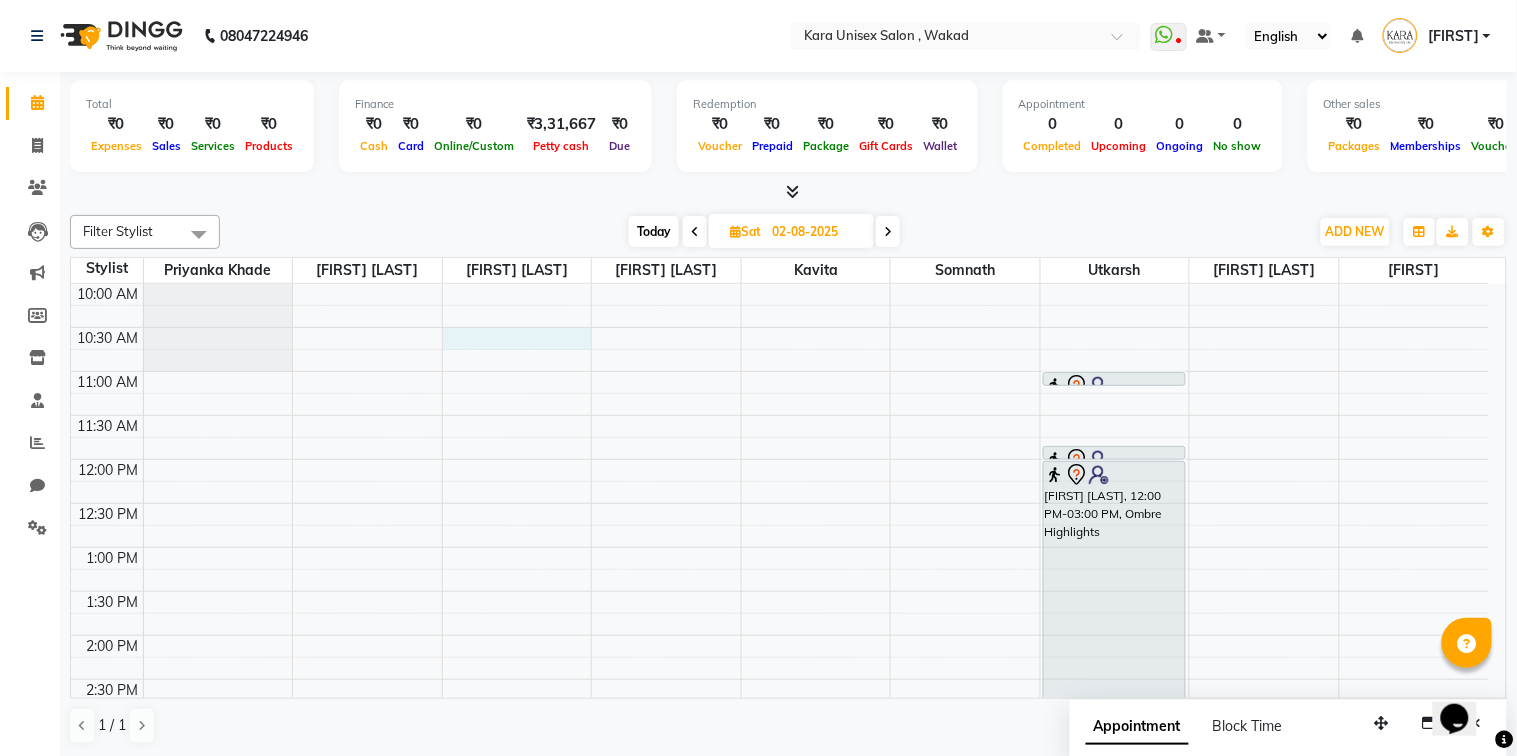 click on "9:00 AM 9:30 AM 10:00 AM 10:30 AM 11:00 AM 11:30 AM 12:00 PM 12:30 PM 1:00 PM 1:30 PM 2:00 PM 2:30 PM 3:00 PM 3:30 PM 4:00 PM 4:30 PM 5:00 PM 5:30 PM 6:00 PM 6:30 PM 7:00 PM 7:30 PM 8:00 PM 8:30 PM Jyoati Panditam, 11:00 AM-12:00 PM, Advanced Hair Cut Jyoati Panditam, 11:00 AM-12:00 PM, Advanced Hair Cut Jyoati Panditam, 12:00 PM-03:00 PM, Ombre Highlights" at bounding box center [780, 723] 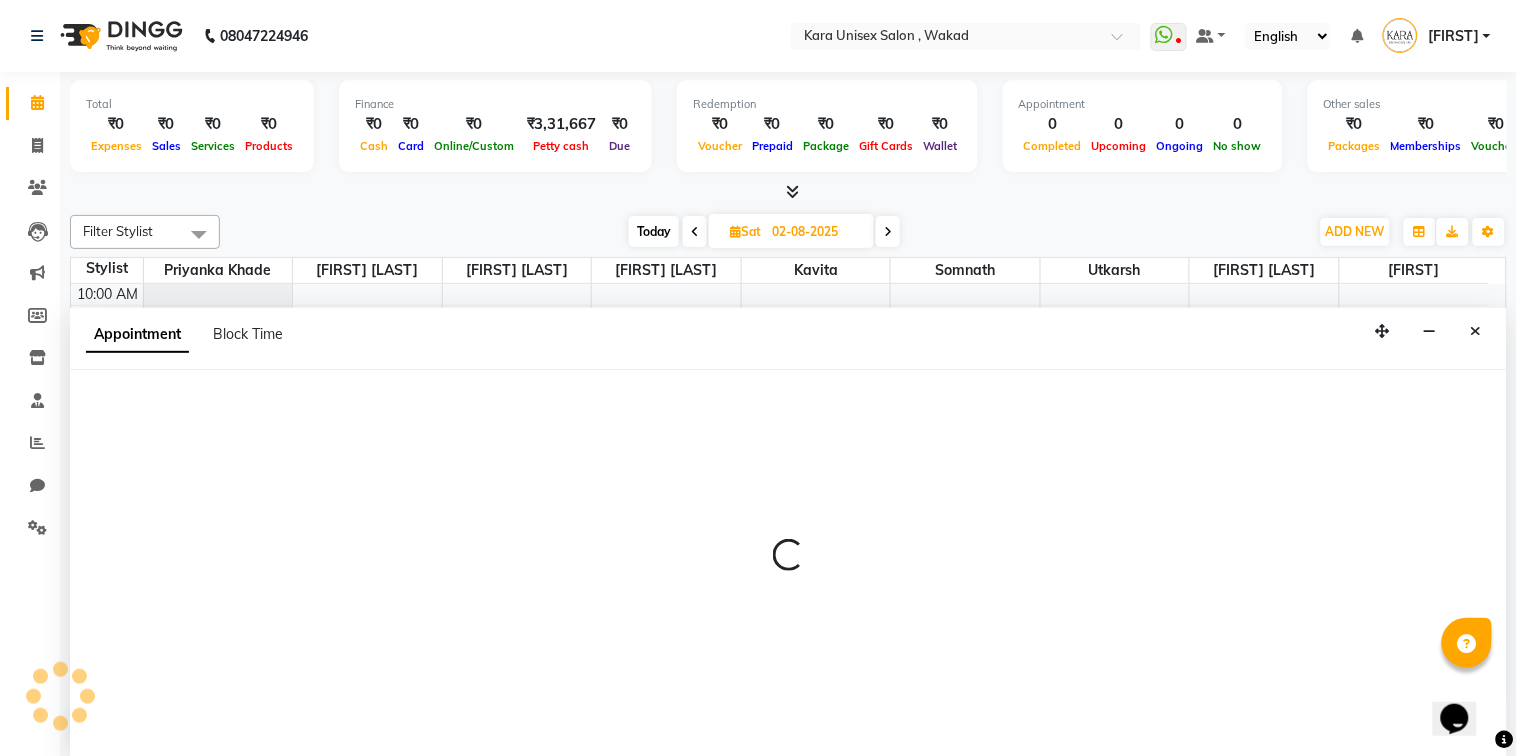 select on "70484" 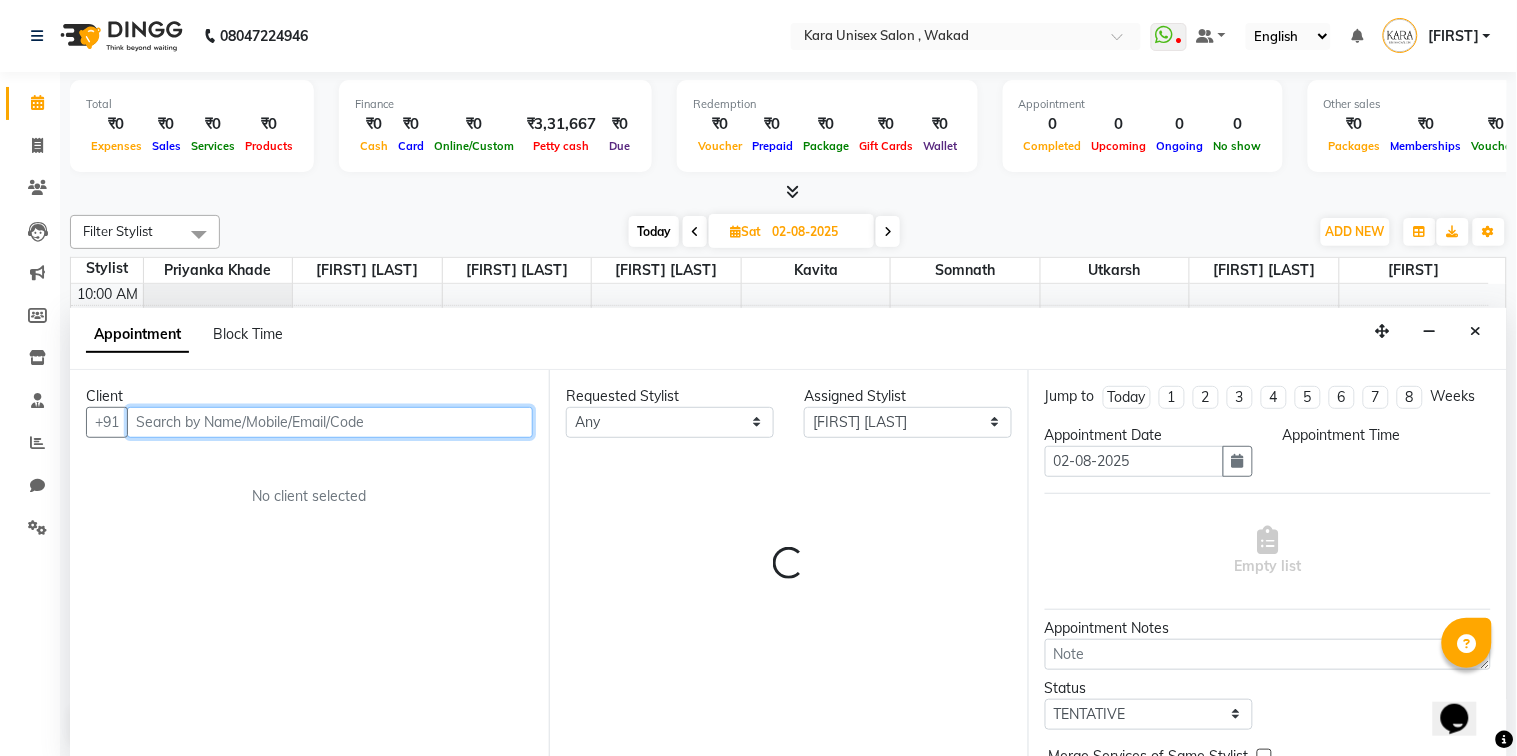 select on "630" 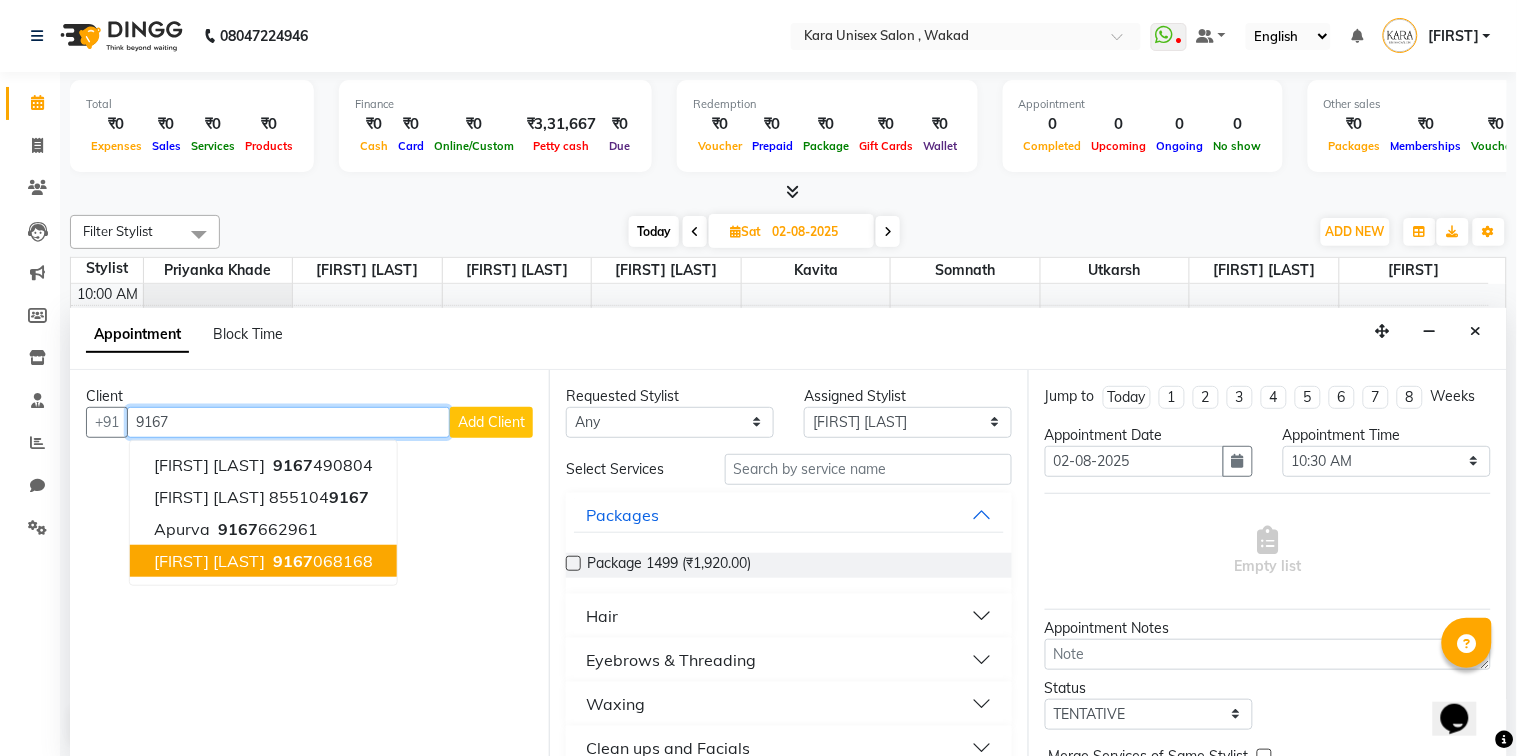 click on "[PHONE]" at bounding box center [321, 561] 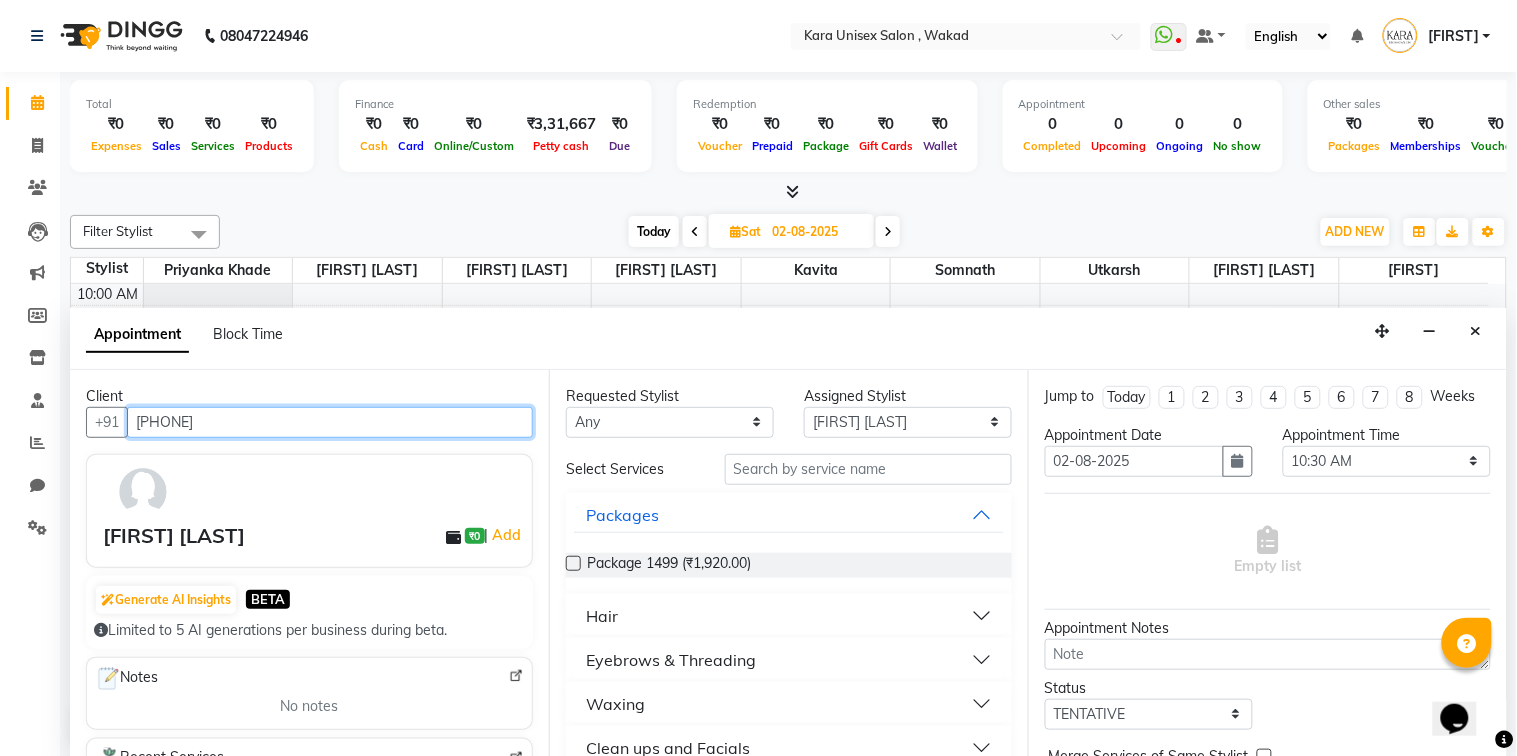 type on "[PHONE]" 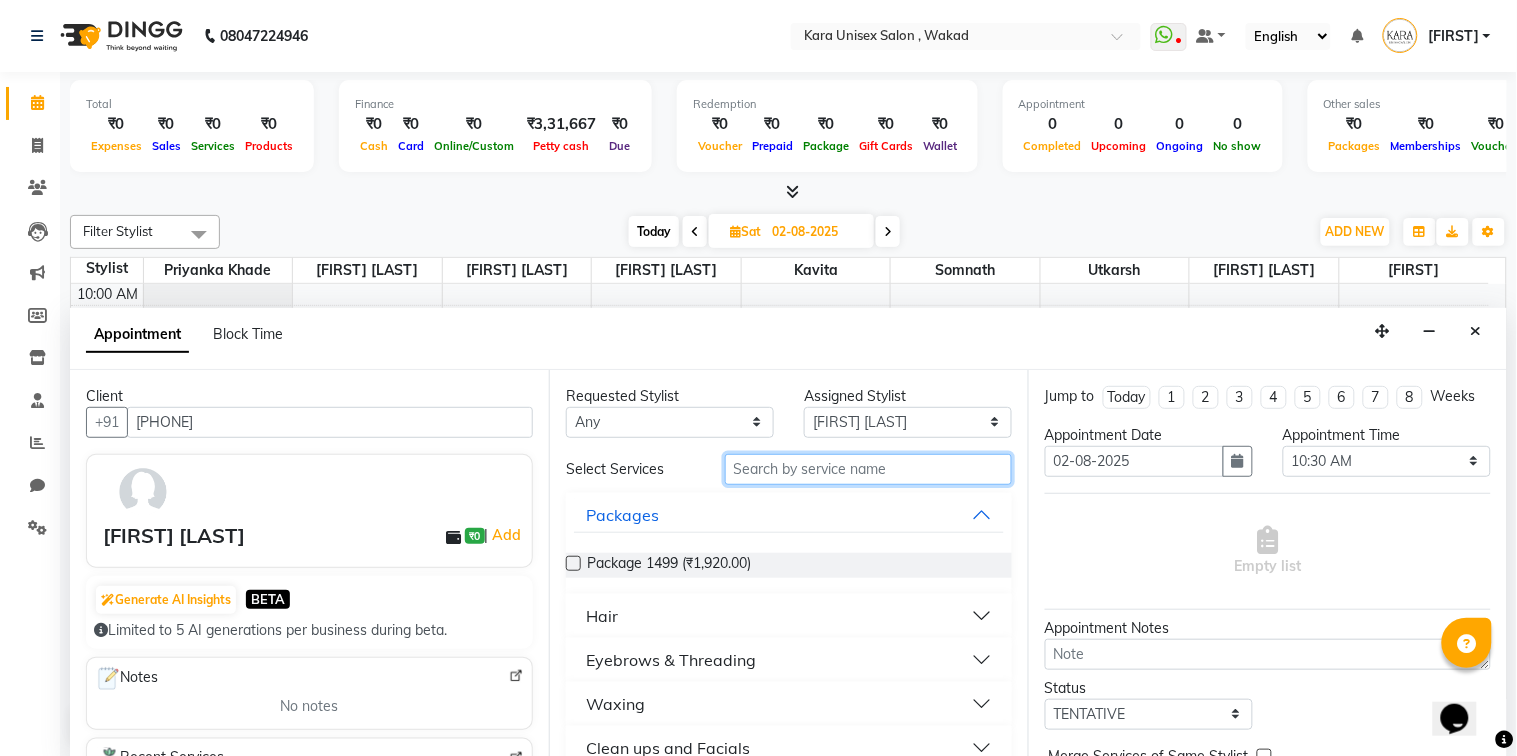 click at bounding box center (868, 469) 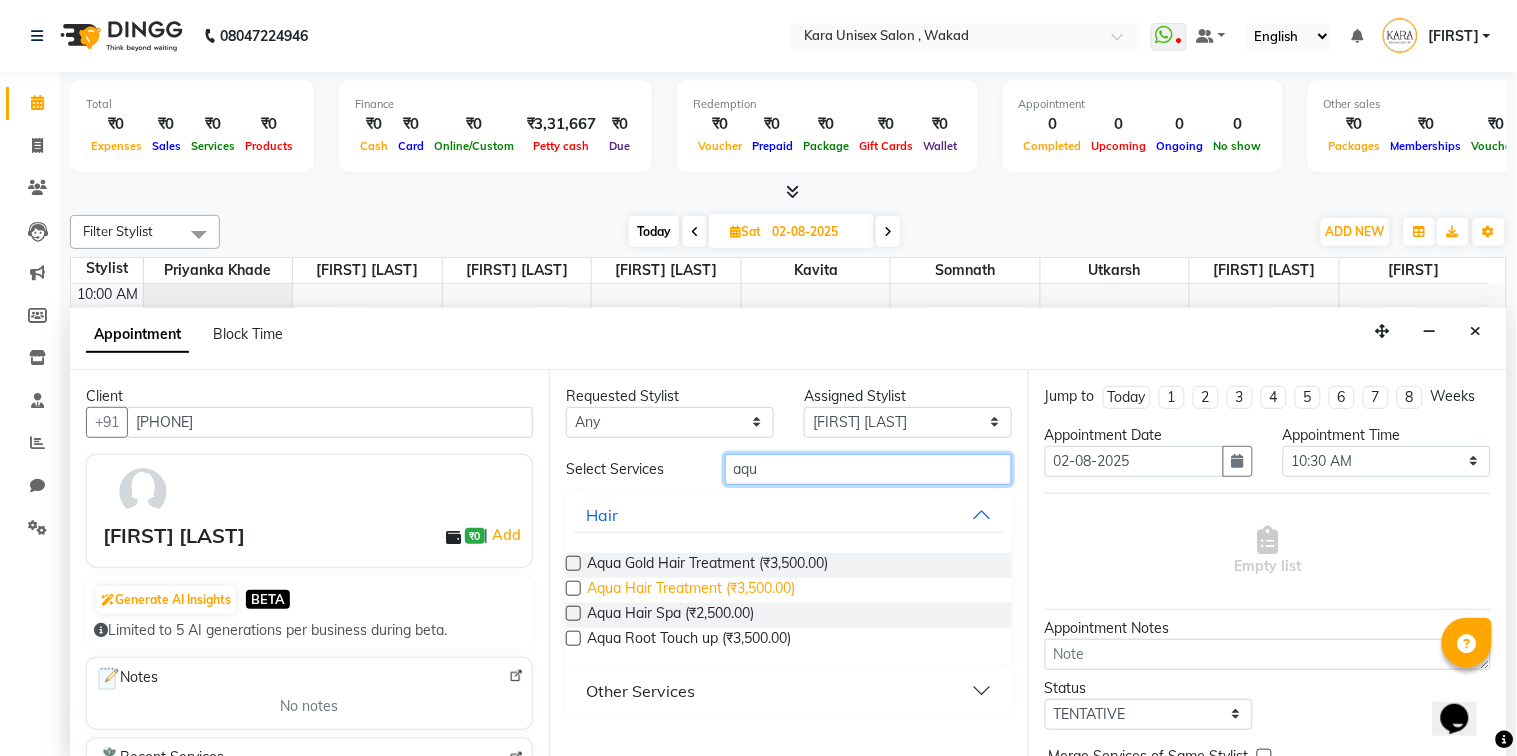 type on "aqu" 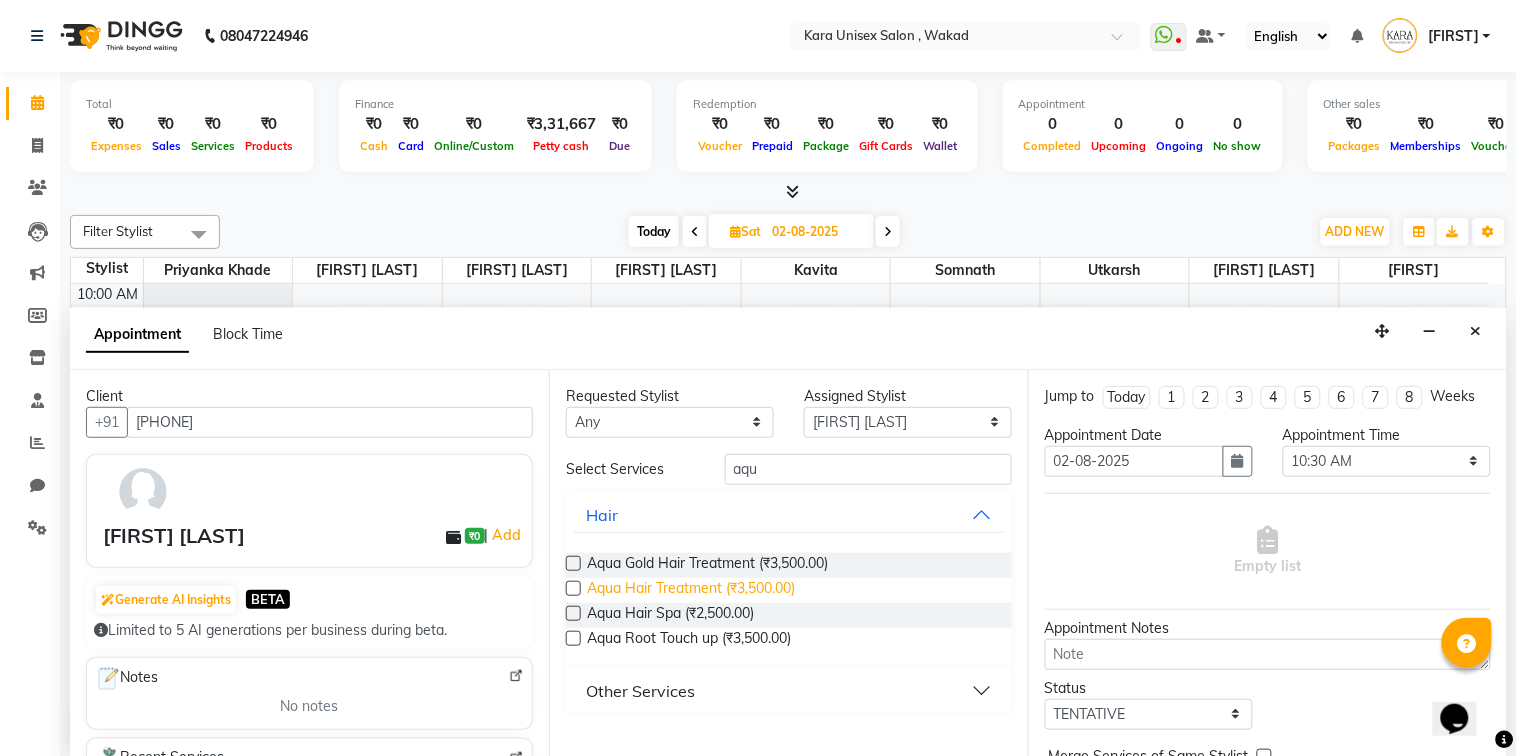 click on "Aqua Hair Treatment (₹3,500.00)" at bounding box center [691, 590] 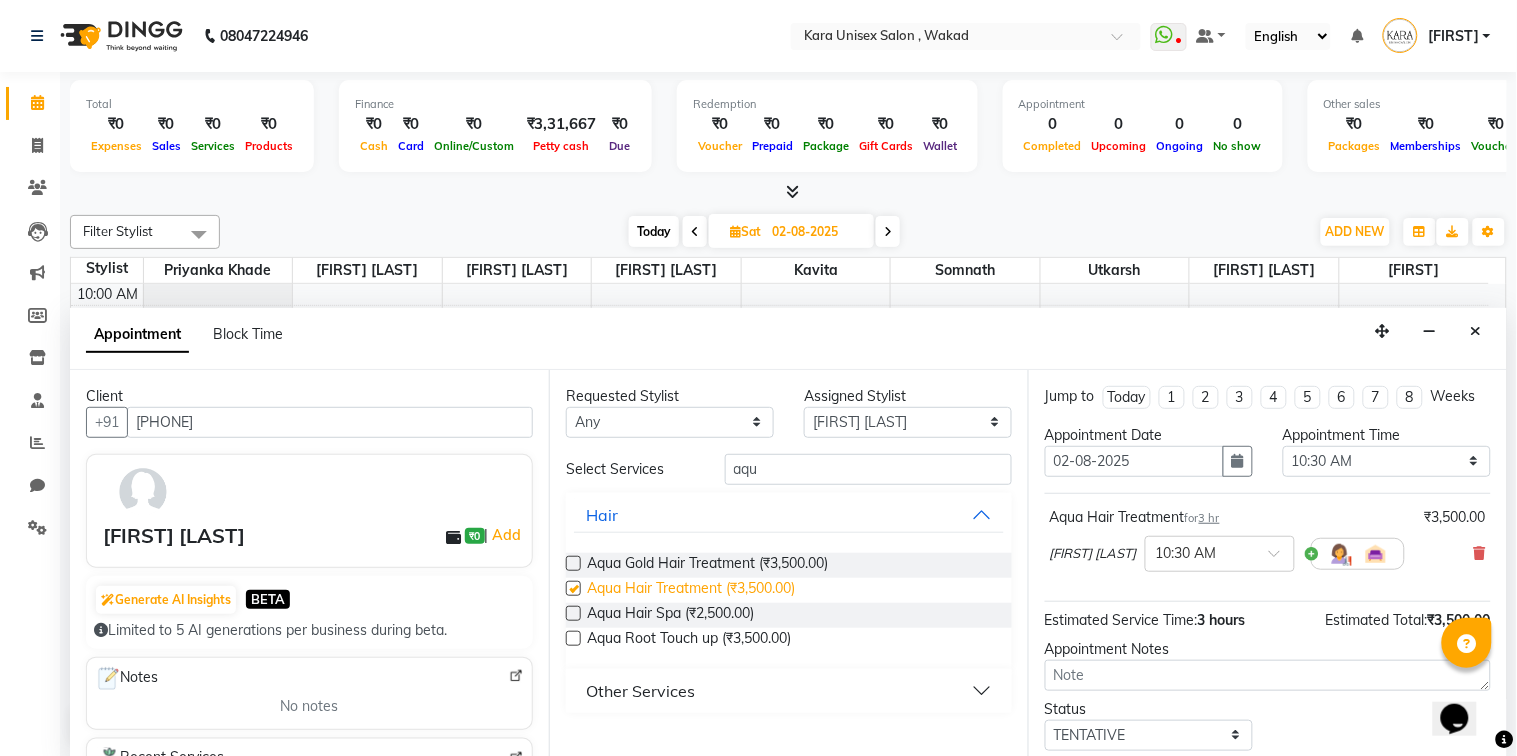 checkbox on "false" 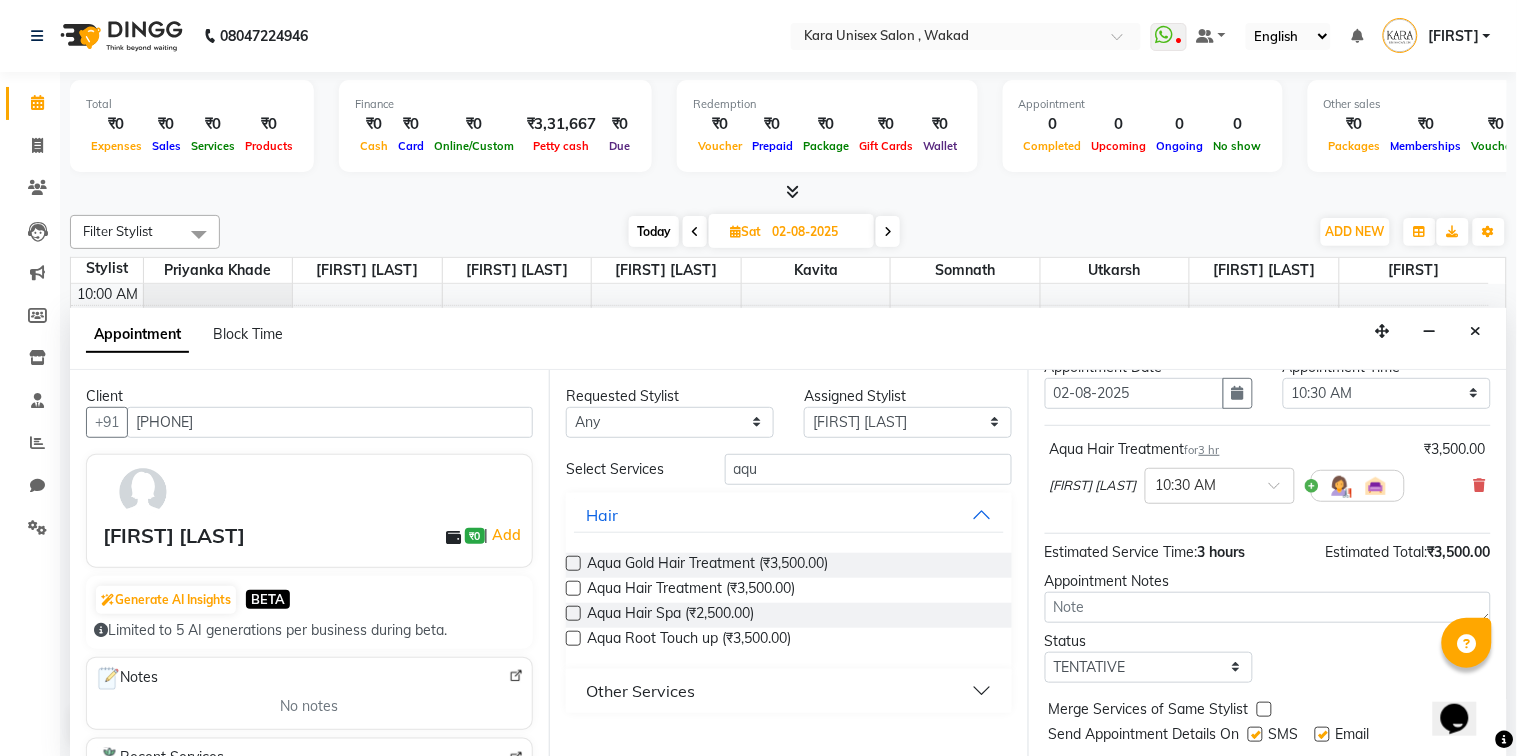scroll, scrollTop: 138, scrollLeft: 0, axis: vertical 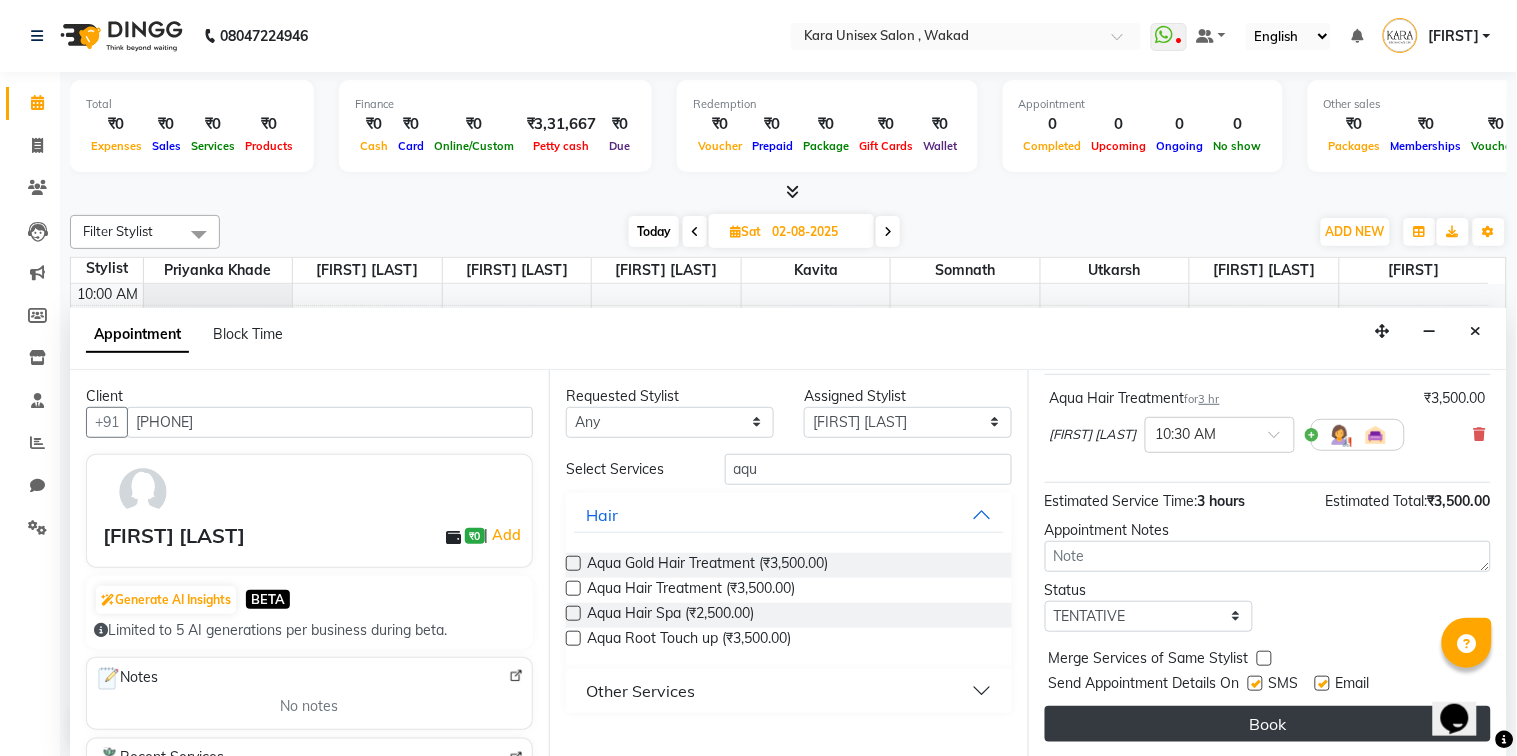 click on "Book" at bounding box center [1268, 724] 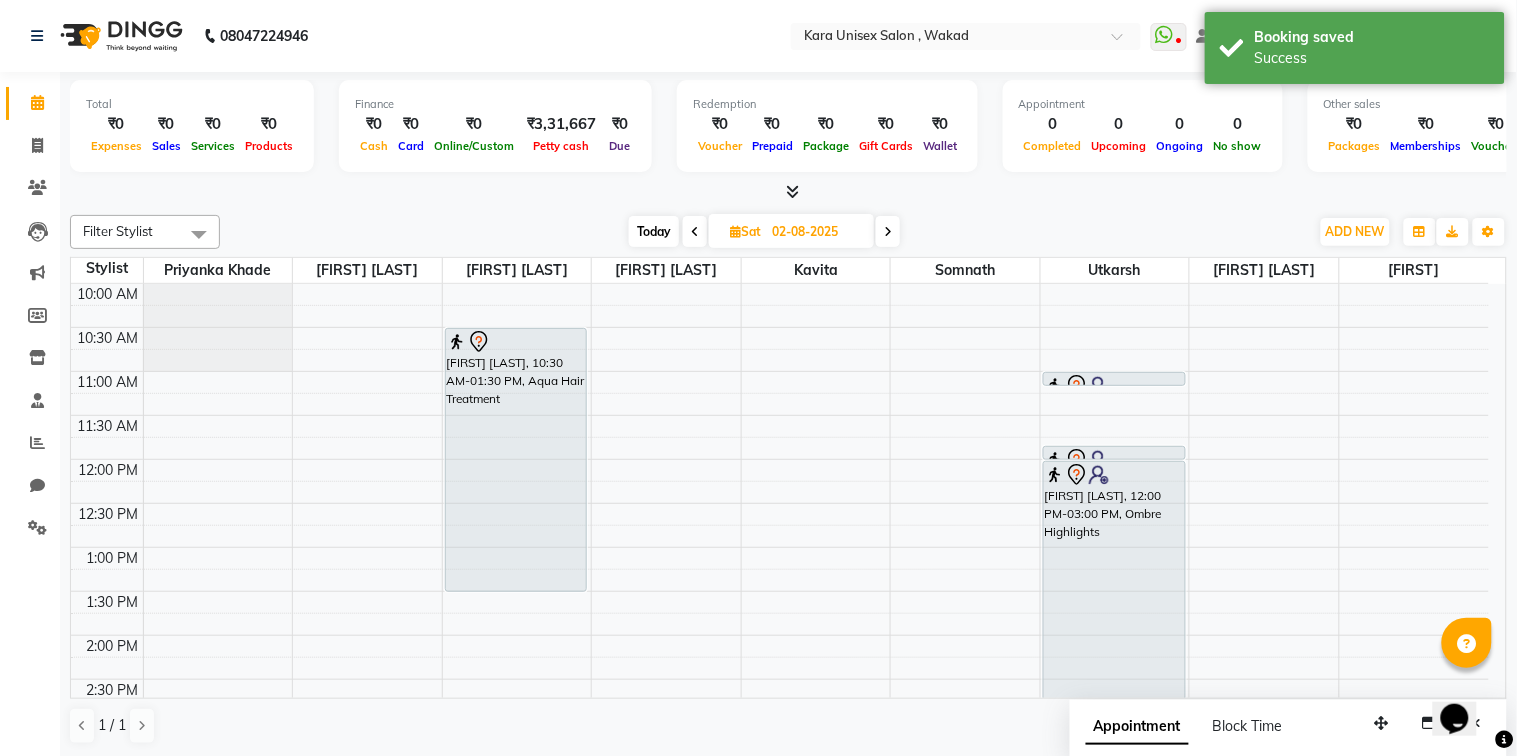 click at bounding box center (888, 231) 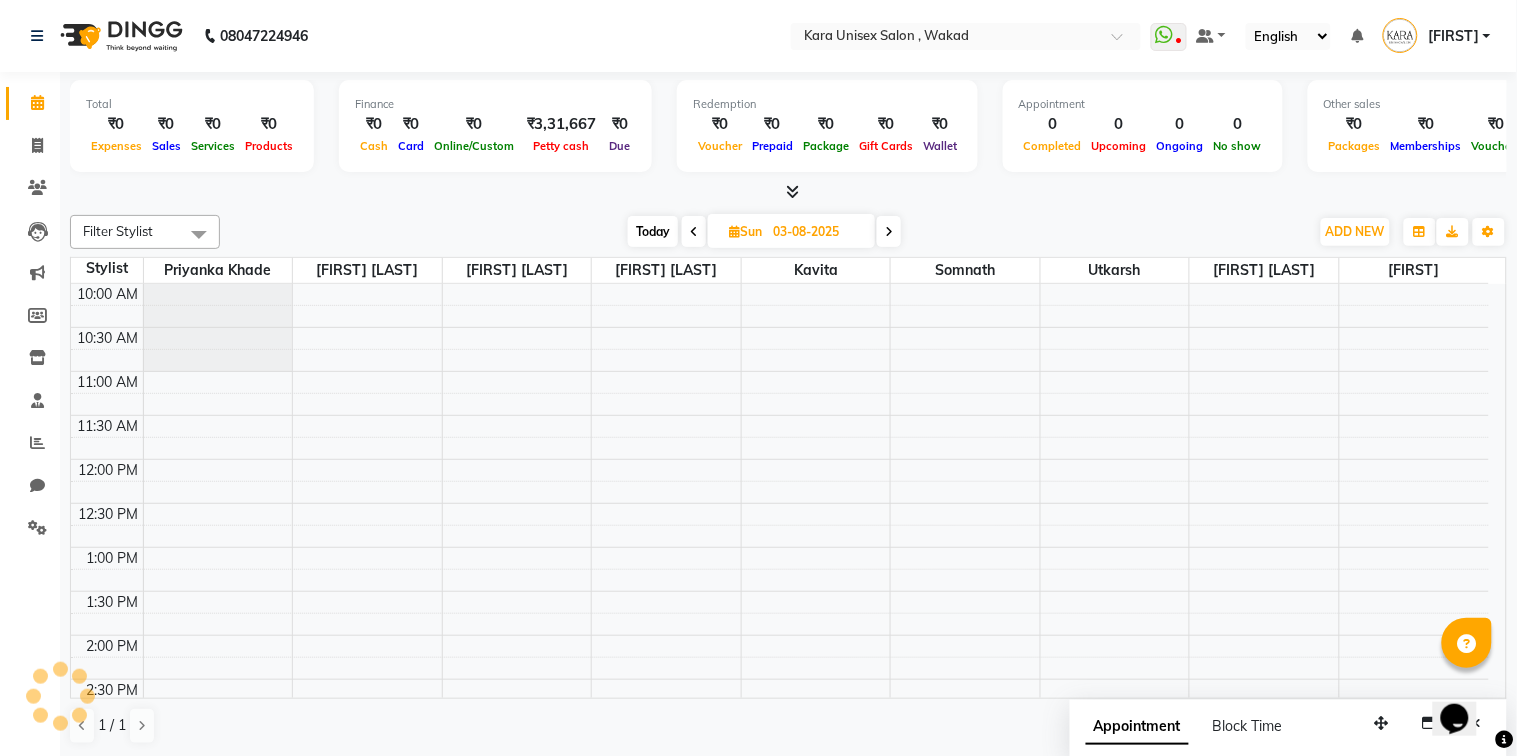scroll, scrollTop: 88, scrollLeft: 0, axis: vertical 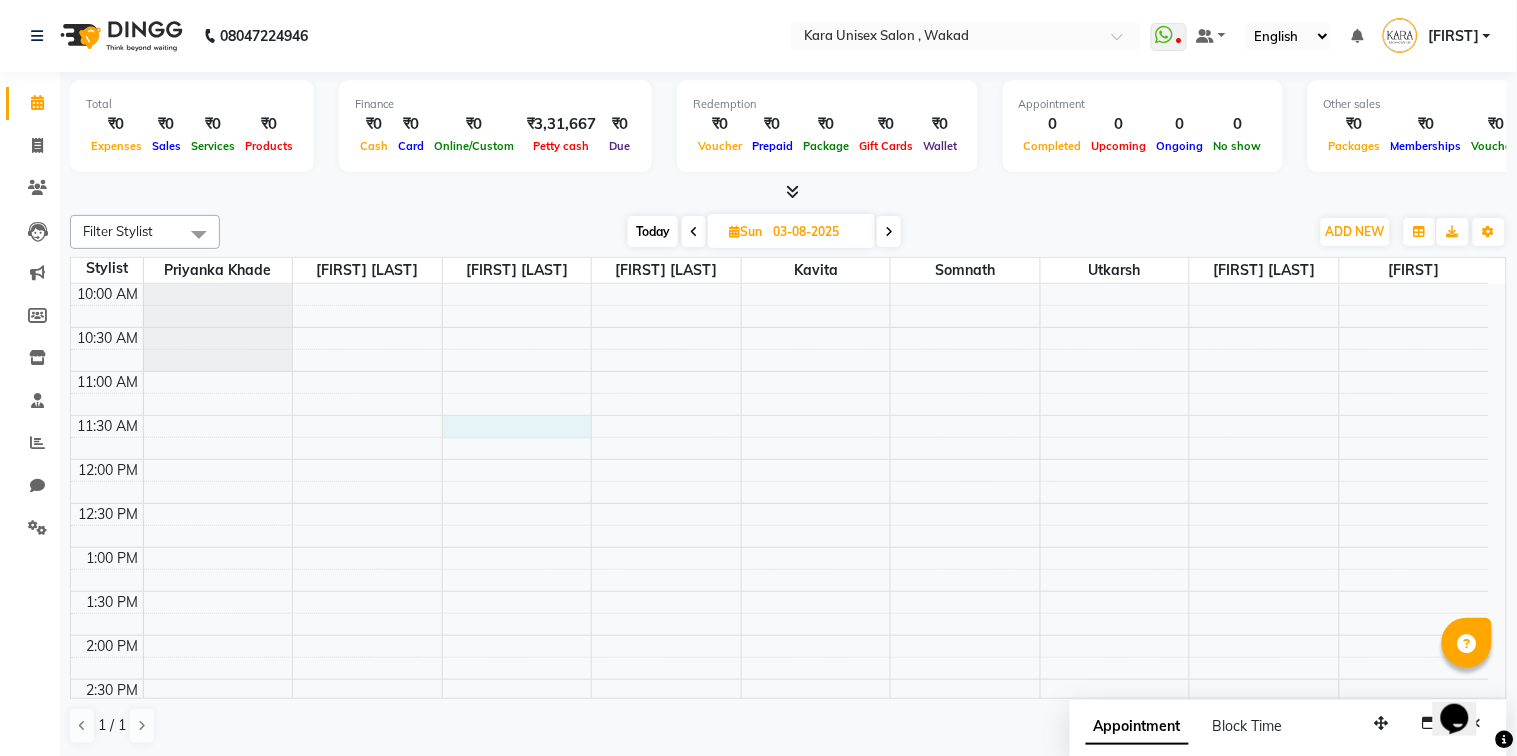 click on "9:00 AM 9:30 AM 10:00 AM 10:30 AM 11:00 AM 11:30 AM 12:00 PM 12:30 PM 1:00 PM 1:30 PM 2:00 PM 2:30 PM 3:00 PM 3:30 PM 4:00 PM 4:30 PM 5:00 PM 5:30 PM 6:00 PM 6:30 PM 7:00 PM 7:30 PM 8:00 PM 8:30 PM" at bounding box center (780, 723) 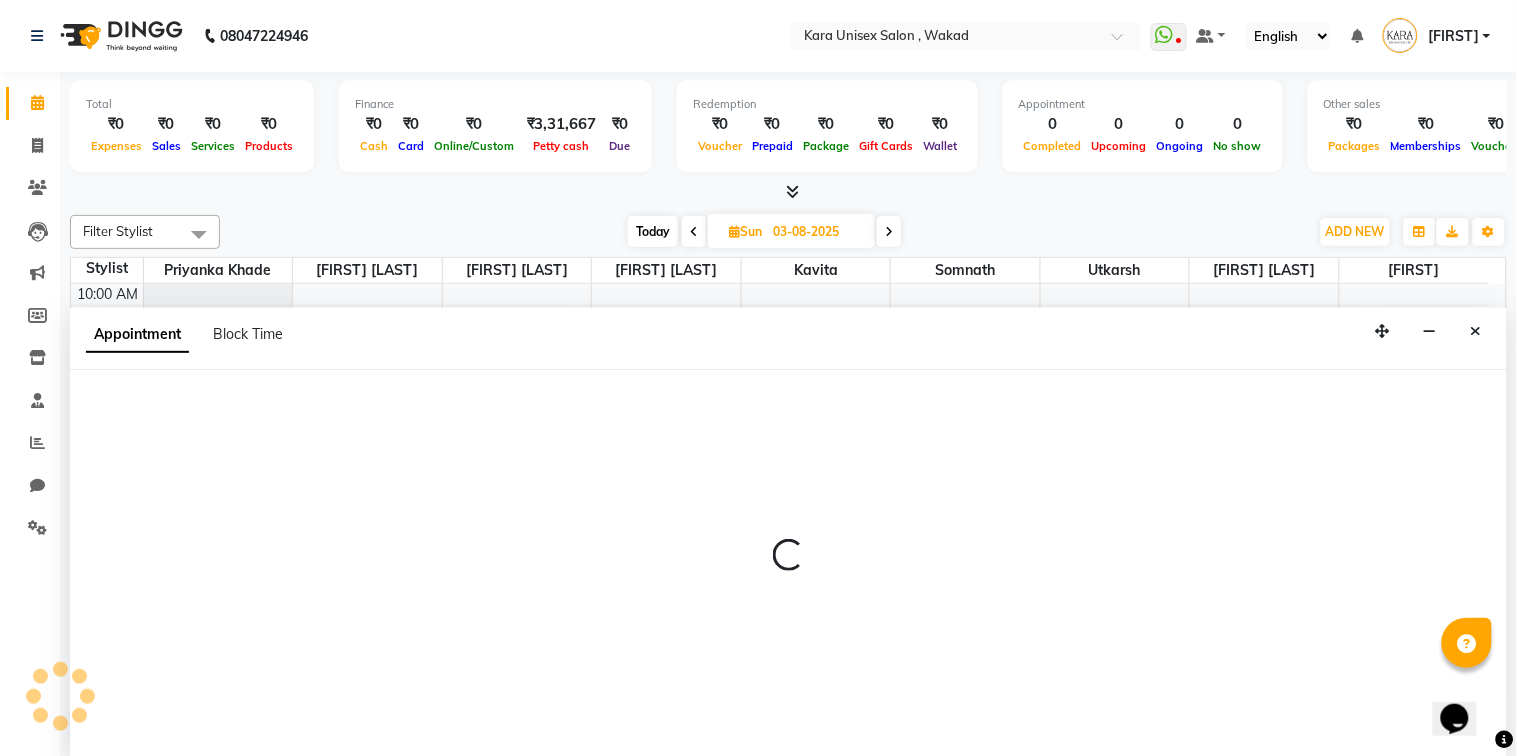 select on "70484" 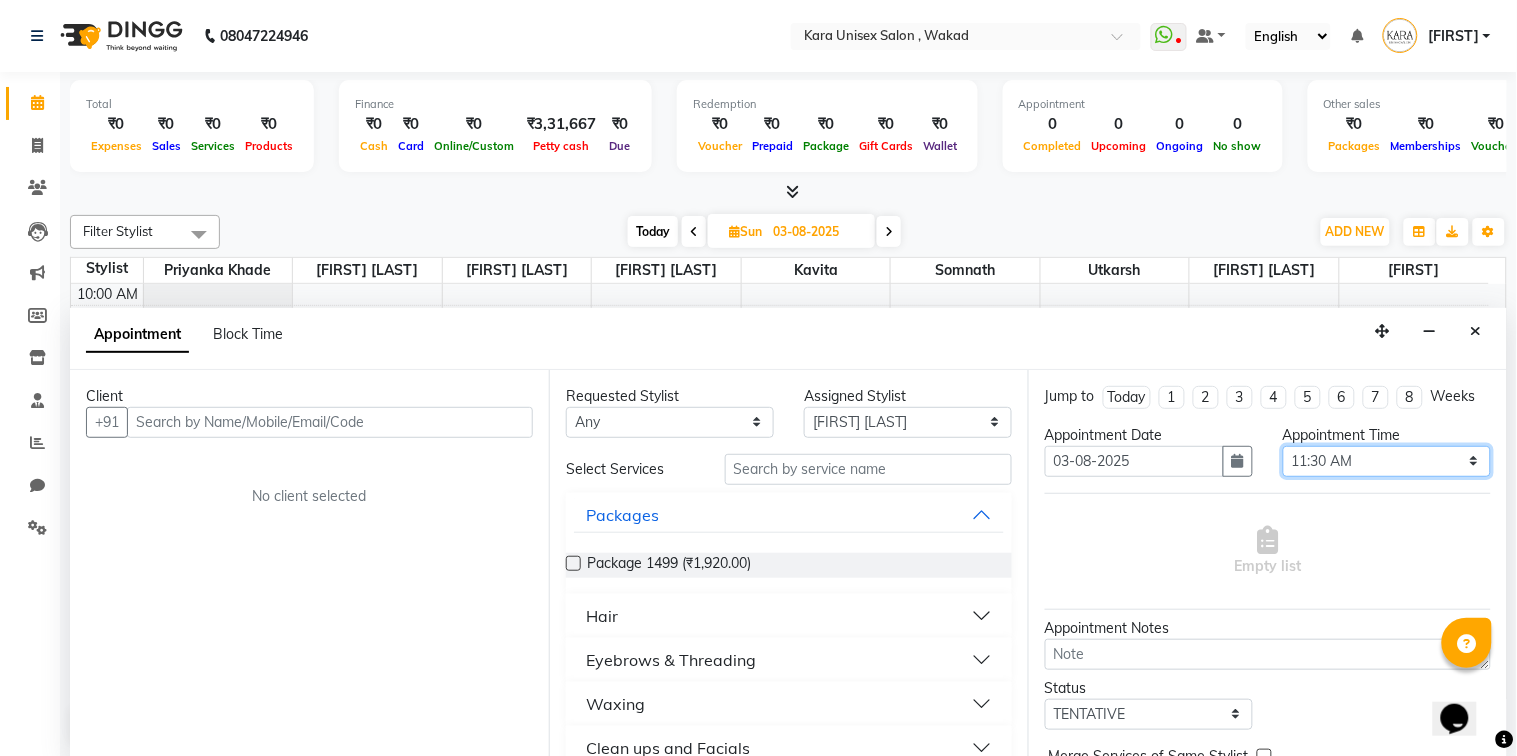 select on "630" 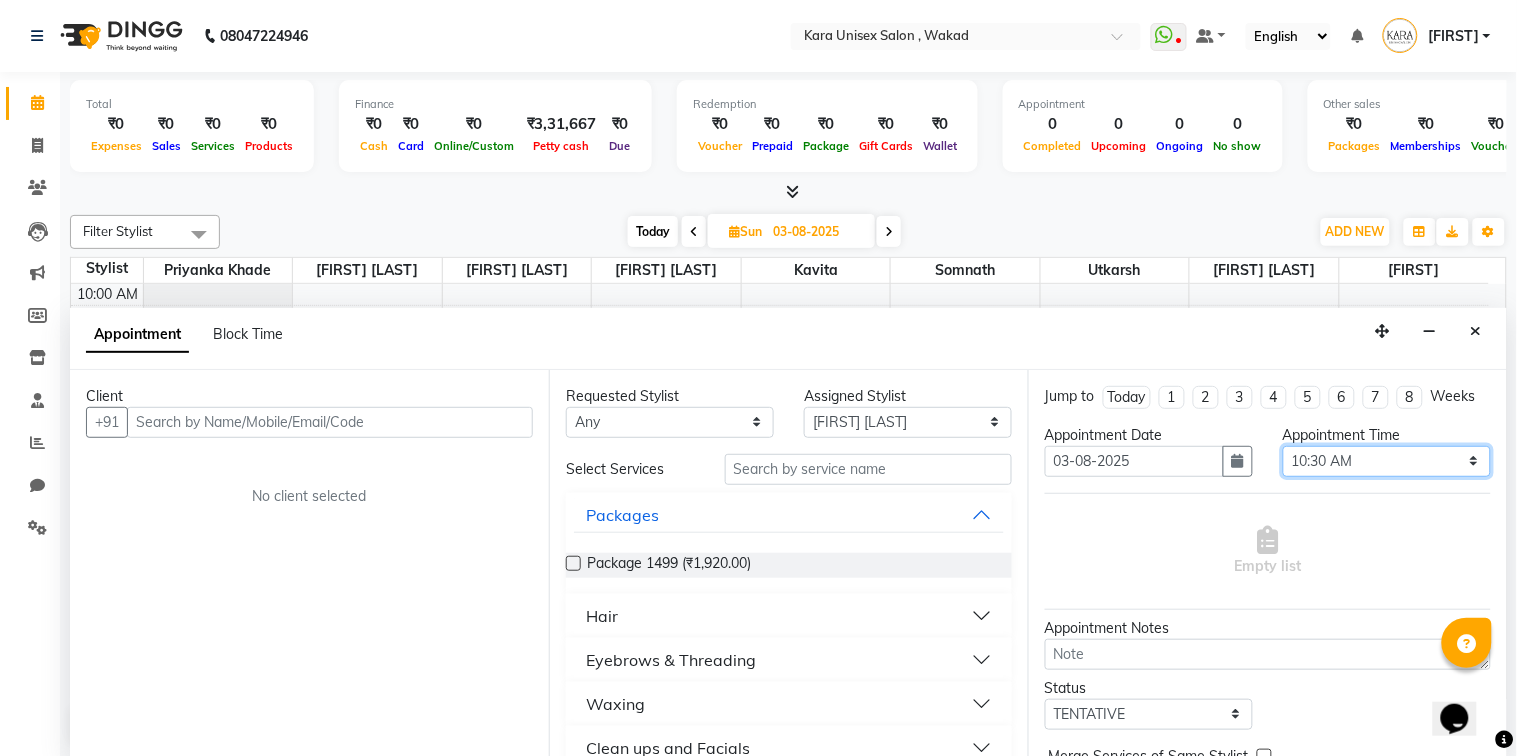 click on "Select 10:00 AM 10:15 AM 10:30 AM 10:45 AM 11:00 AM 11:15 AM 11:30 AM 11:45 AM 12:00 PM 12:15 PM 12:30 PM 12:45 PM 01:00 PM 01:15 PM 01:30 PM 01:45 PM 02:00 PM 02:15 PM 02:30 PM 02:45 PM 03:00 PM 03:15 PM 03:30 PM 03:45 PM 04:00 PM 04:15 PM 04:30 PM 04:45 PM 05:00 PM 05:15 PM 05:30 PM 05:45 PM 06:00 PM 06:15 PM 06:30 PM 06:45 PM 07:00 PM 07:15 PM 07:30 PM 07:45 PM 08:00 PM" at bounding box center (1387, 461) 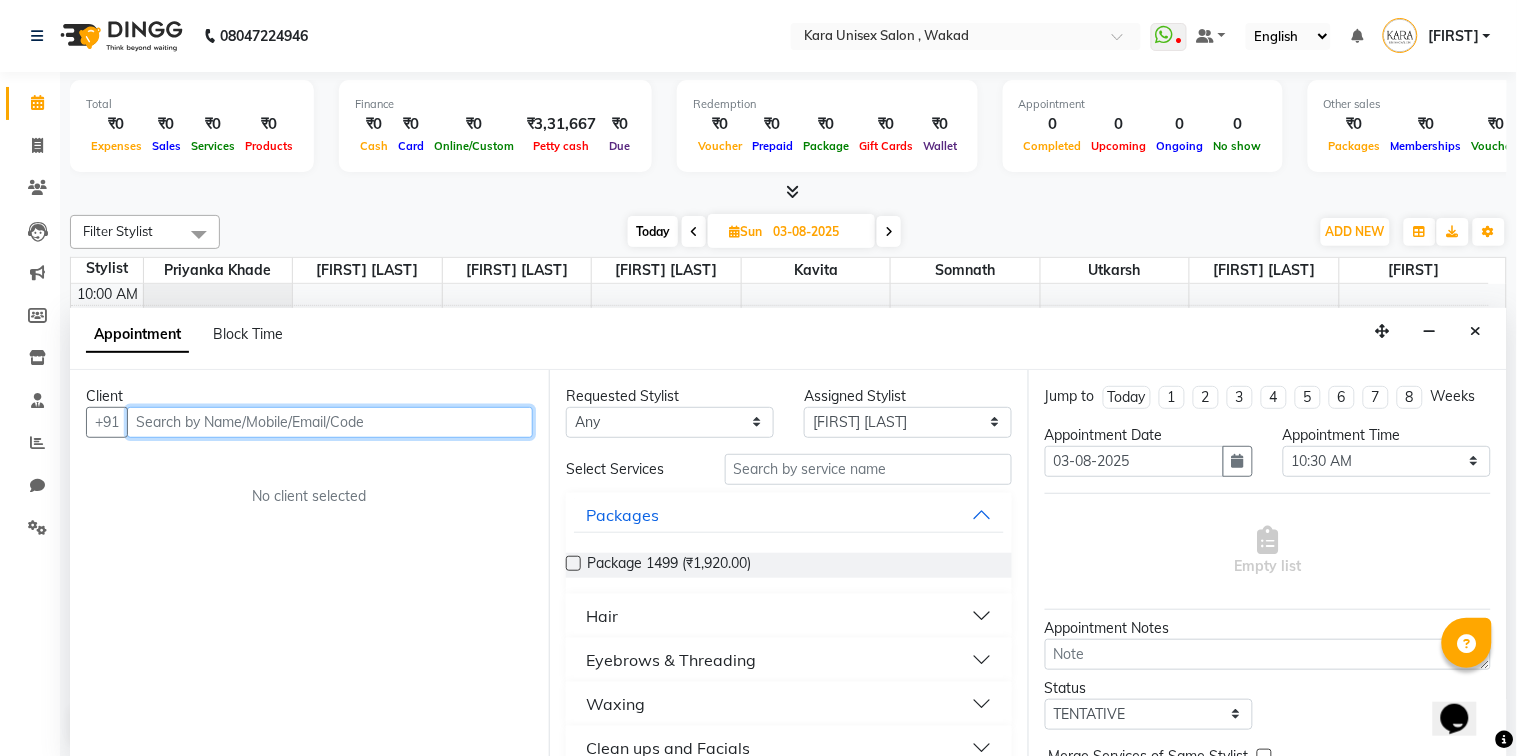 click at bounding box center (330, 422) 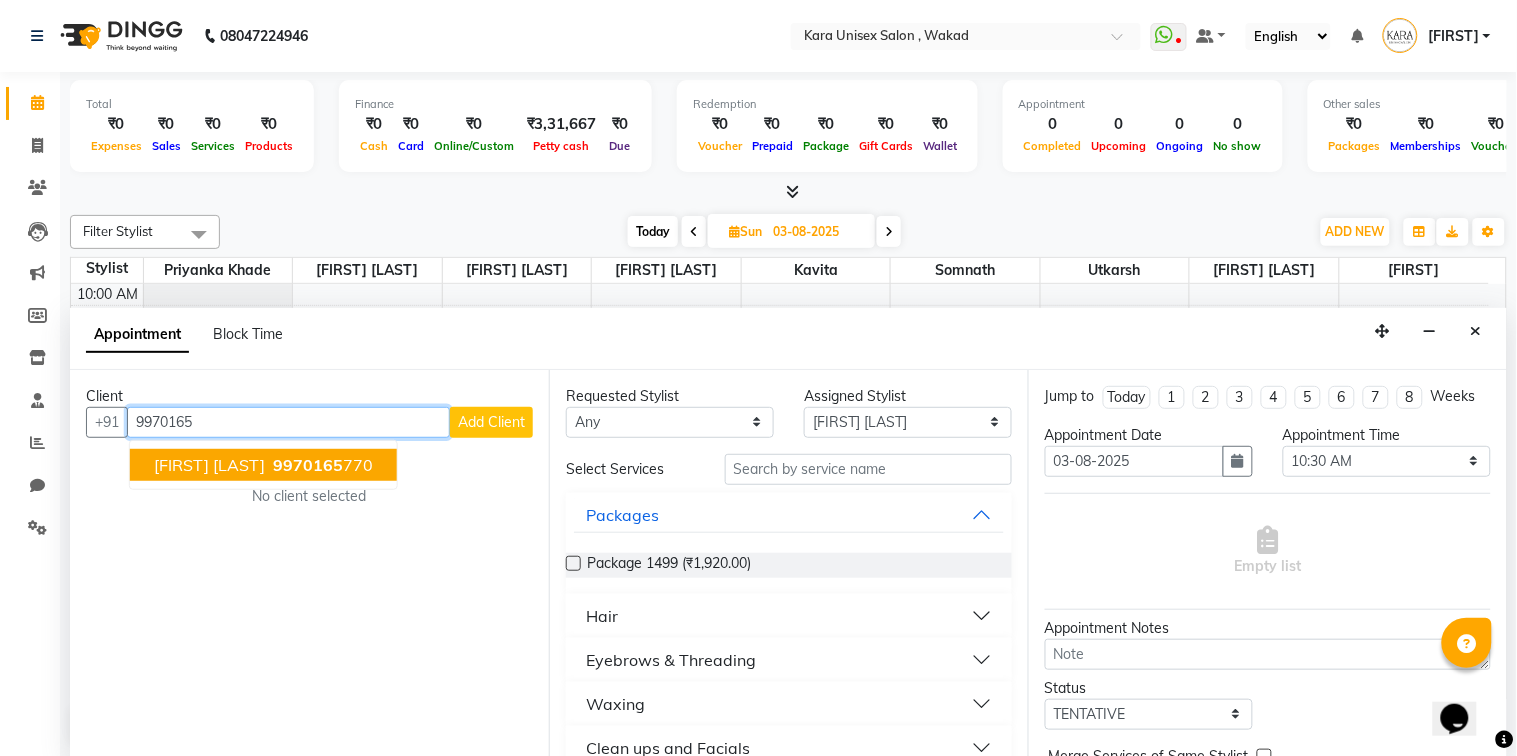 click on "9970165" at bounding box center (308, 465) 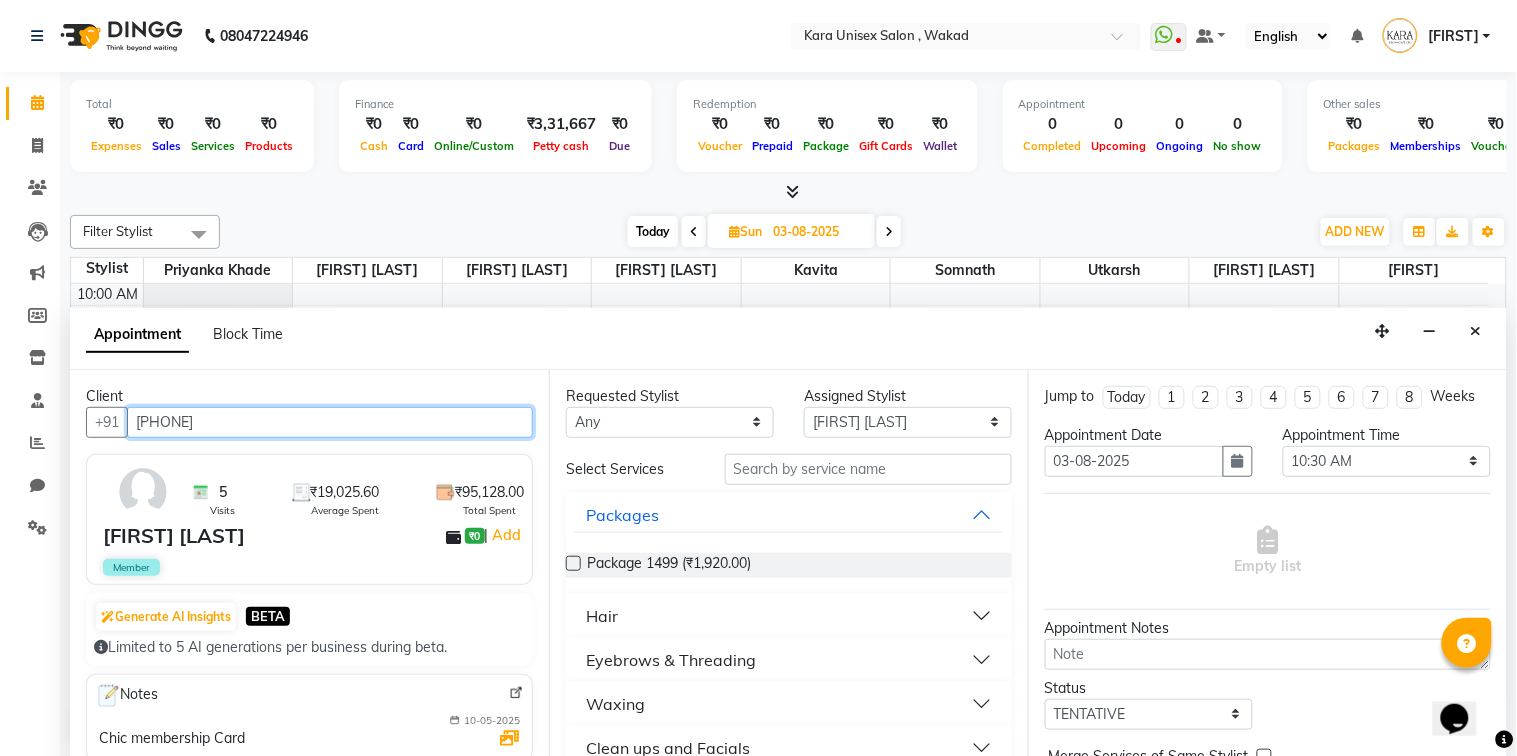 type on "[PHONE]" 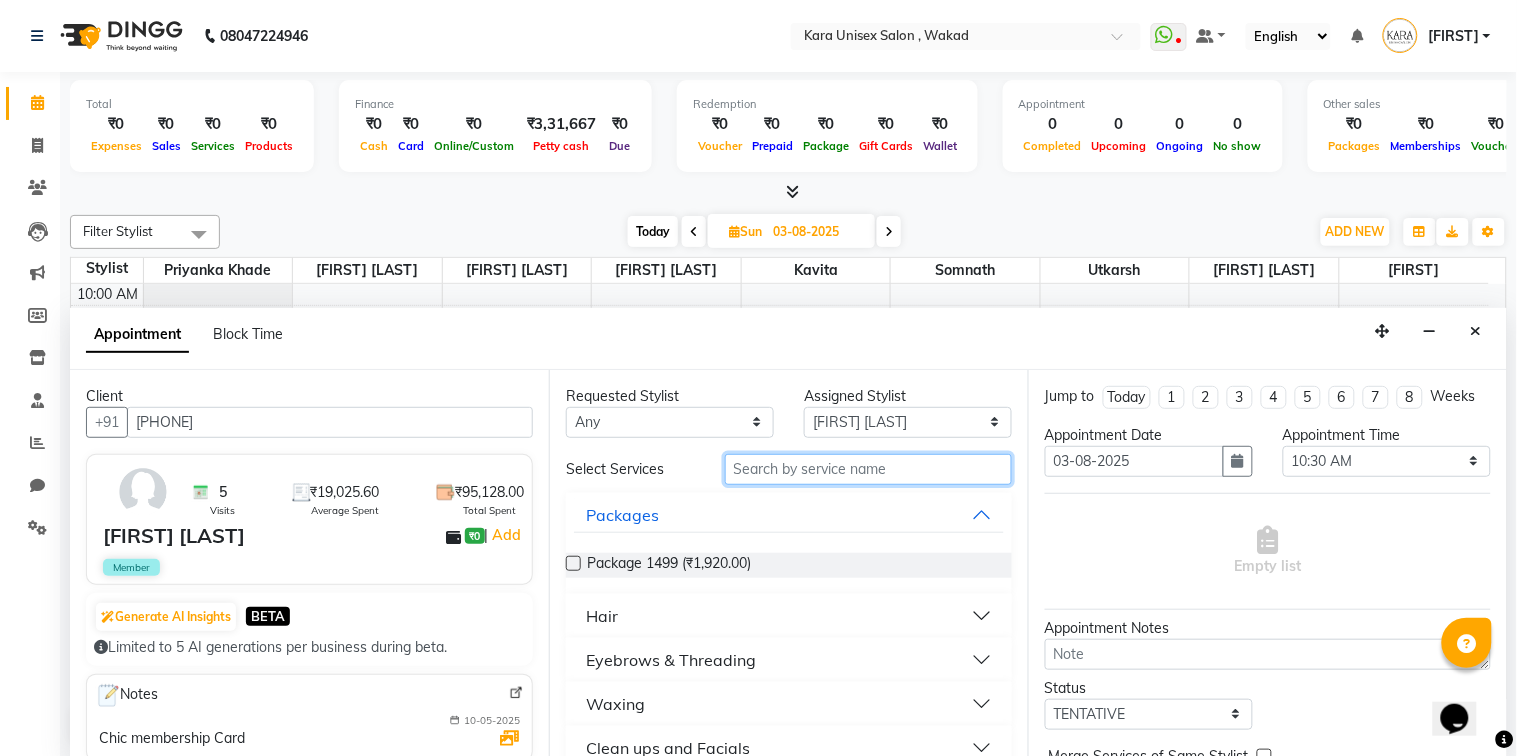 click at bounding box center [868, 469] 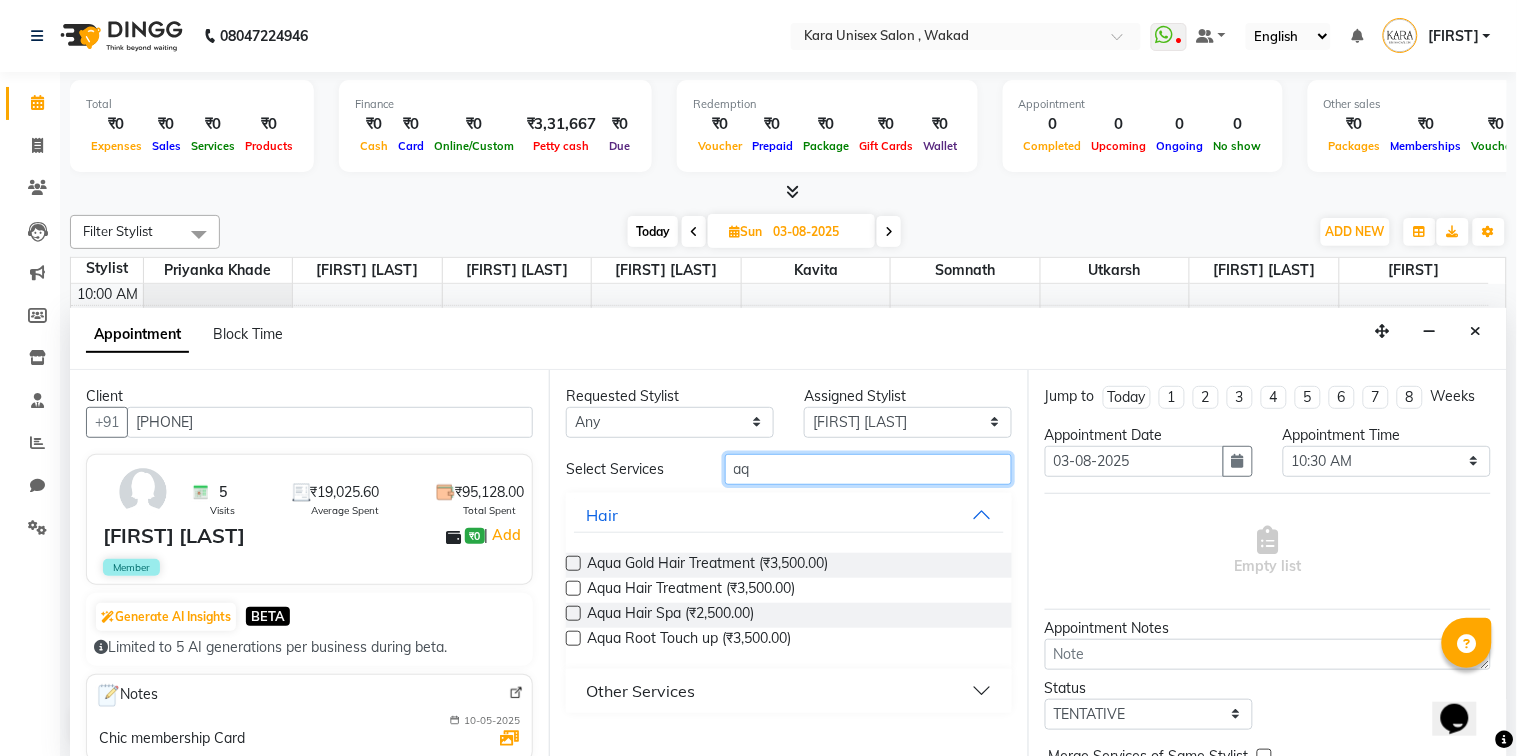 type on "a" 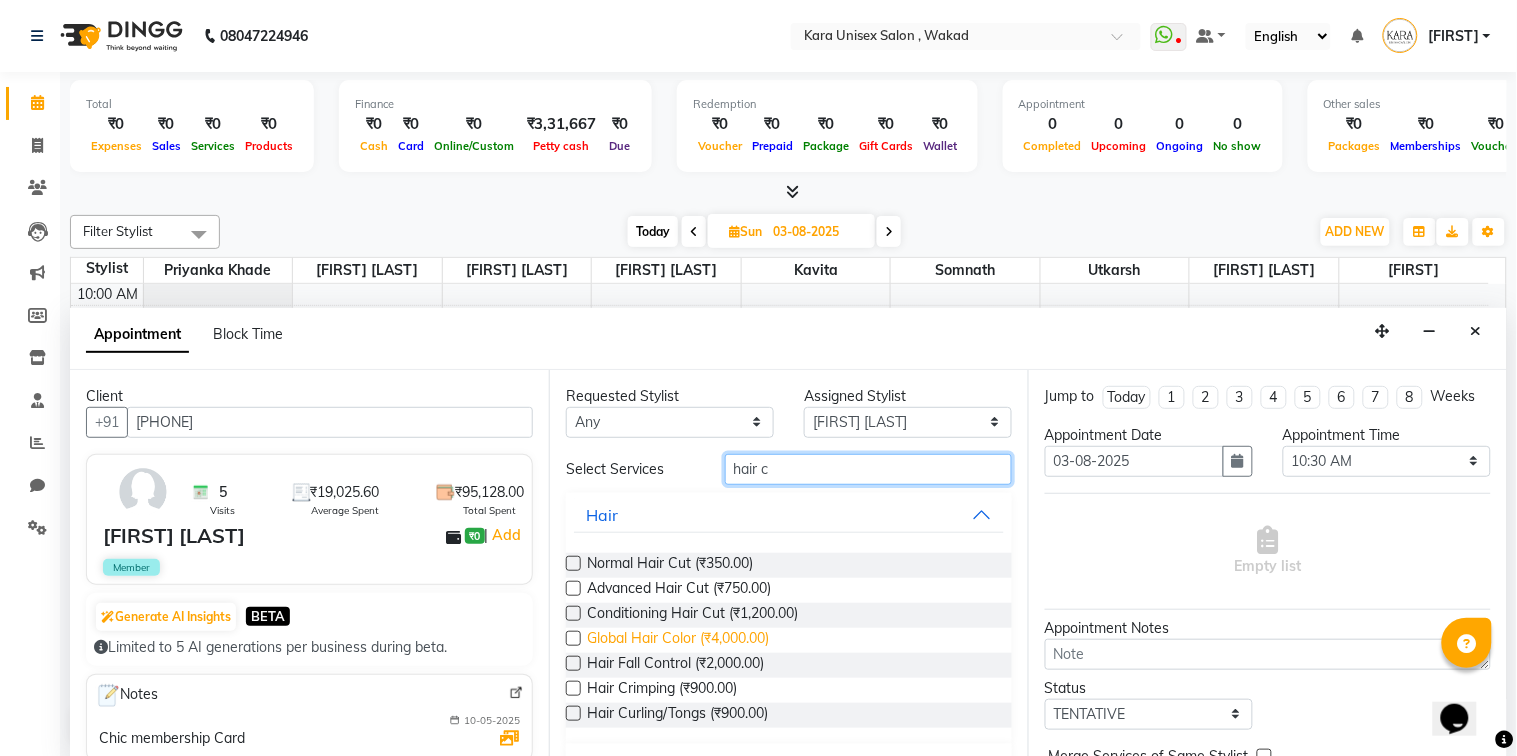 type on "hair c" 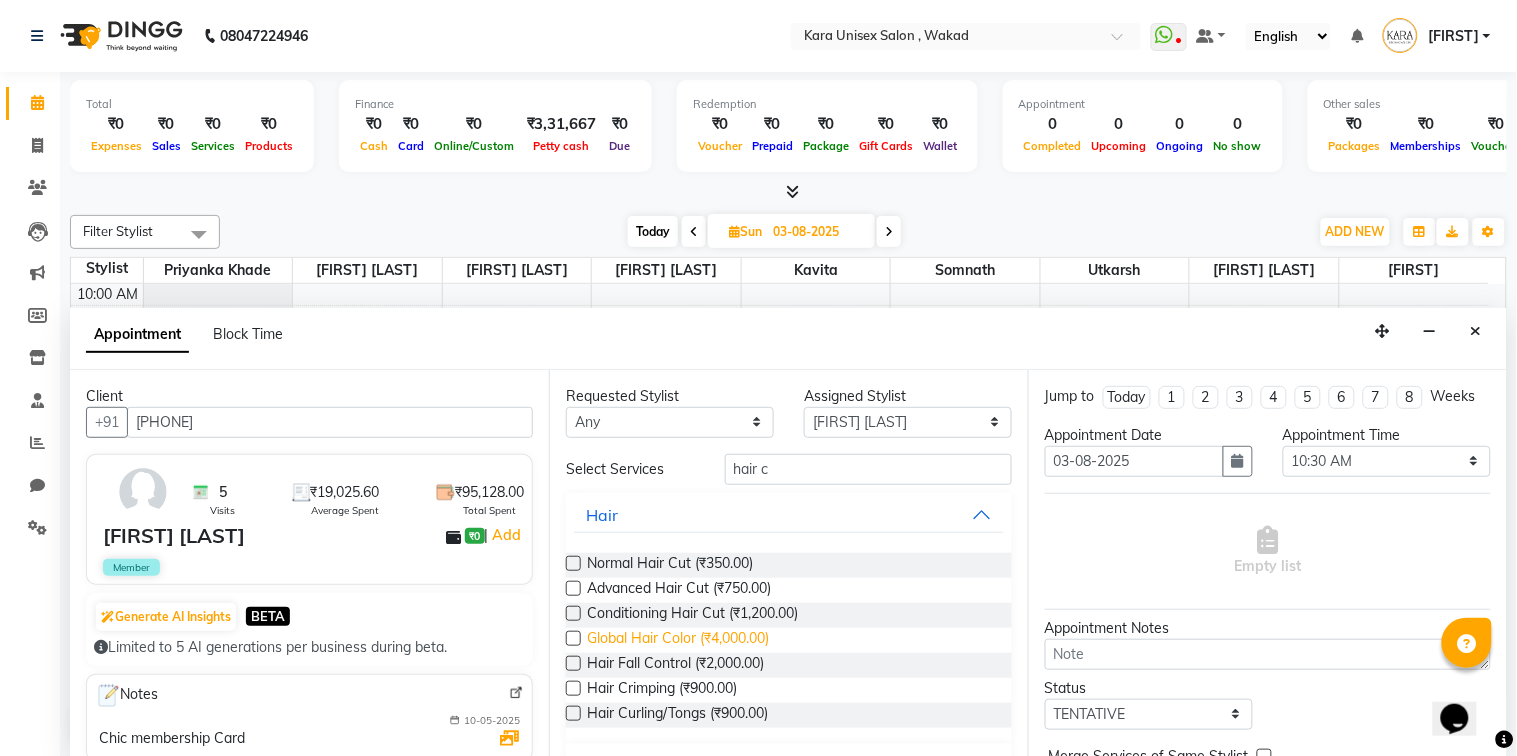 click on "Global Hair Color  (₹4,000.00)" at bounding box center [678, 640] 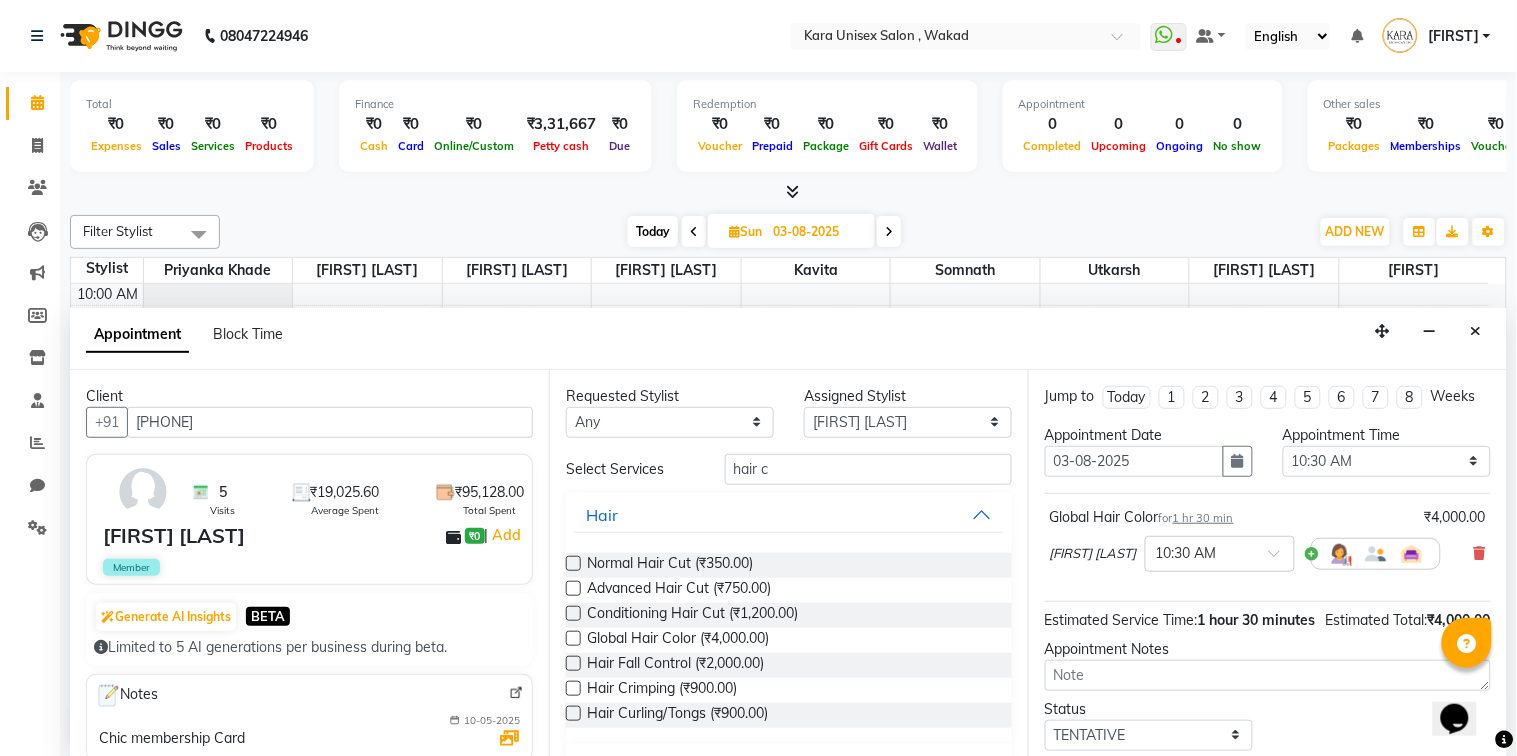 click at bounding box center [573, 638] 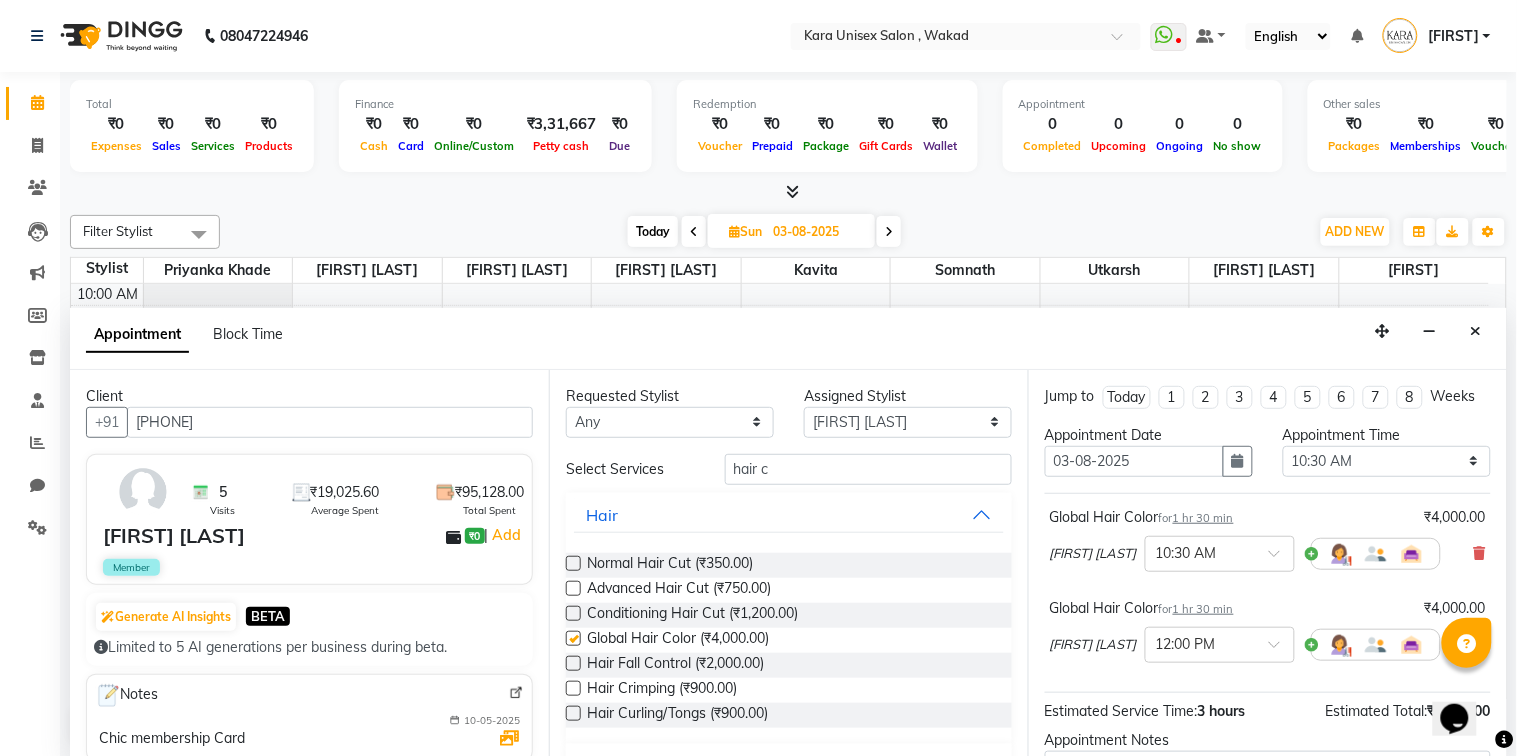 checkbox on "false" 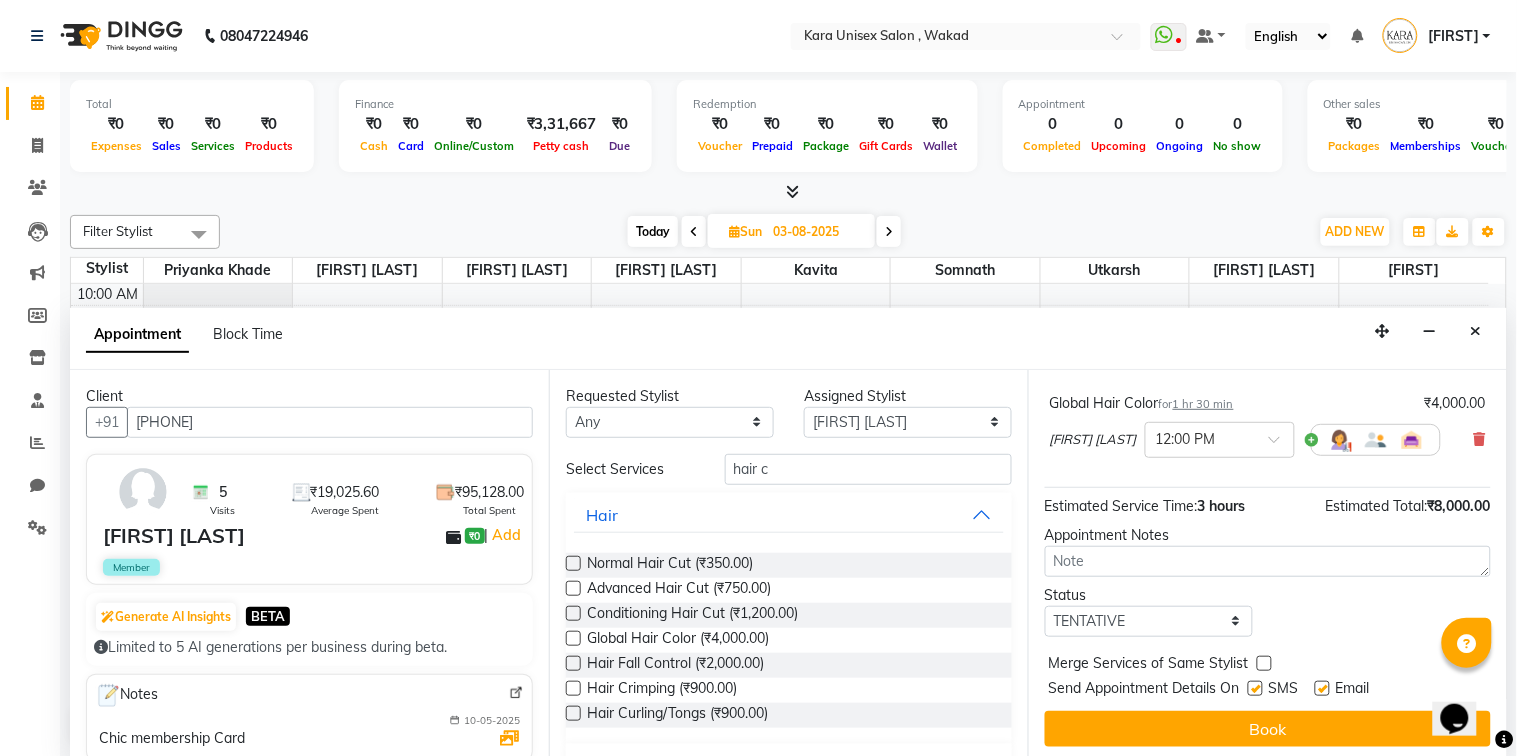 scroll, scrollTop: 230, scrollLeft: 0, axis: vertical 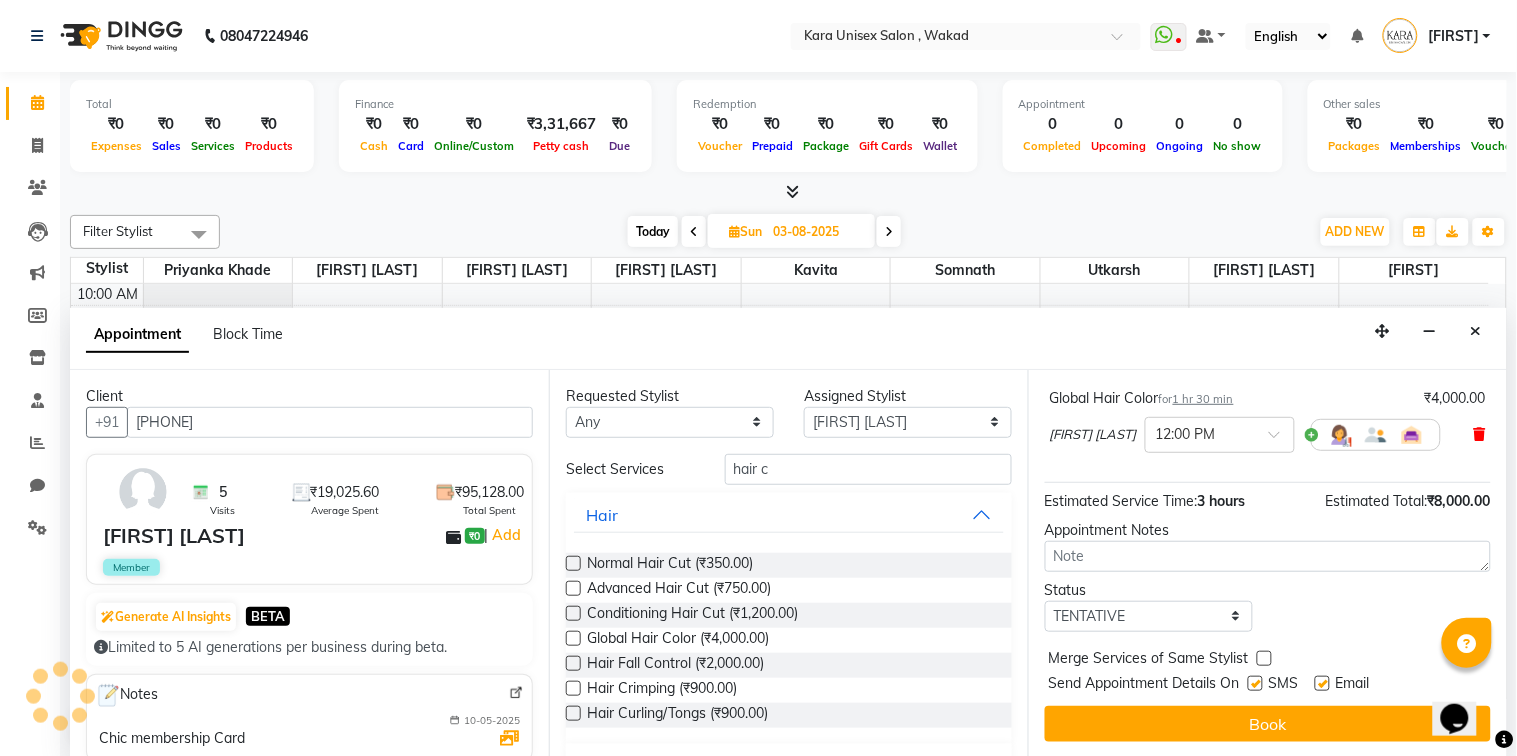 click at bounding box center [1480, 434] 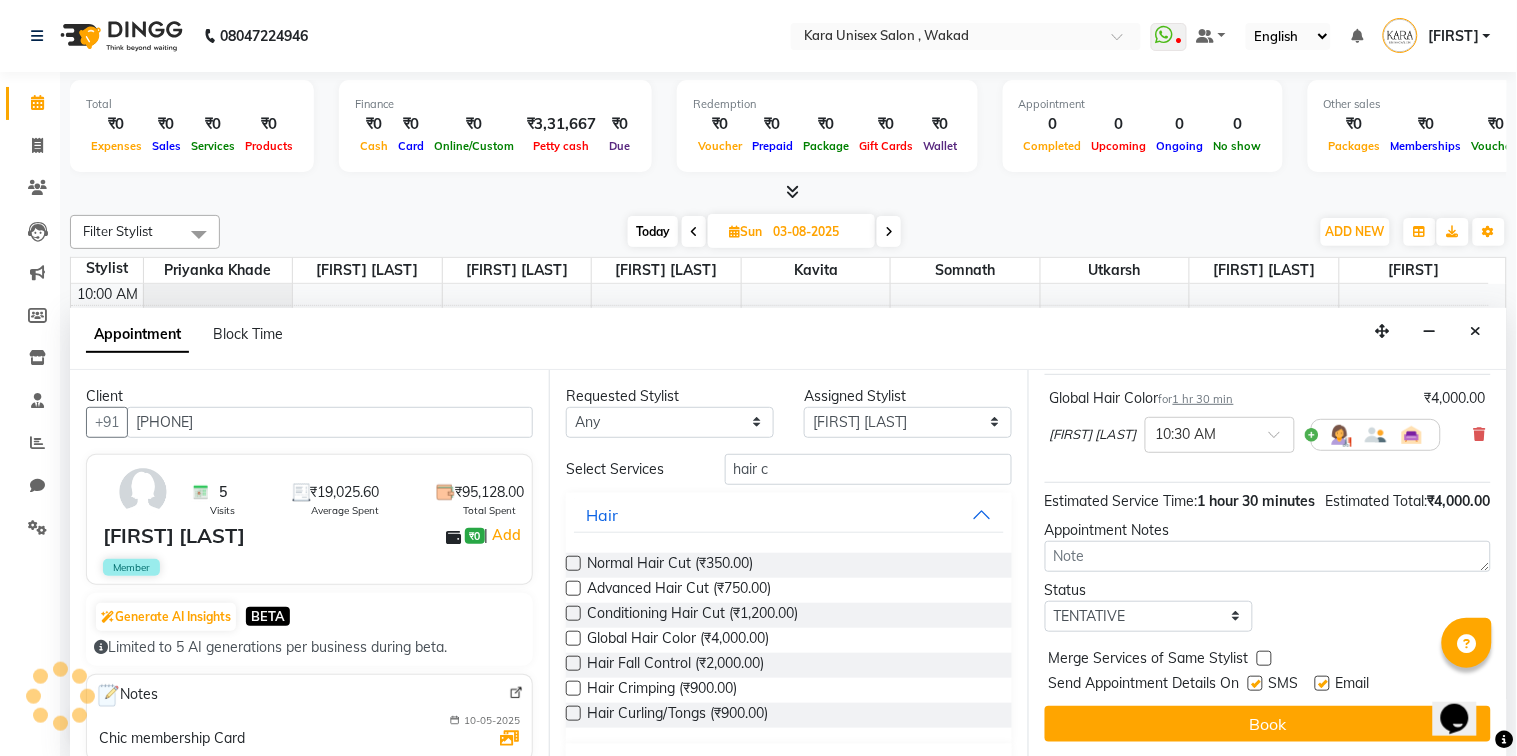 scroll, scrollTop: 160, scrollLeft: 0, axis: vertical 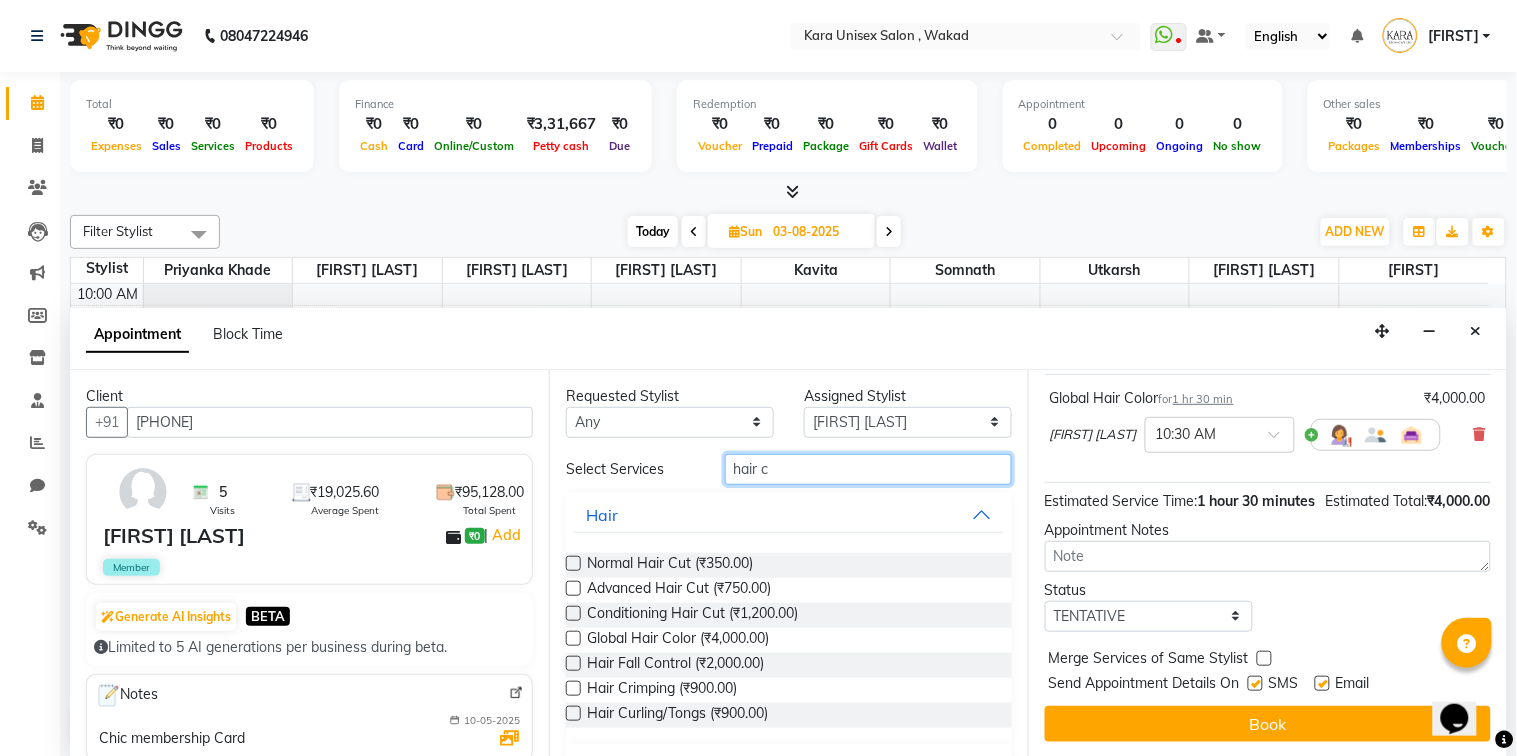 click on "hair c" at bounding box center [868, 469] 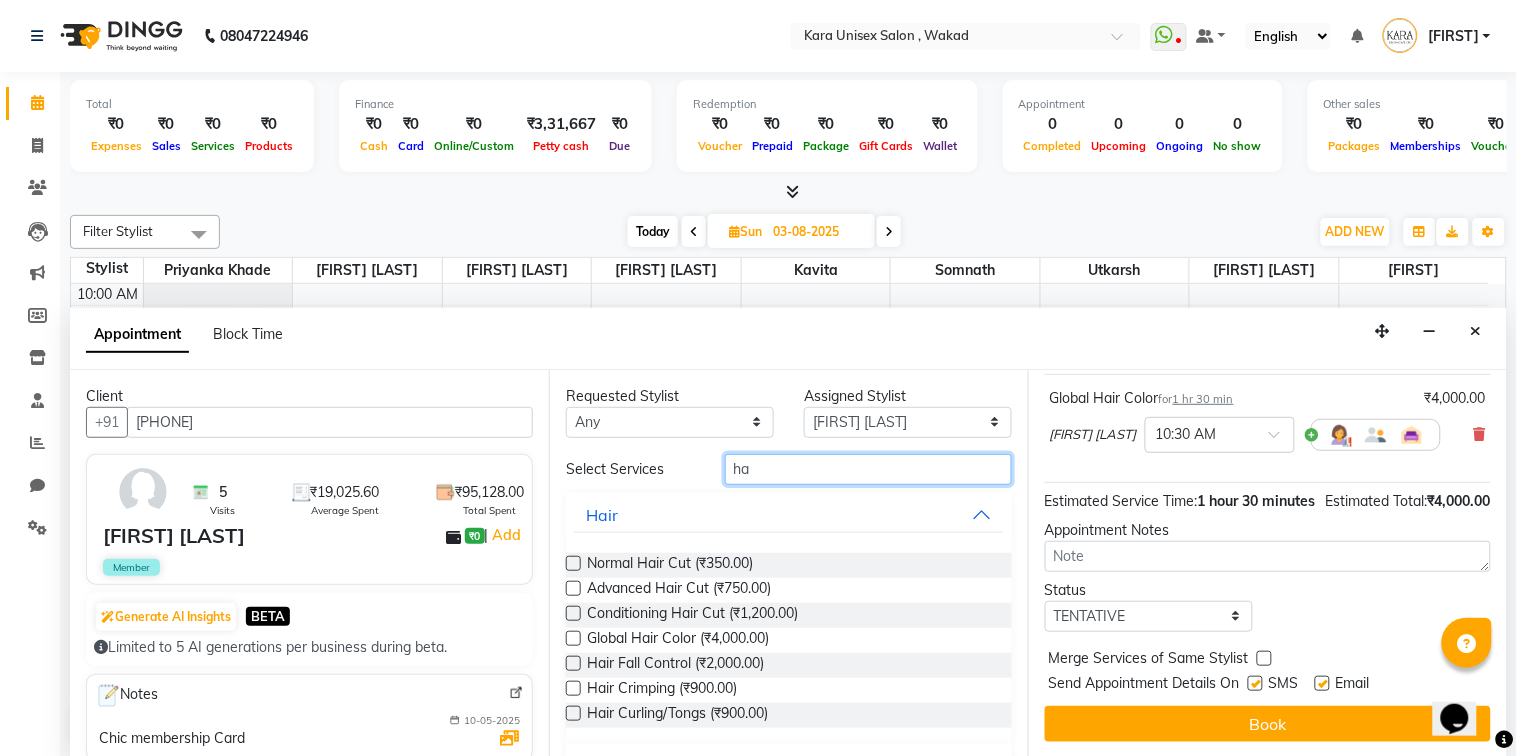 type on "h" 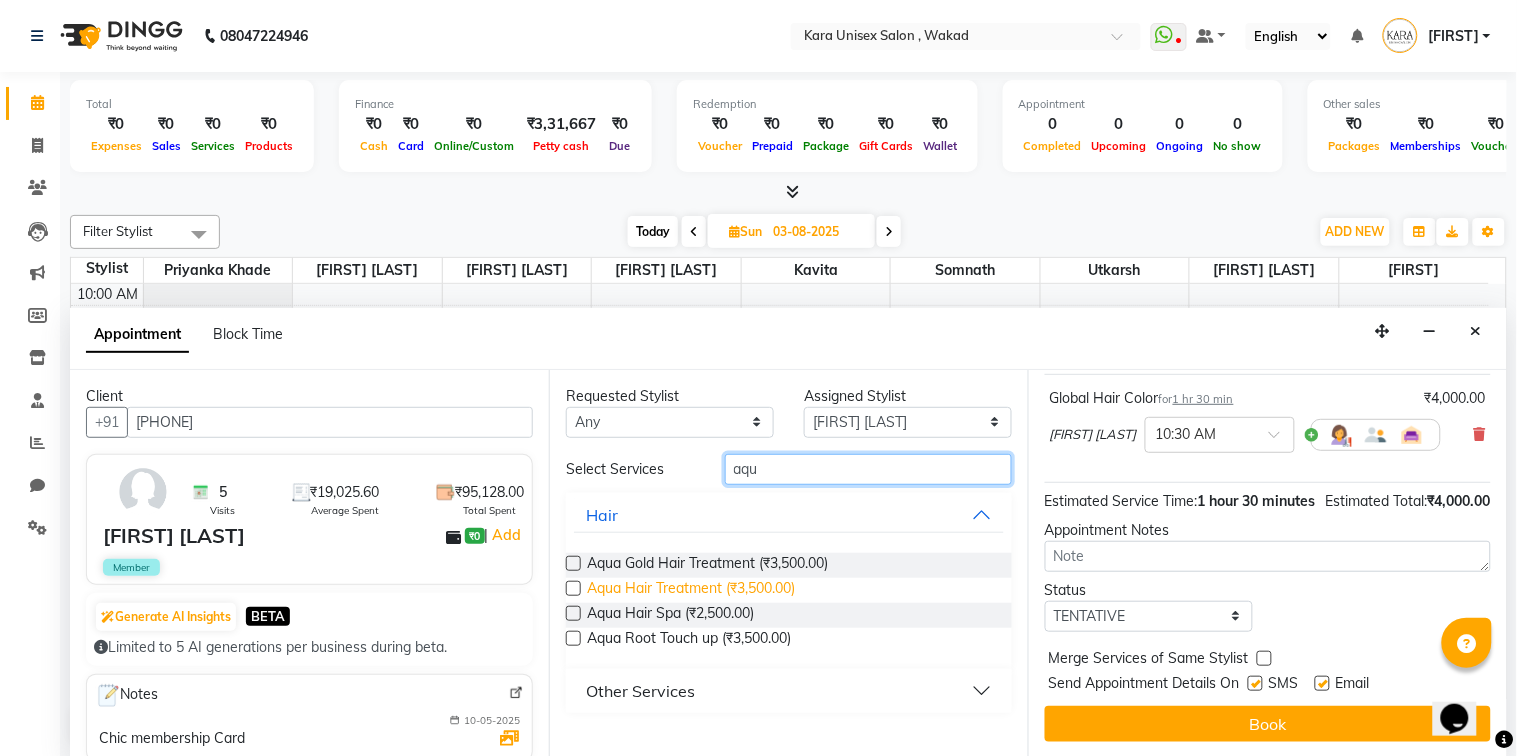 type on "aqu" 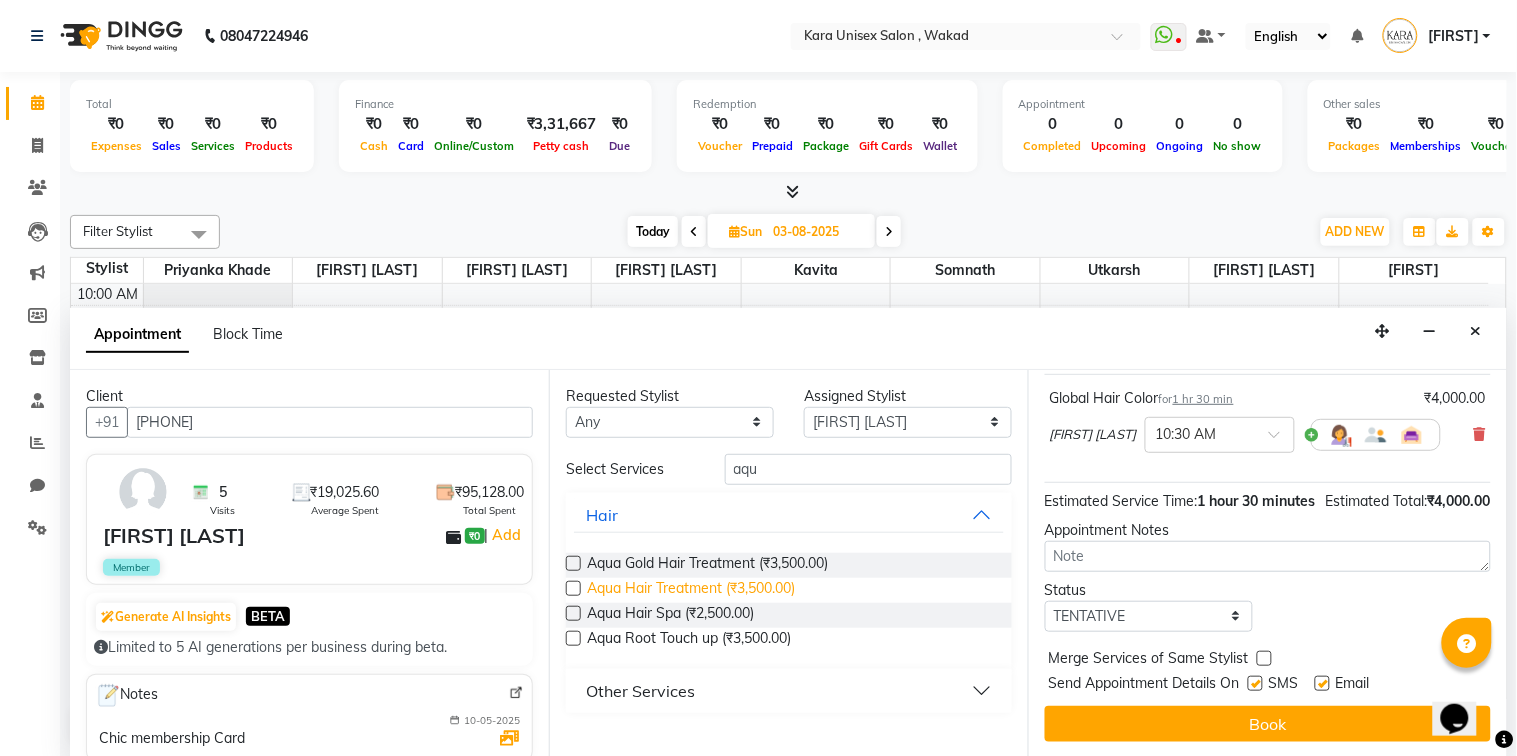 click on "Aqua Hair Treatment (₹3,500.00)" at bounding box center [691, 590] 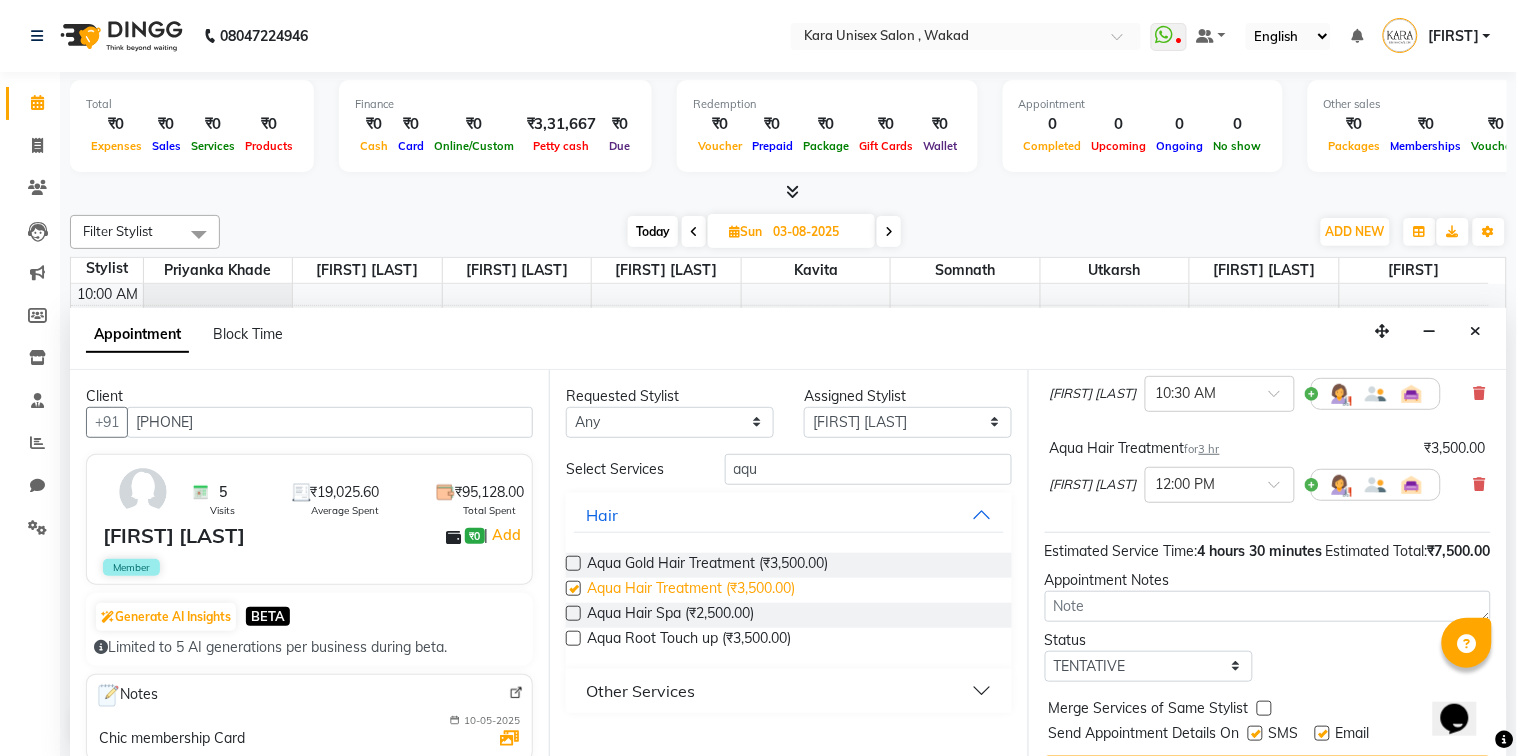 scroll, scrollTop: 230, scrollLeft: 0, axis: vertical 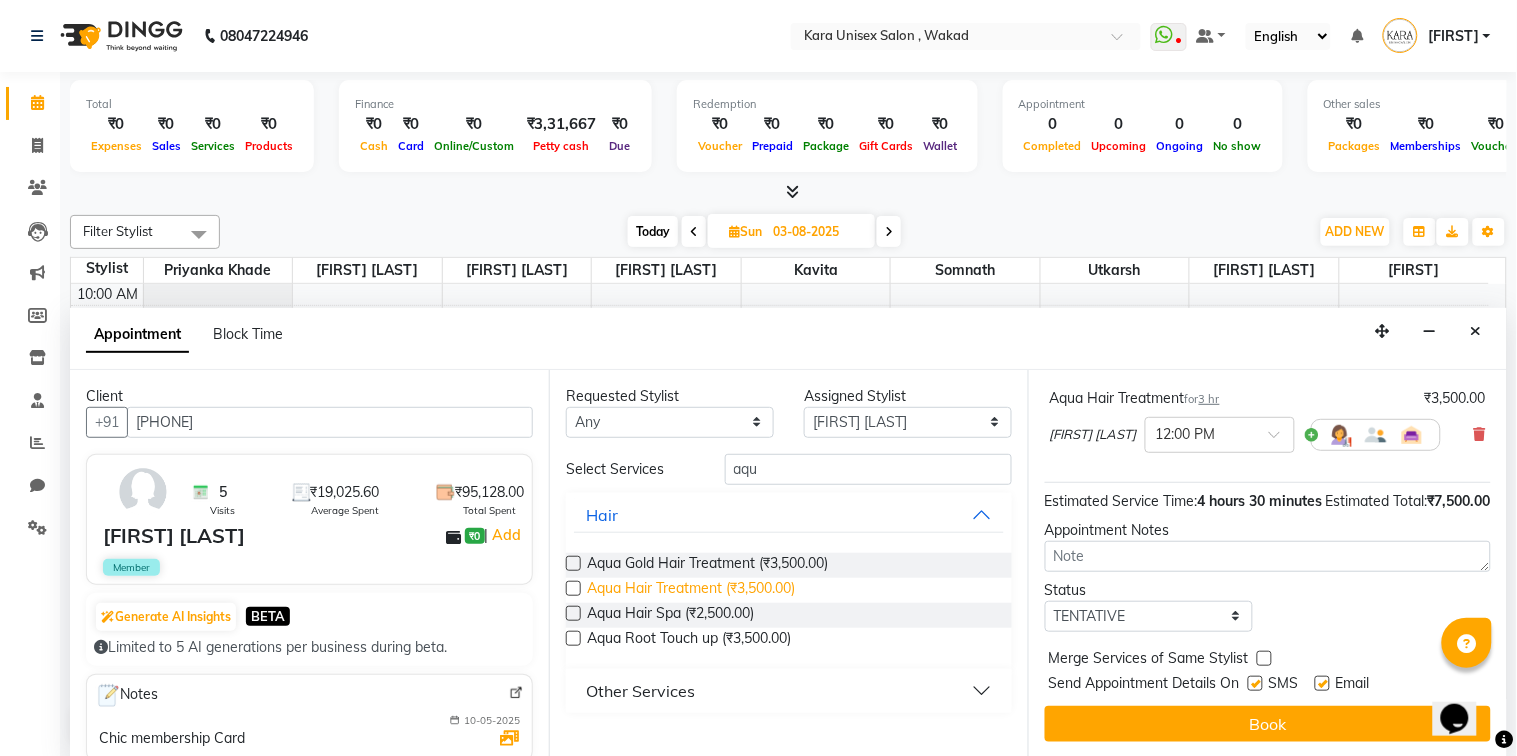 checkbox on "false" 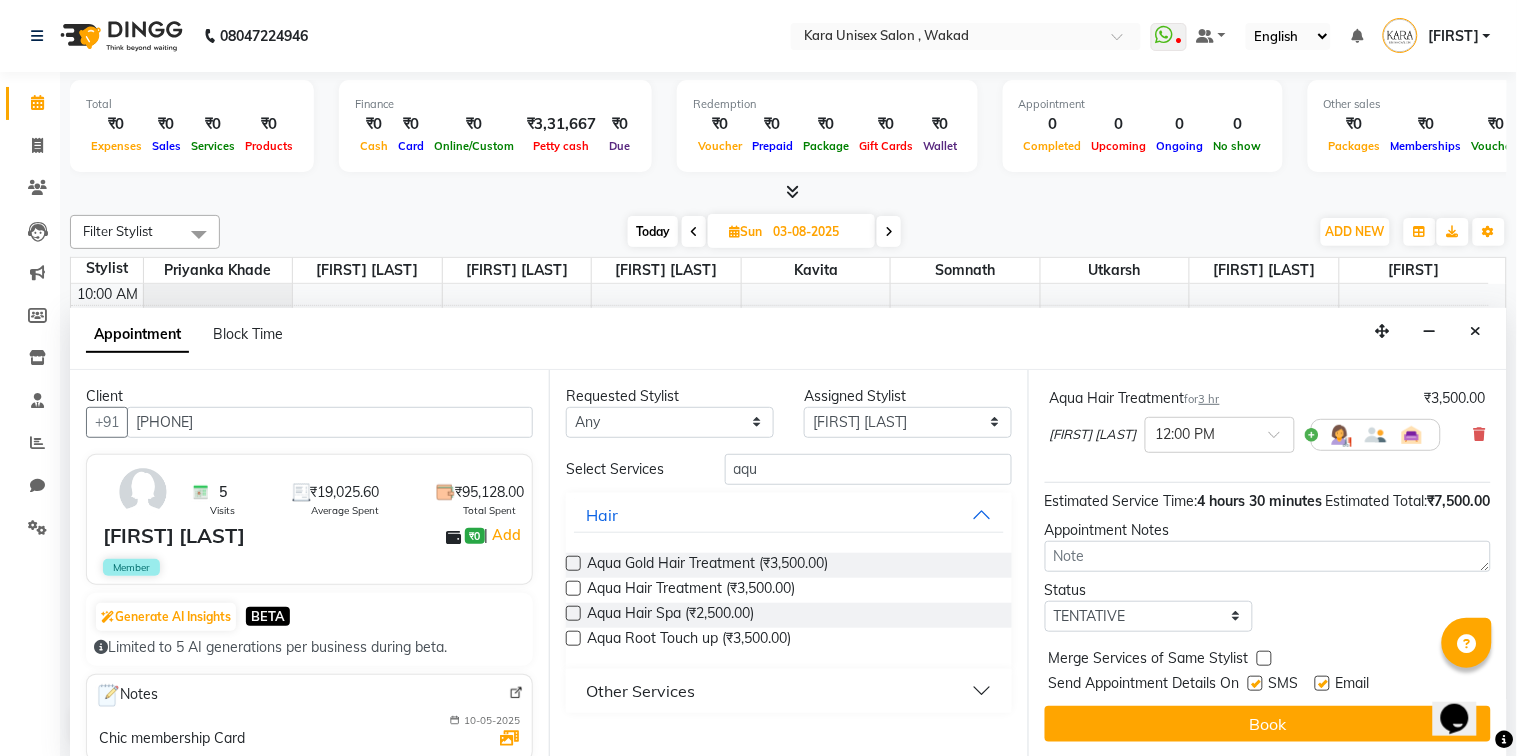 scroll, scrollTop: 250, scrollLeft: 0, axis: vertical 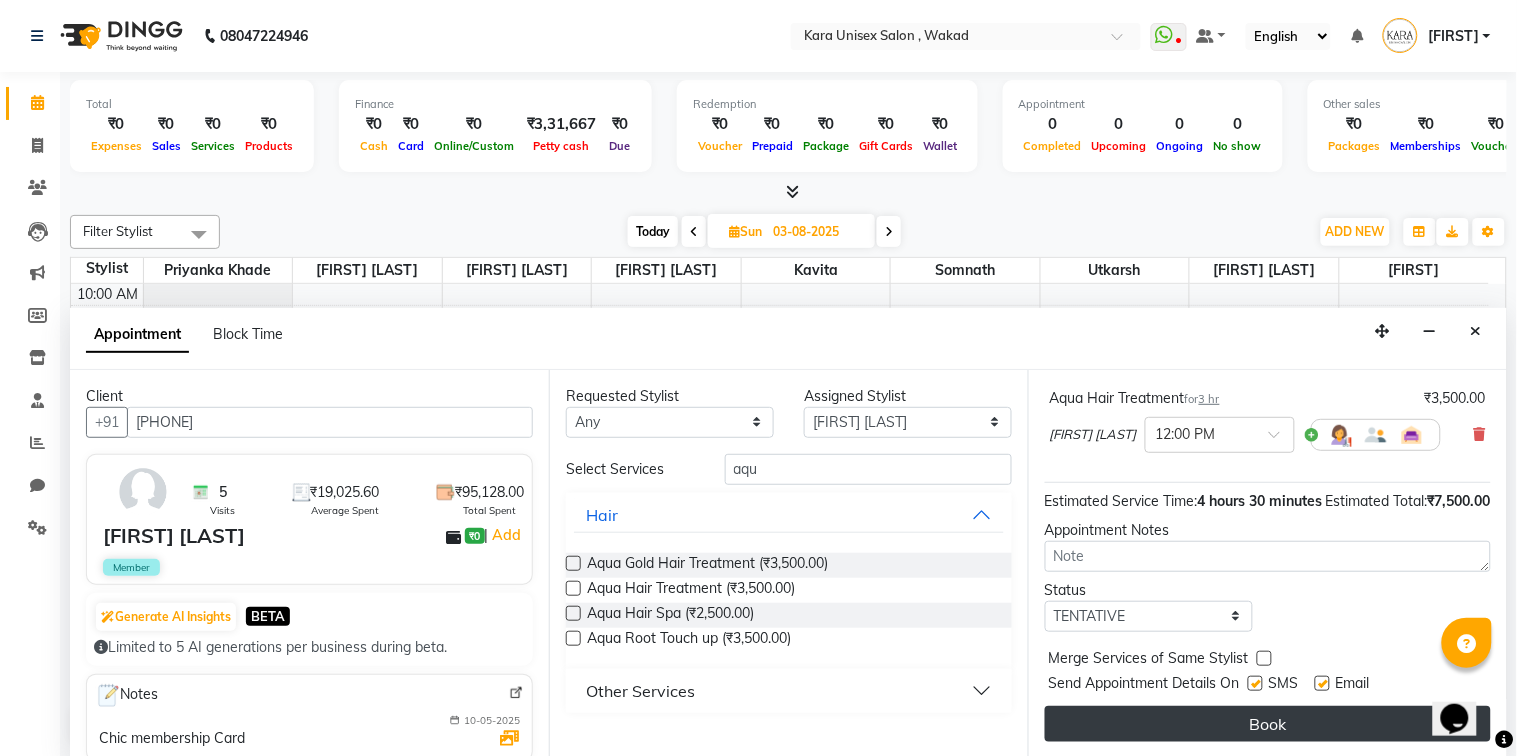 click on "Book" at bounding box center (1268, 724) 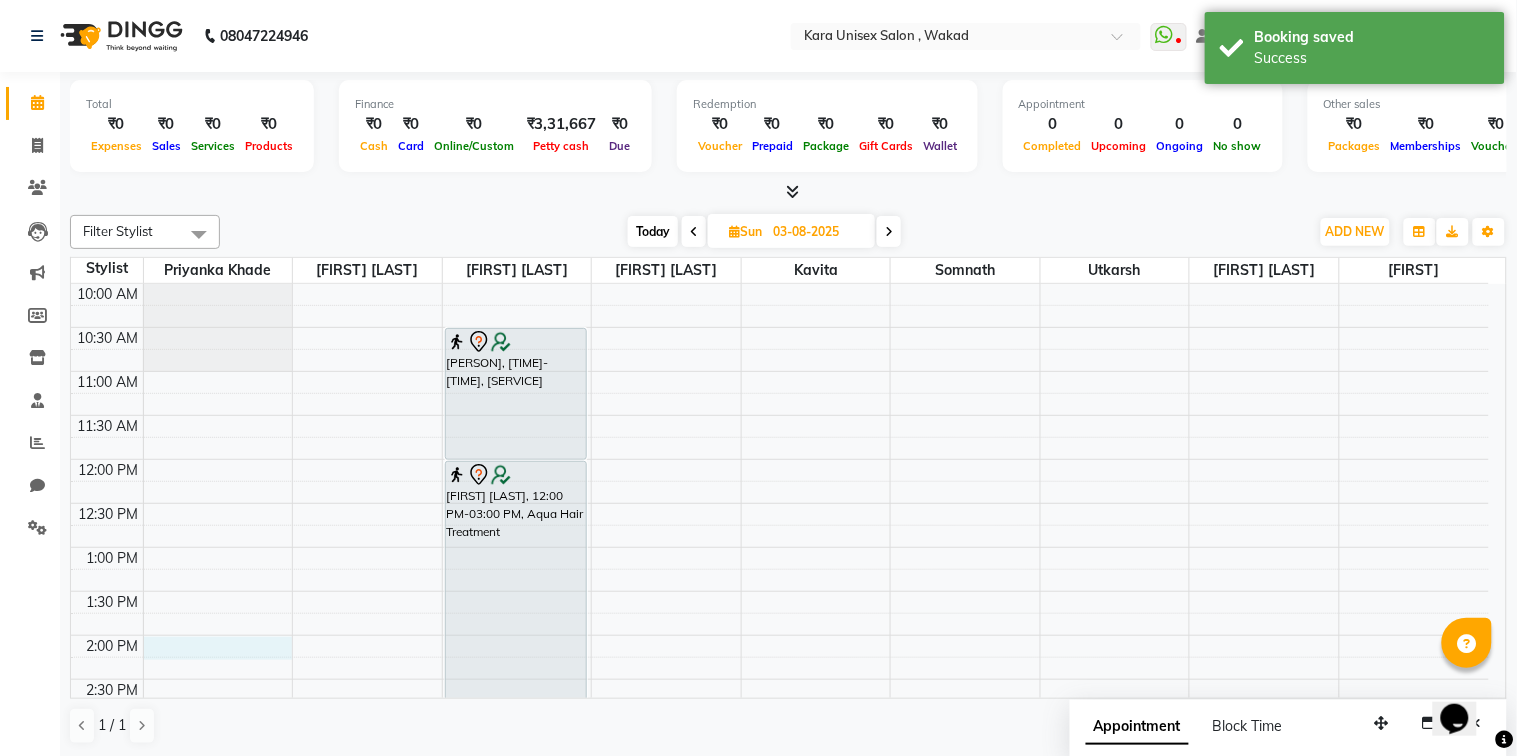 click on "9:00 AM 9:30 AM 10:00 AM 10:30 AM 11:00 AM 11:30 AM 12:00 PM 12:30 PM 1:00 PM 1:30 PM 2:00 PM 2:30 PM 3:00 PM 3:30 PM 4:00 PM 4:30 PM 5:00 PM 5:30 PM 6:00 PM 6:30 PM 7:00 PM 7:30 PM 8:00 PM 8:30 PM [FIRST] [LAST], 10:30 AM-12:00 PM, Global Hair Color [FIRST] [LAST], 12:00 PM-03:00 PM, Aqua Hair Treatment" at bounding box center [780, 723] 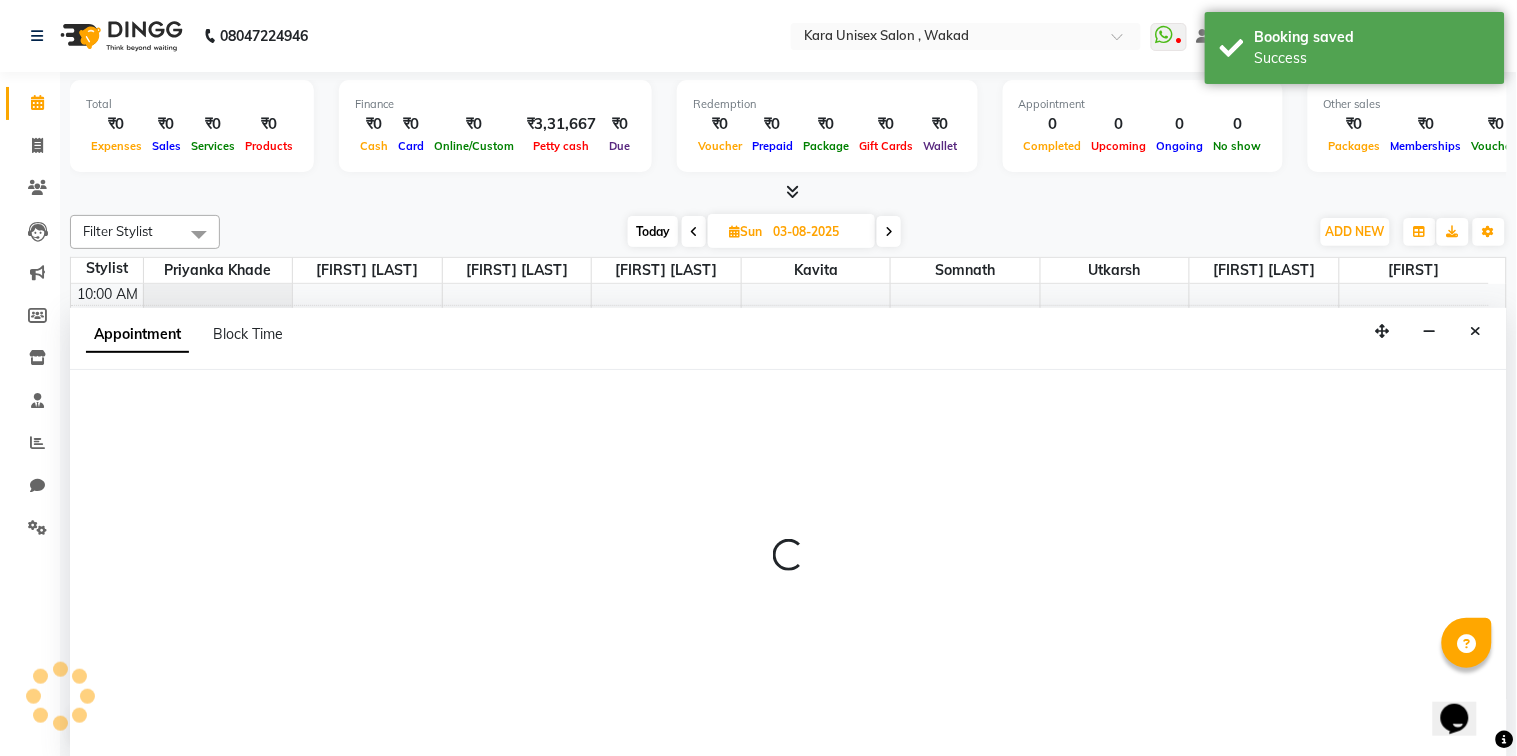 select on "70478" 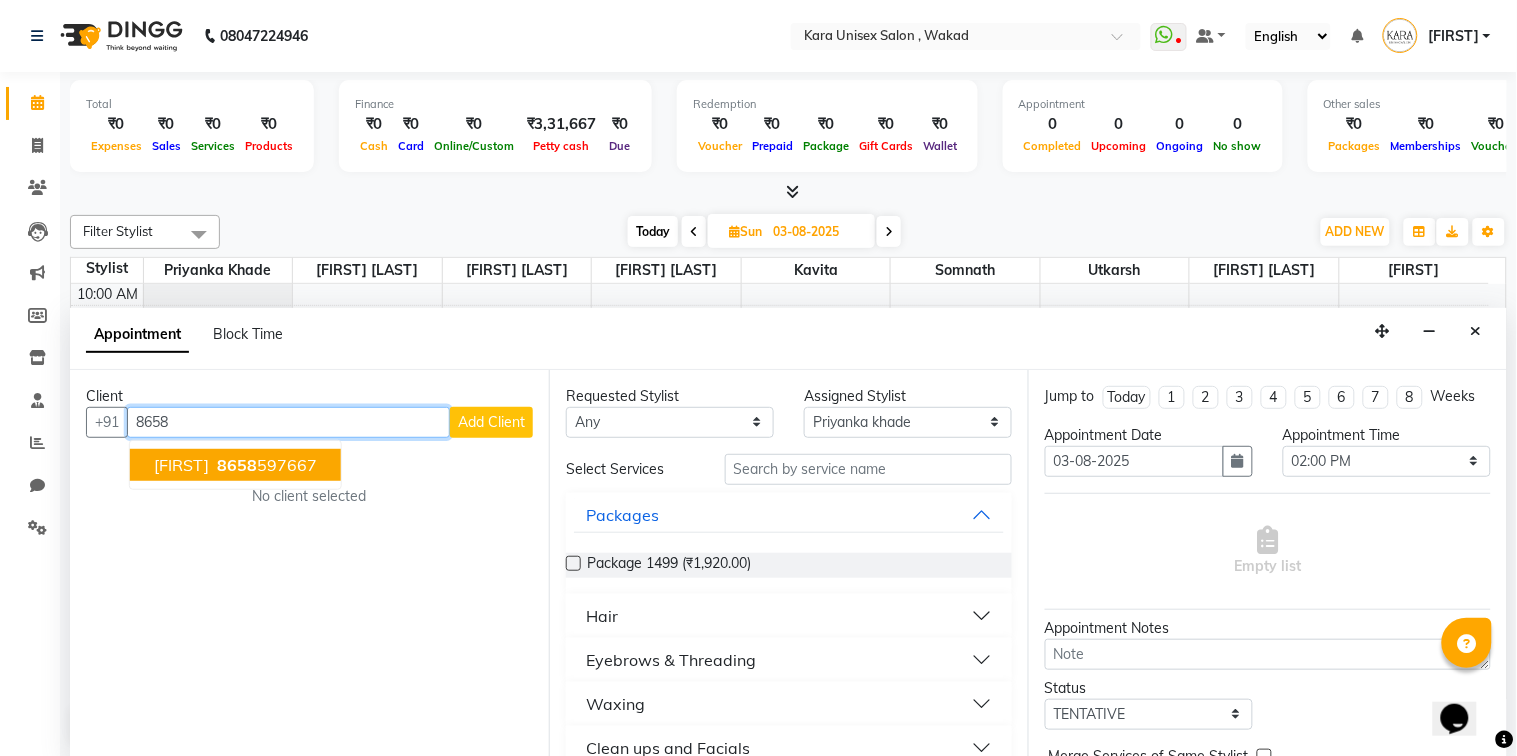 click on "[PHONE]" at bounding box center (265, 465) 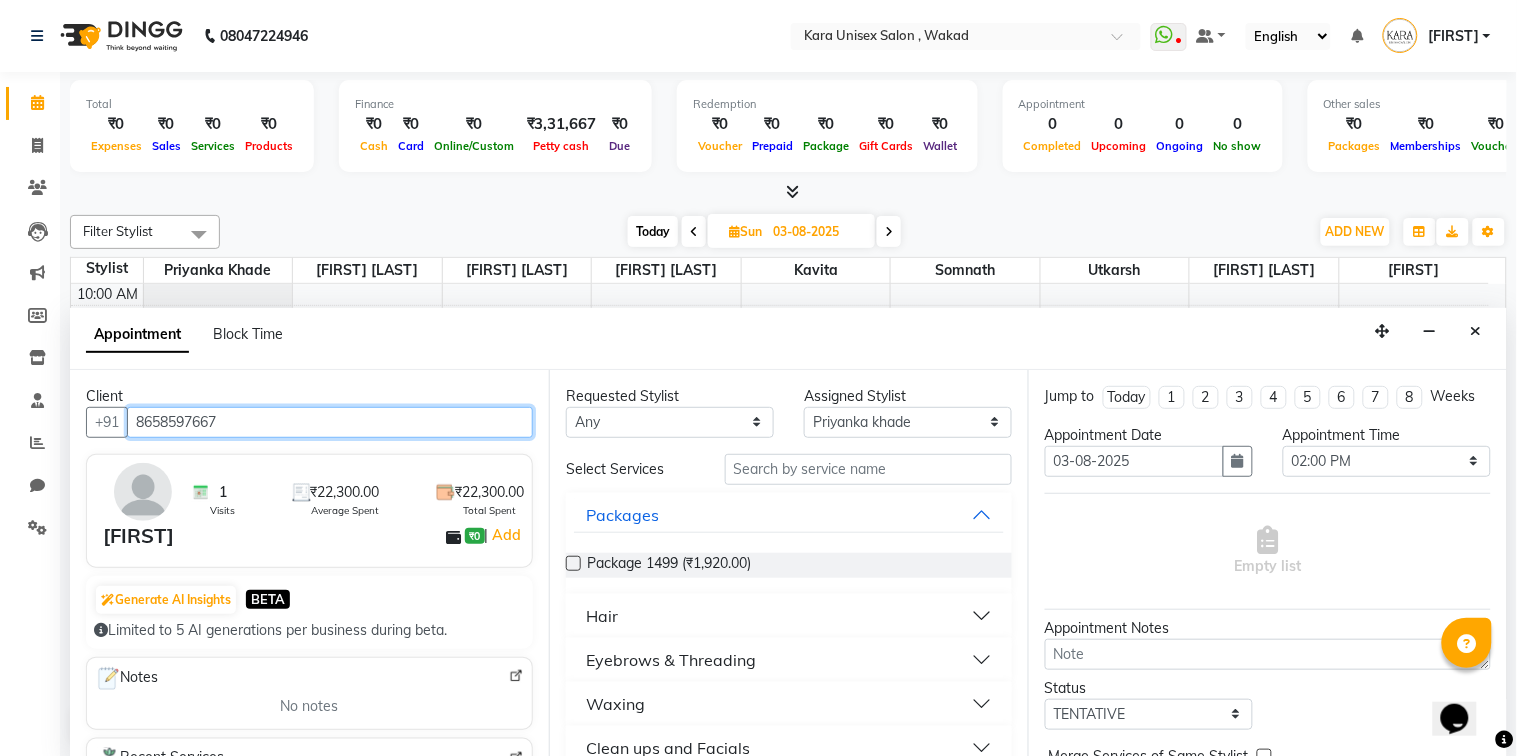 type on "8658597667" 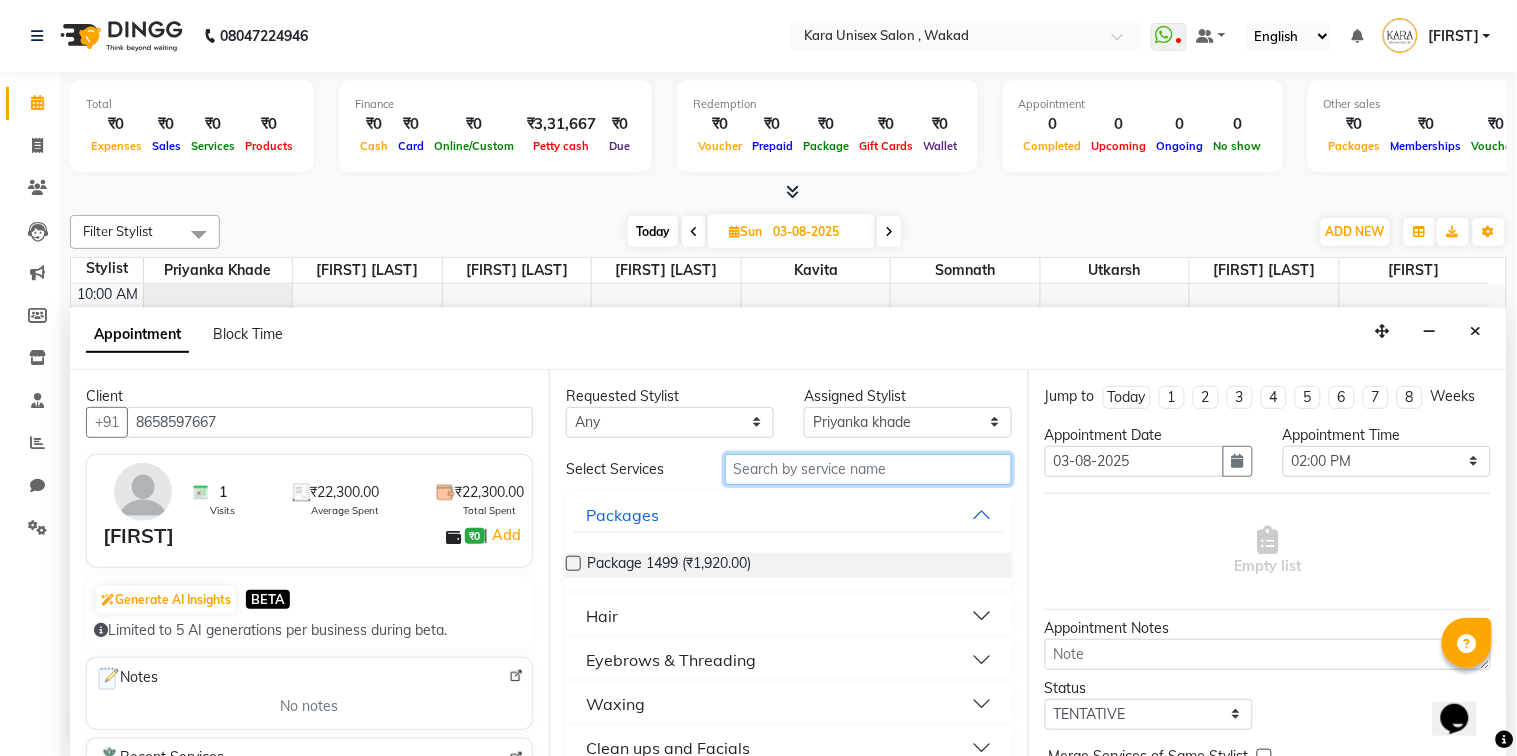 click at bounding box center (868, 469) 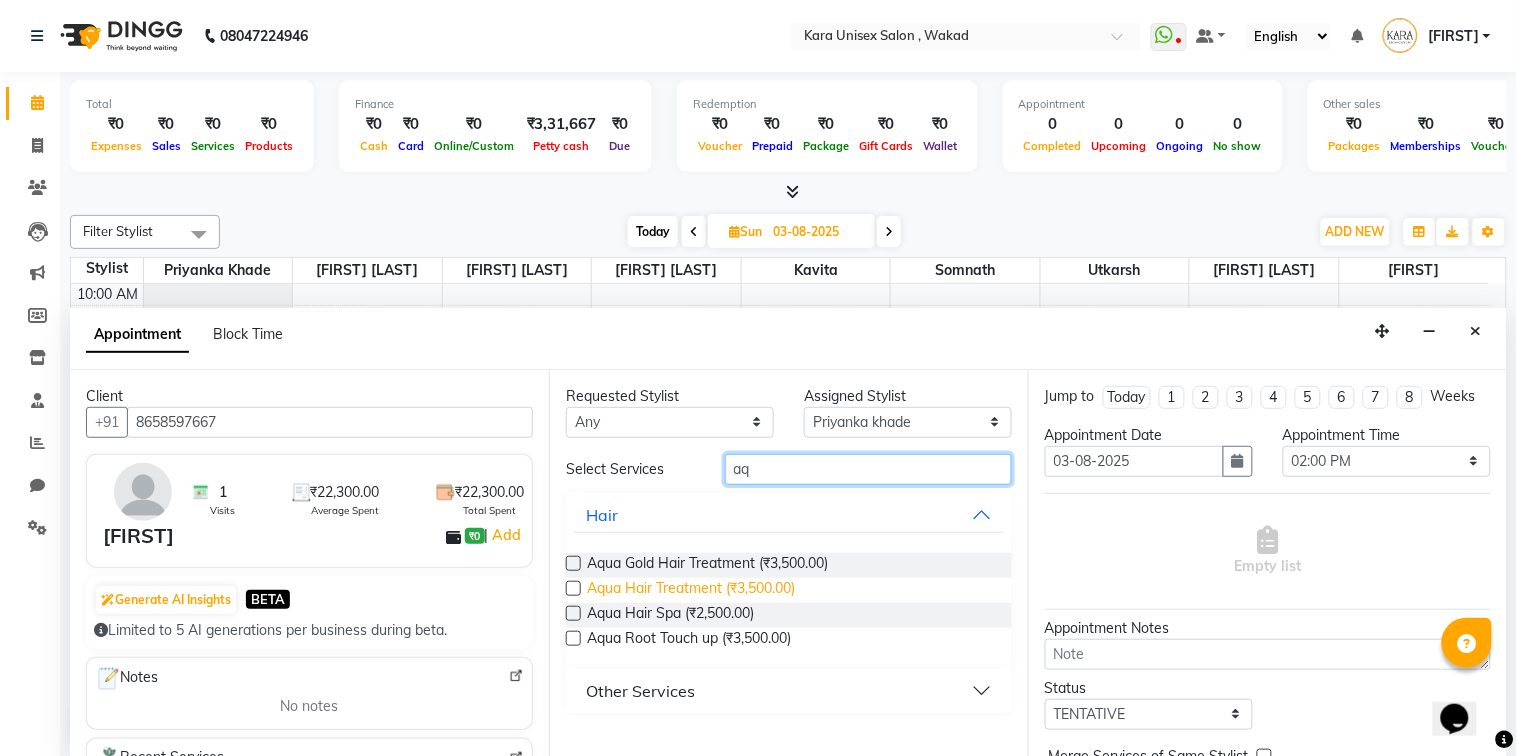 type on "aq" 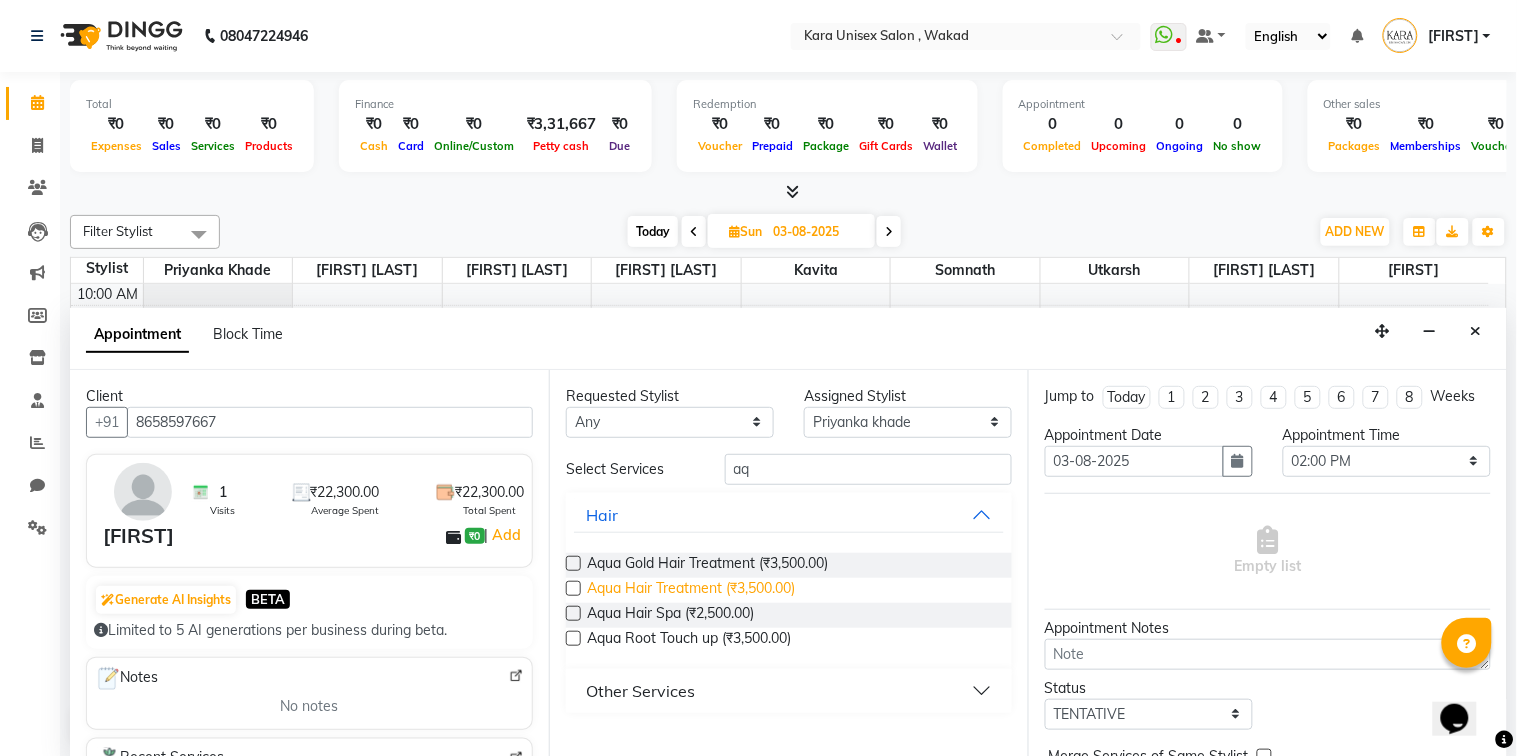 click on "Aqua Hair Treatment (₹3,500.00)" at bounding box center (691, 590) 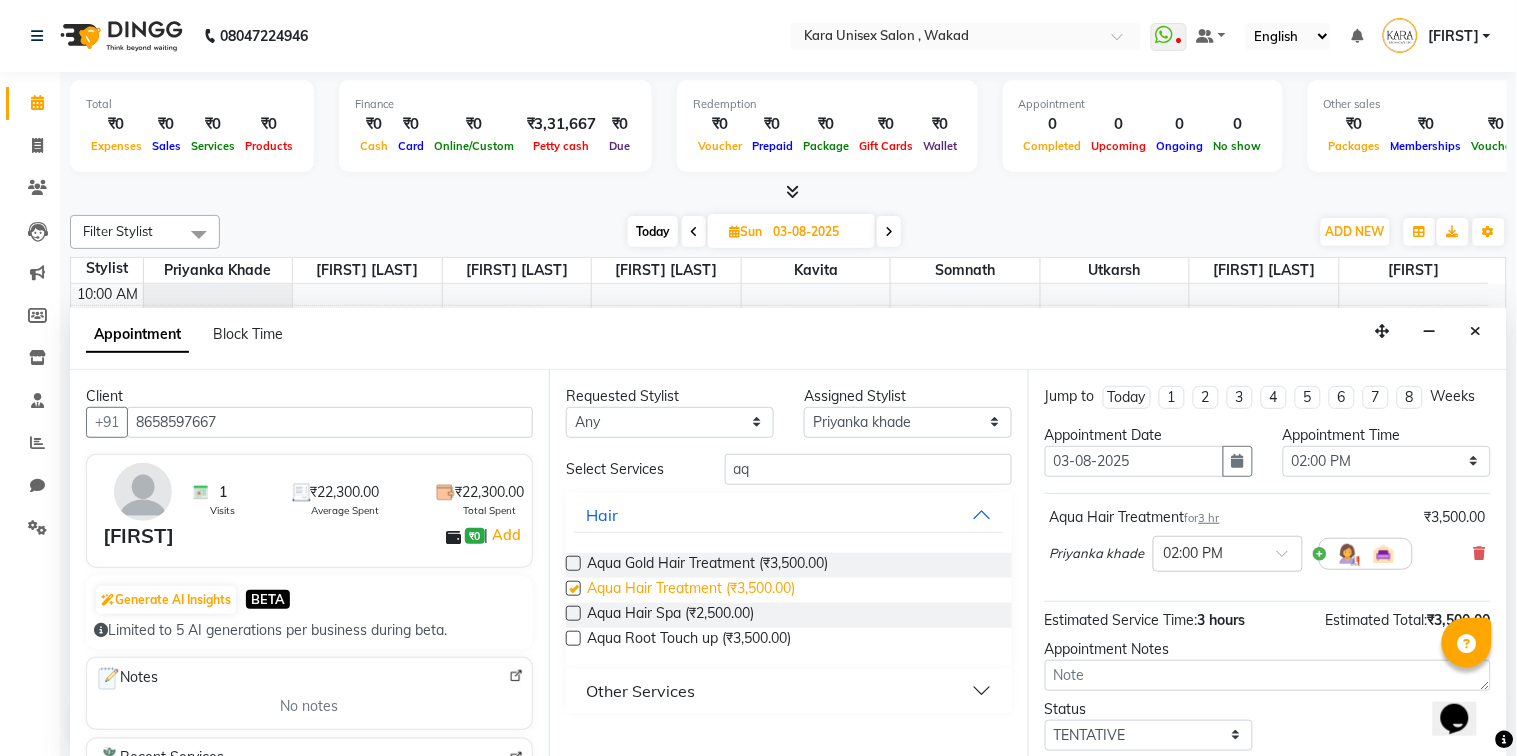 checkbox on "false" 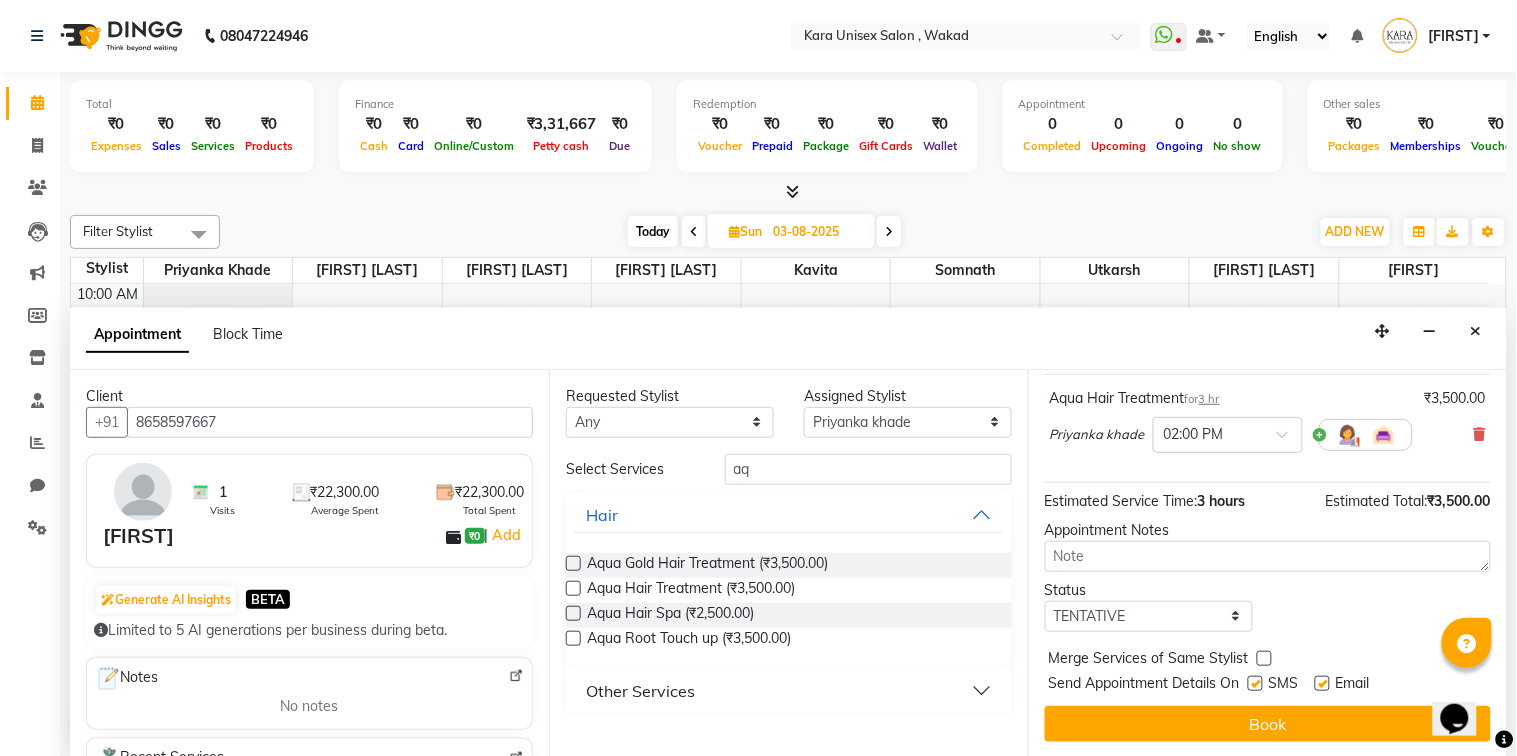 scroll, scrollTop: 138, scrollLeft: 0, axis: vertical 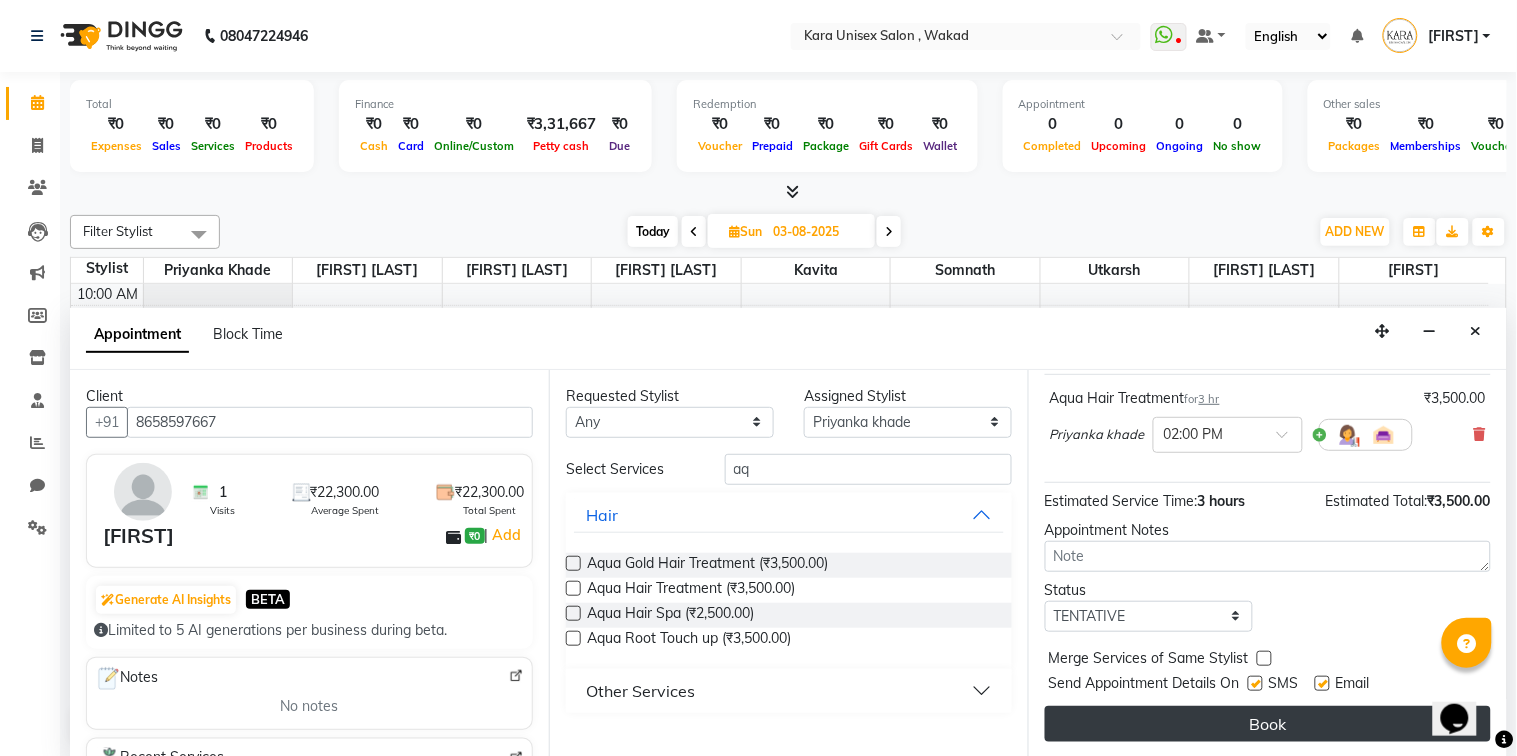 click on "Book" at bounding box center (1268, 724) 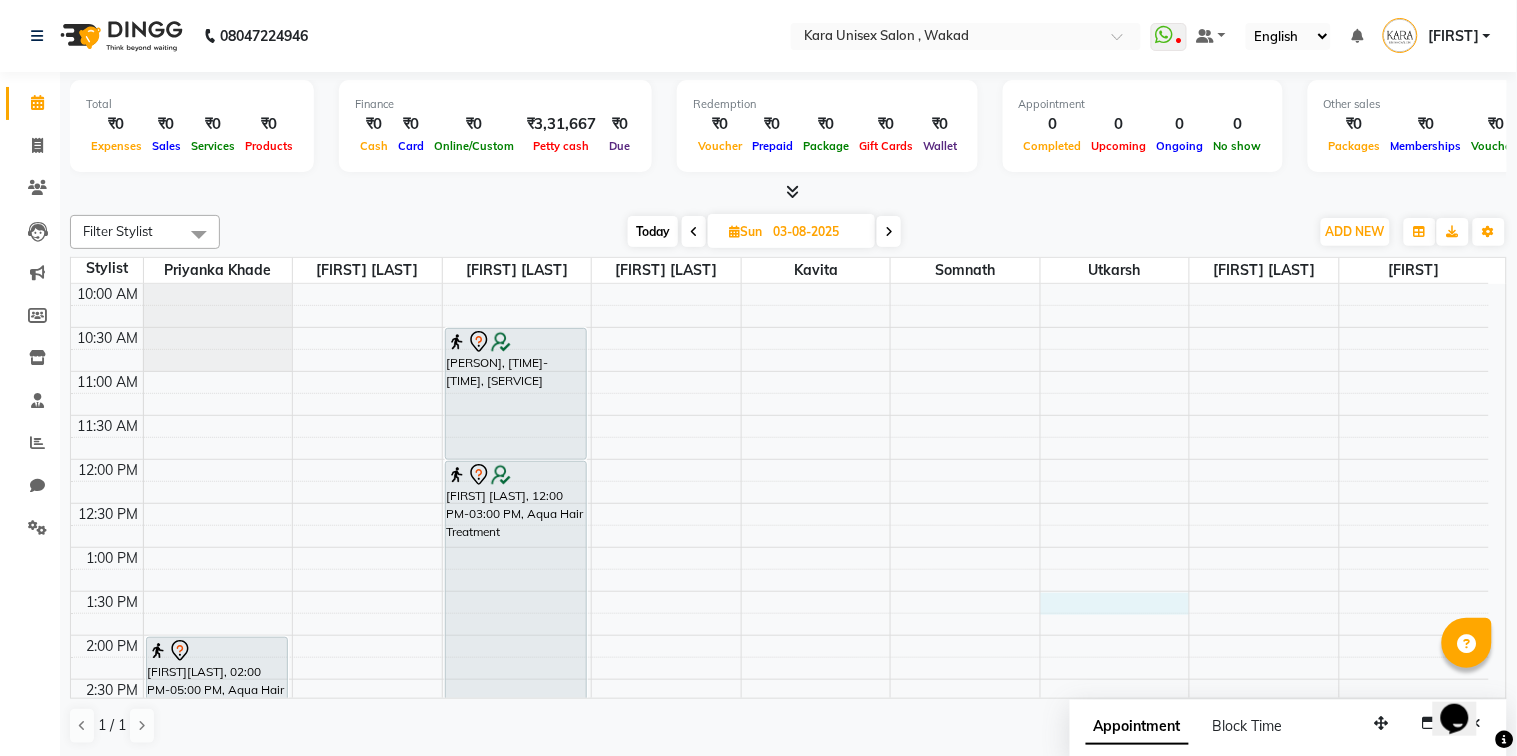 click on "[TIME] [TIME] [TIME] [TIME] [TIME] [TIME] [TIME] [TIME] [TIME] [TIME] [TIME] [TIME] [TIME] [TIME] [TIME] [TIME] [TIME] [TIME] [TIME] [TIME] [TIME] [TIME] [TIME] [TIME]             [PERSON]null, [TIME]-[TIME], [SERVICE]             [PERSON], [TIME]-[TIME], [SERVICE]              [PERSON], [TIME]-[TIME], [SERVICE]" at bounding box center (780, 723) 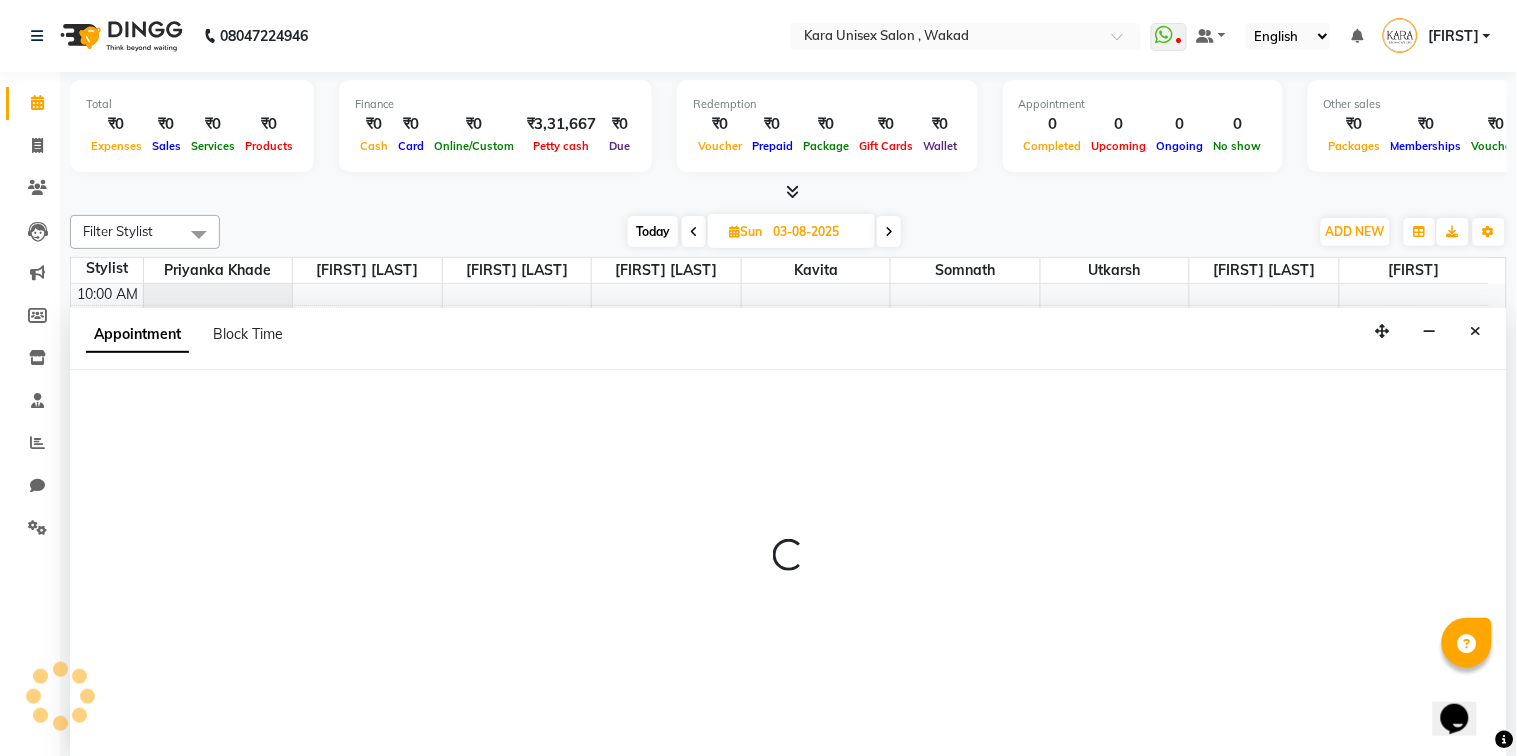 select on "72760" 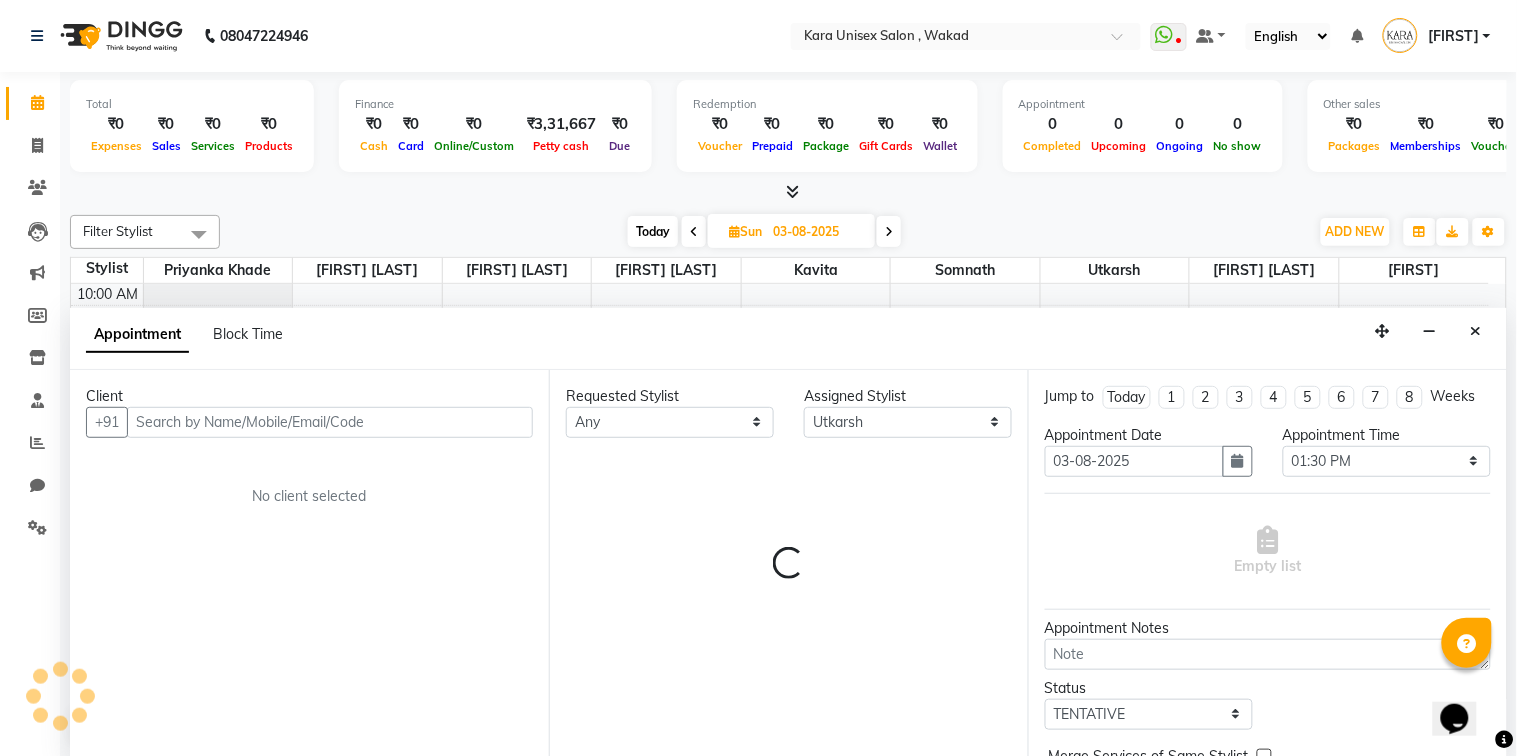 click at bounding box center (694, 232) 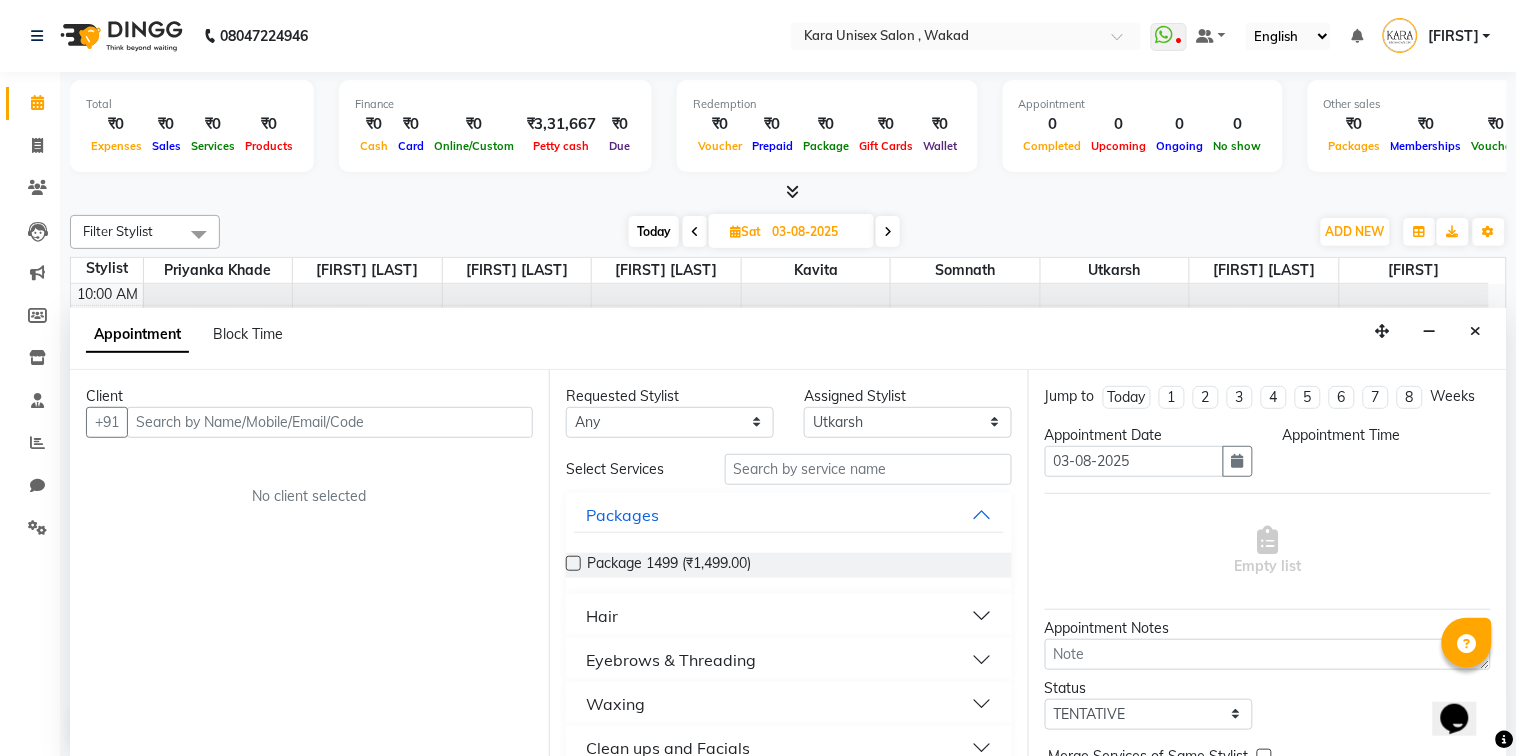 type on "02-08-2025" 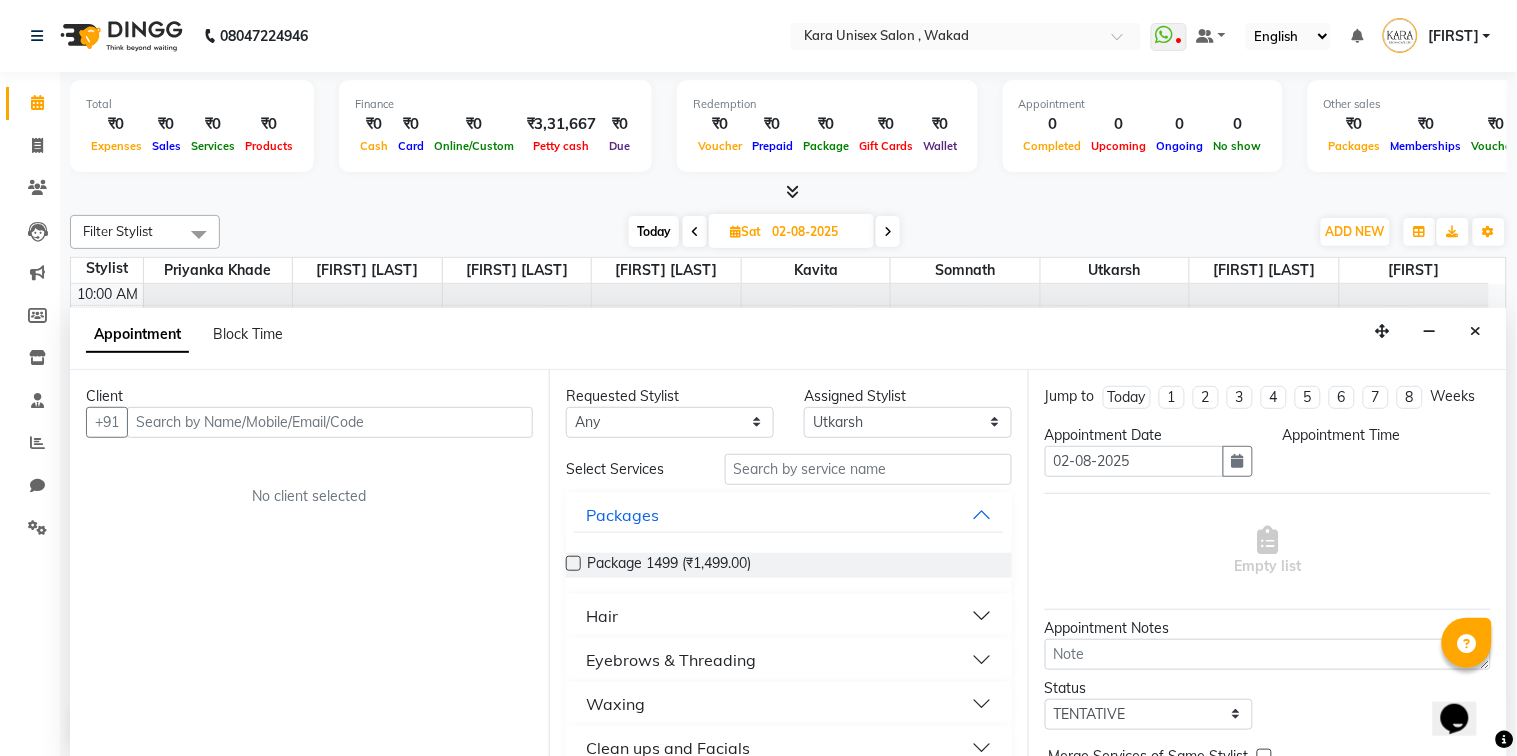 select on "810" 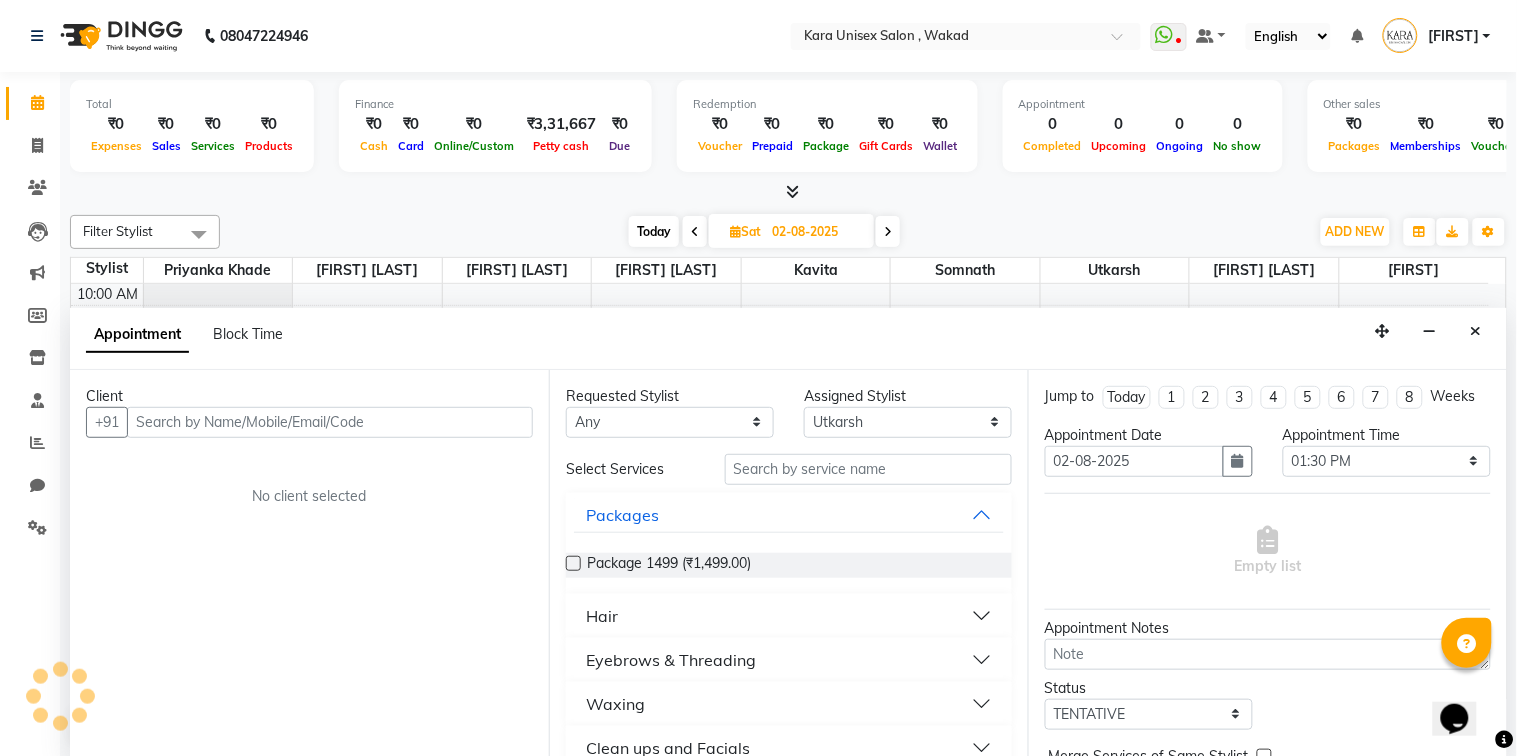 scroll, scrollTop: 88, scrollLeft: 0, axis: vertical 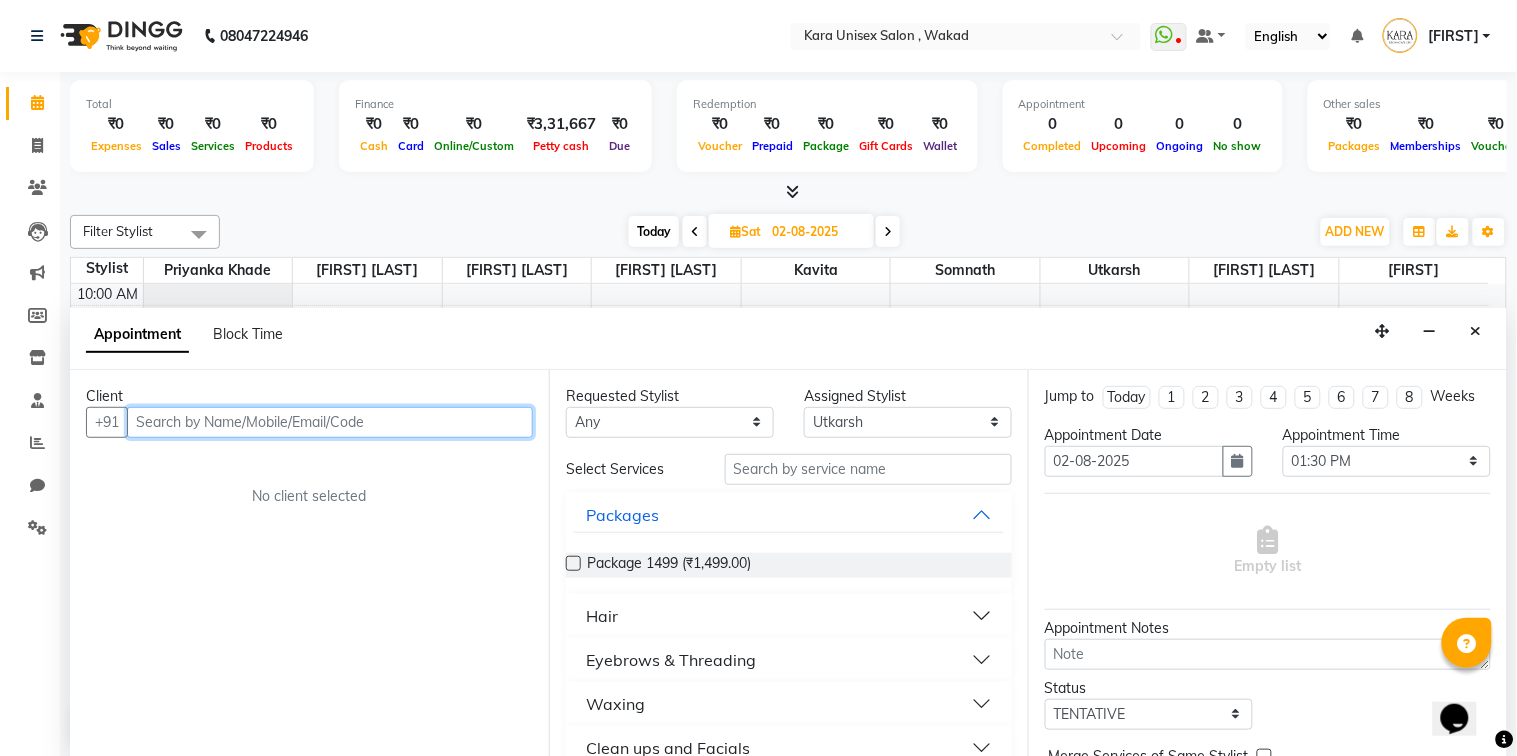 click at bounding box center (330, 422) 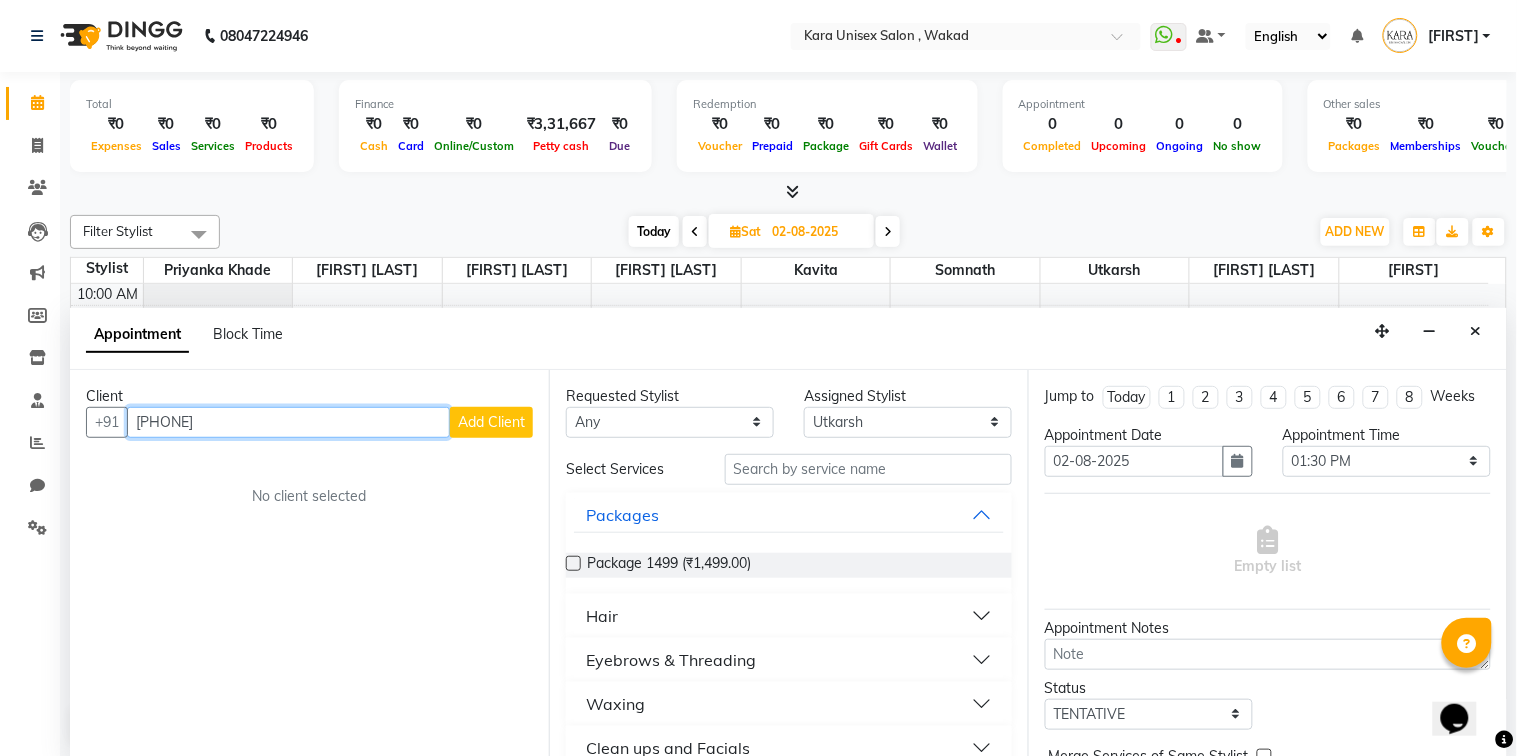 type on "[PHONE]" 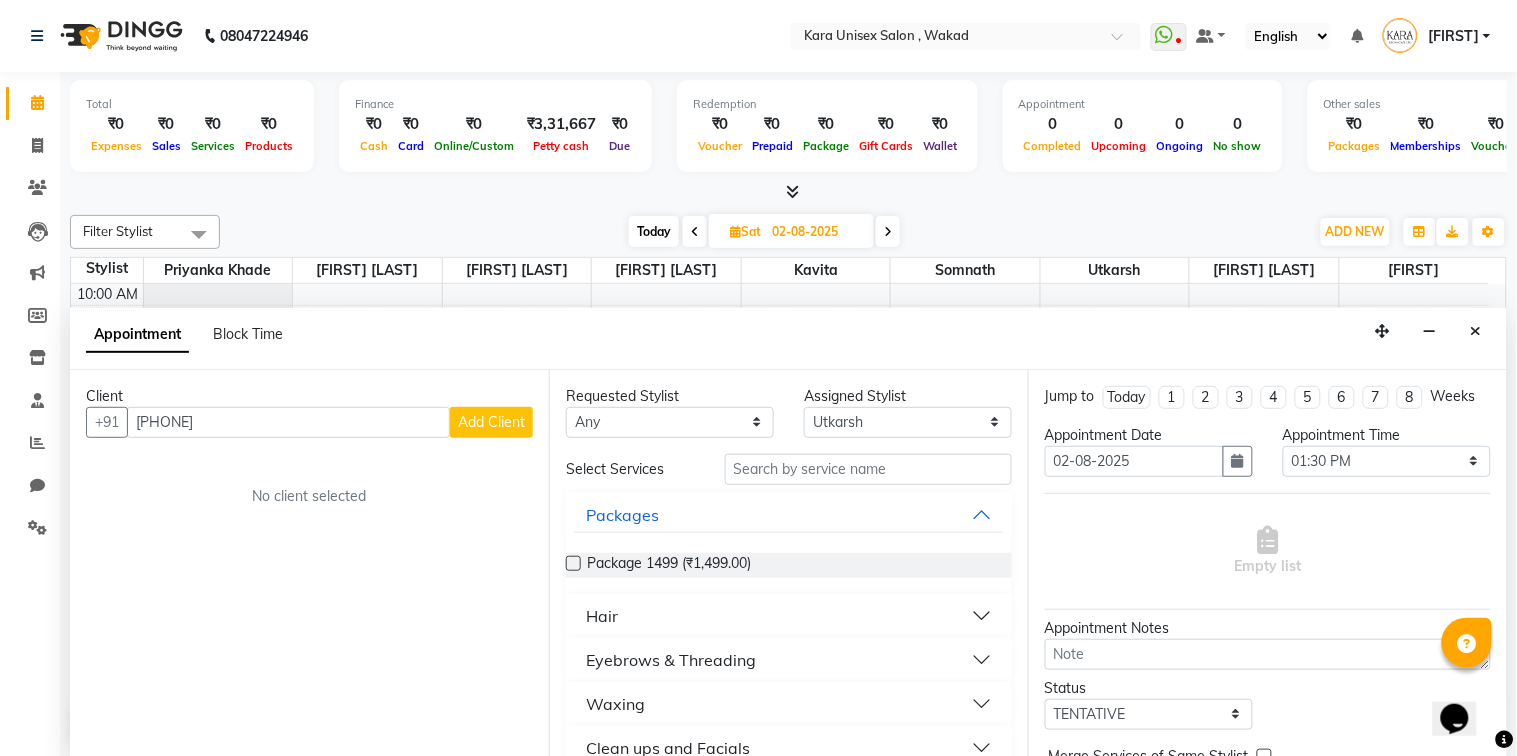 click on "Add Client" at bounding box center [491, 422] 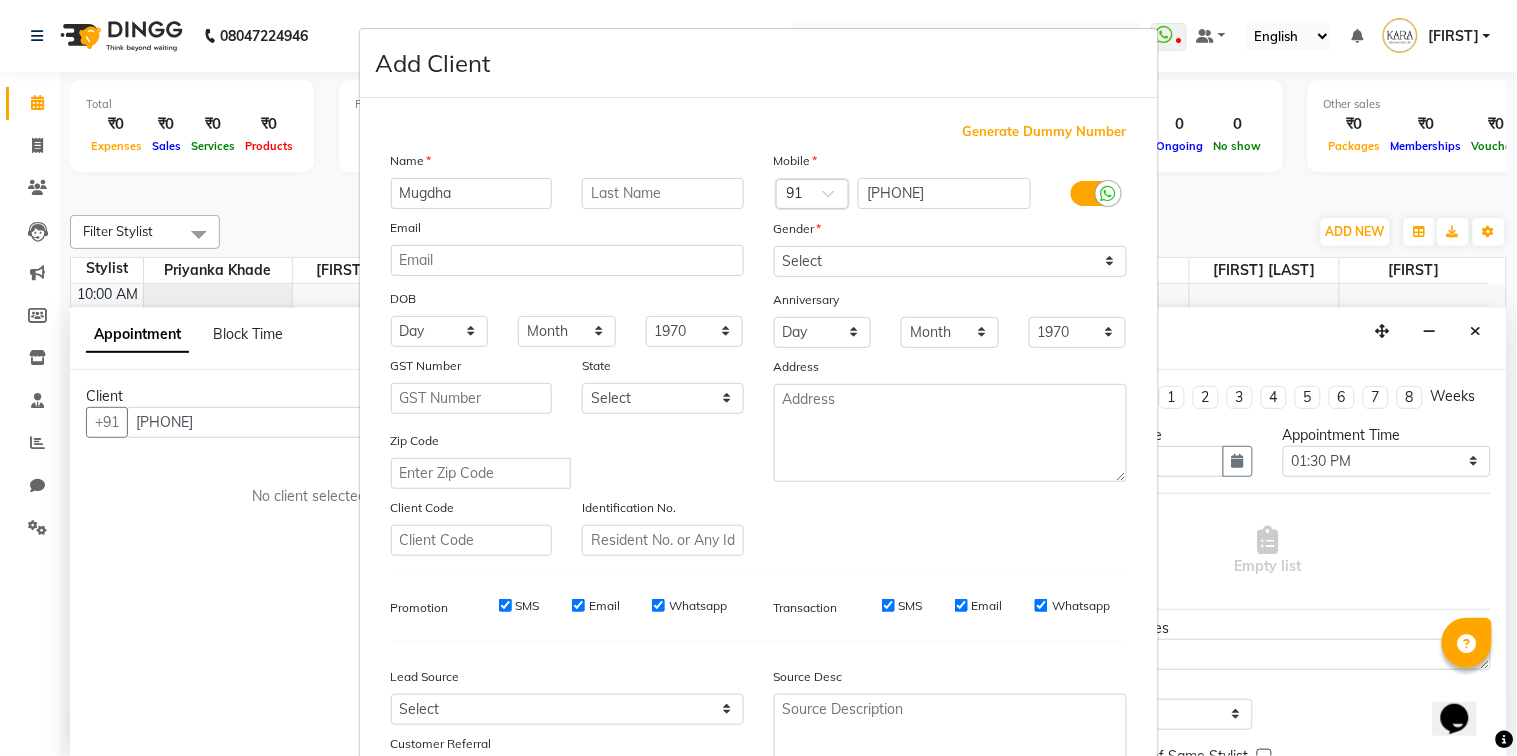 type on "Mugdha" 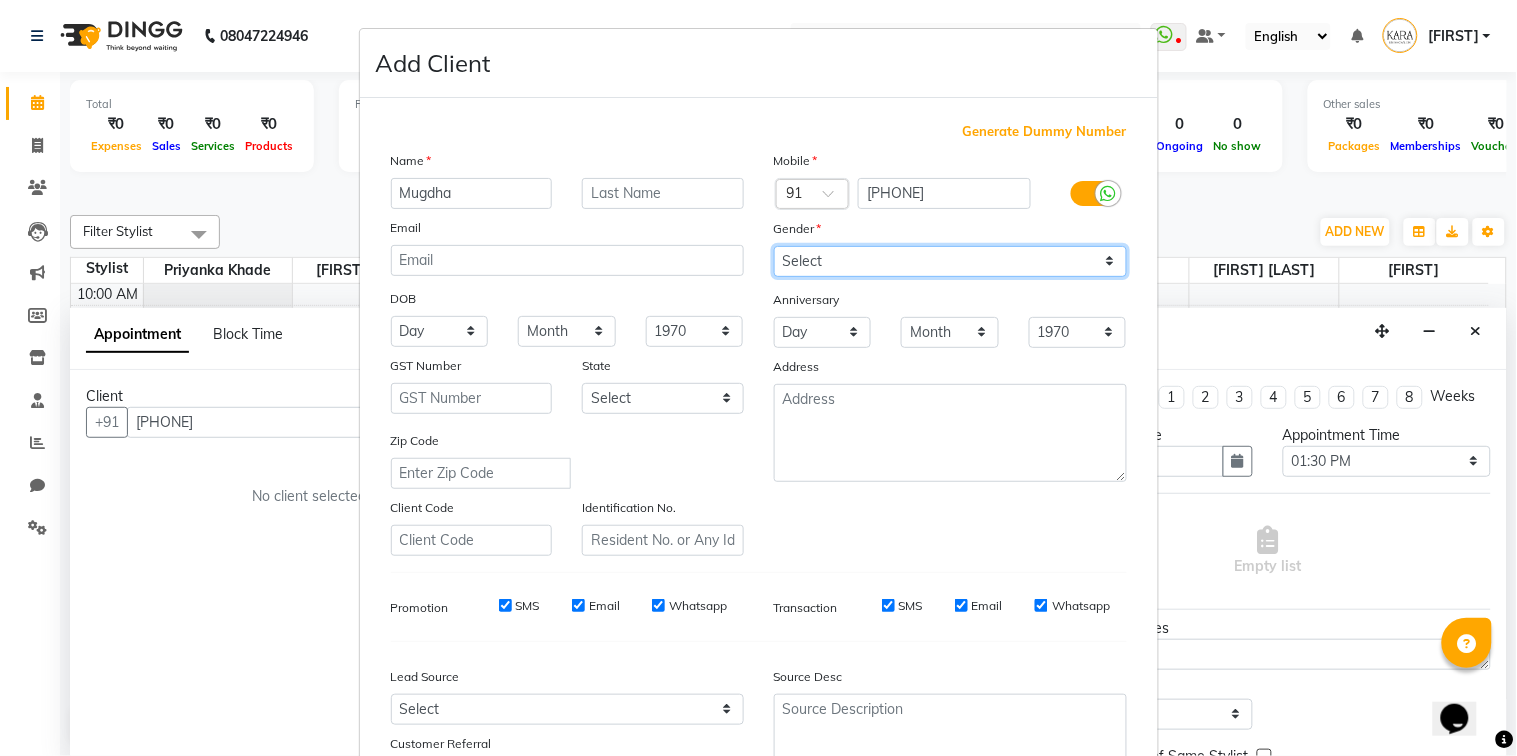 select on "female" 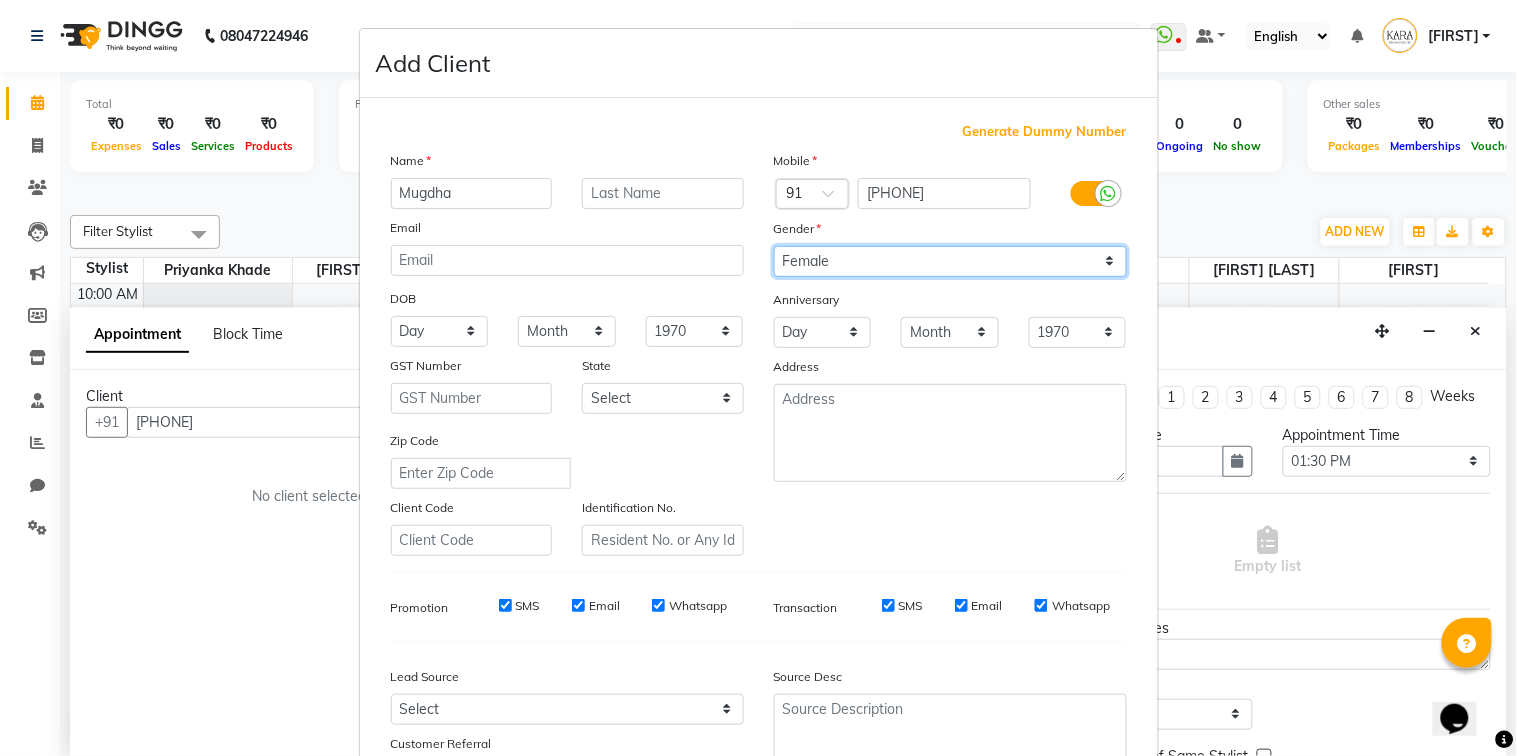 click on "Select Male Female Other Prefer Not To Say" at bounding box center (950, 261) 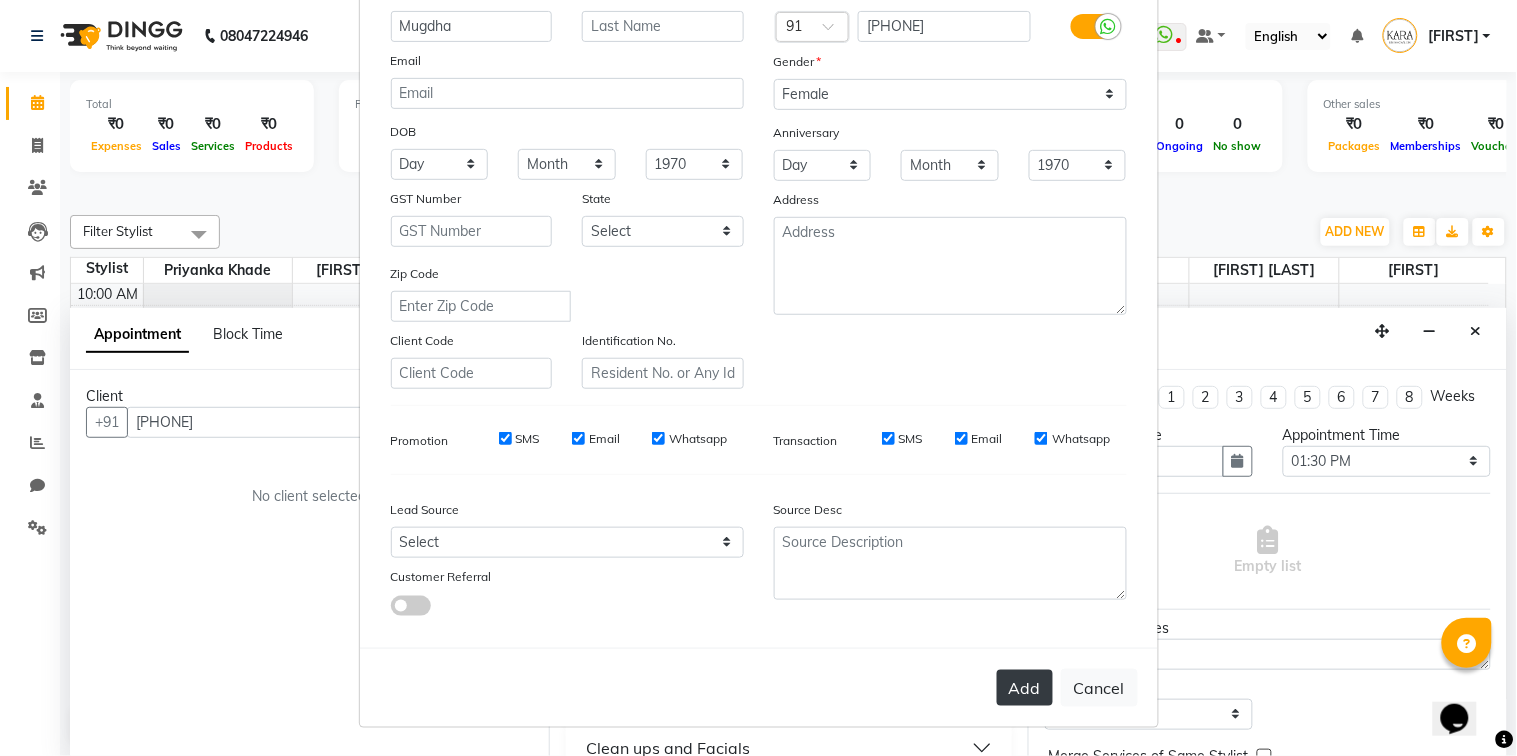 click on "Add" at bounding box center (1025, 688) 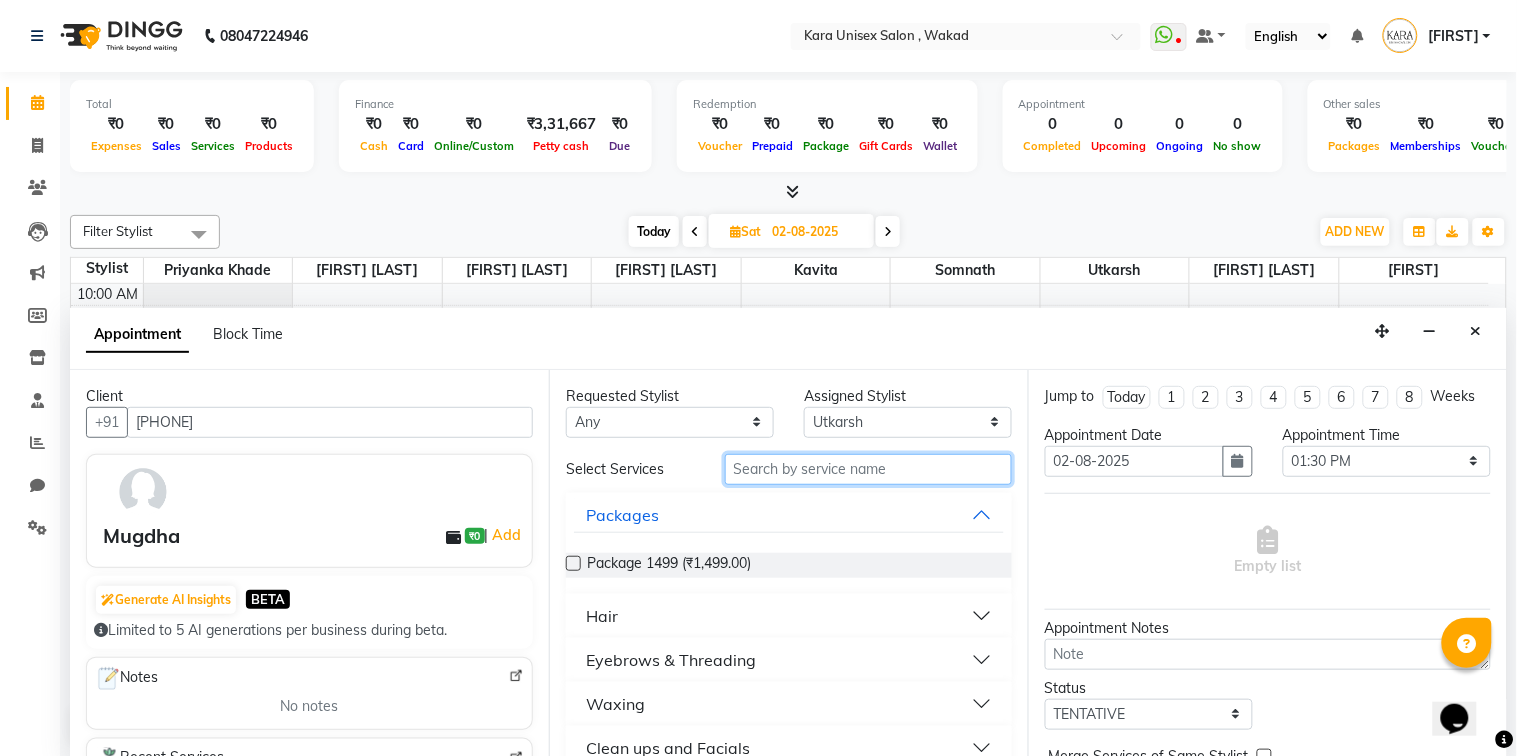 click at bounding box center (868, 469) 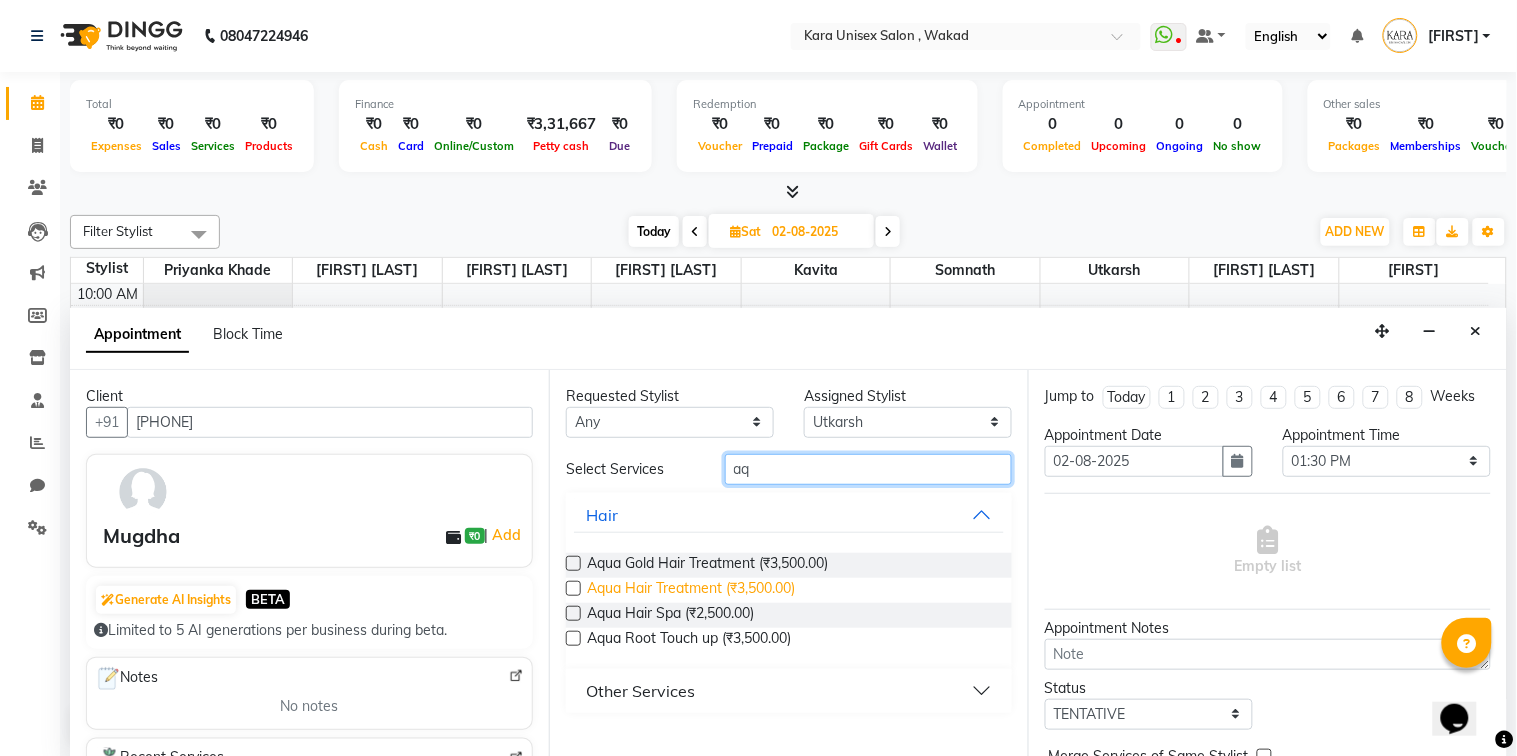 type on "aq" 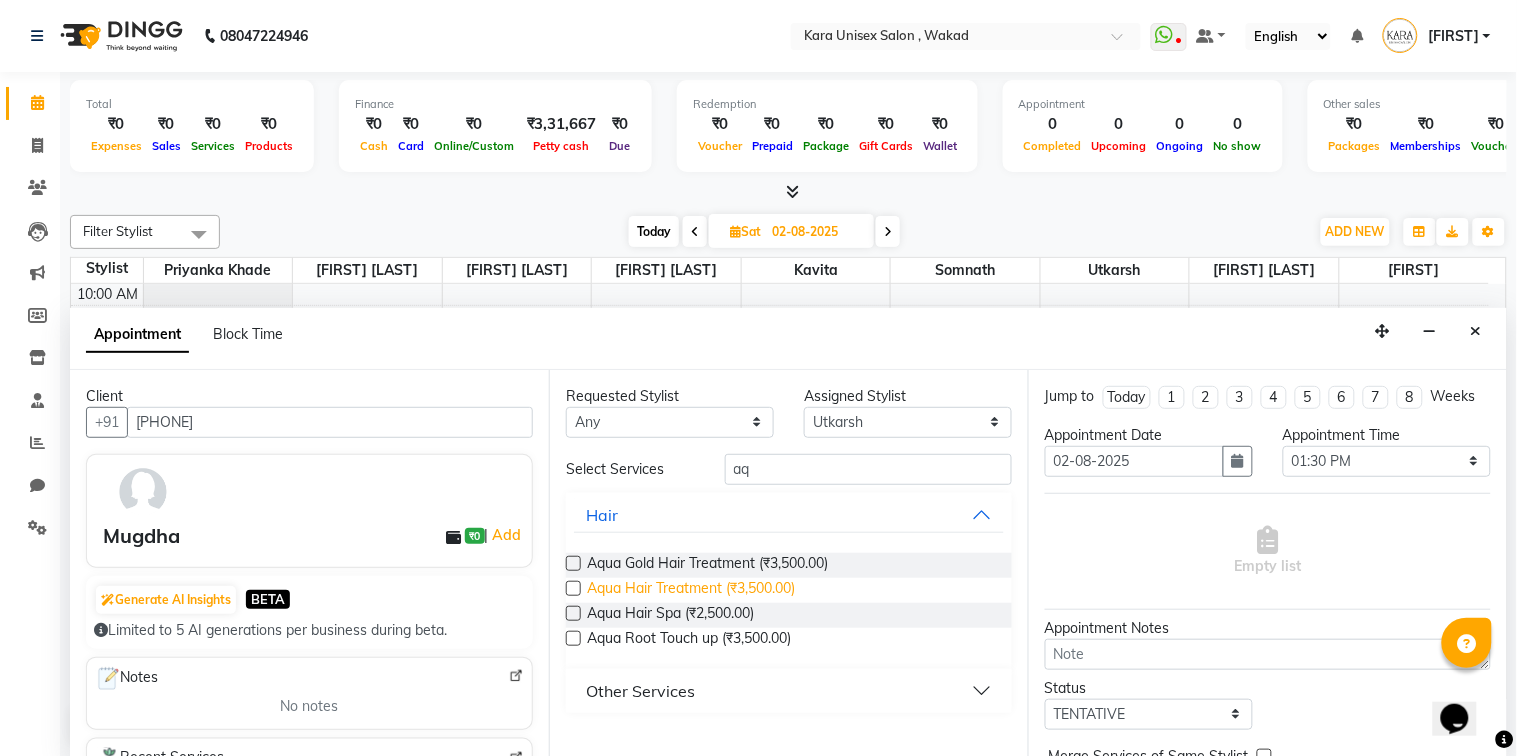 click on "Aqua Hair Treatment (₹3,500.00)" at bounding box center (691, 590) 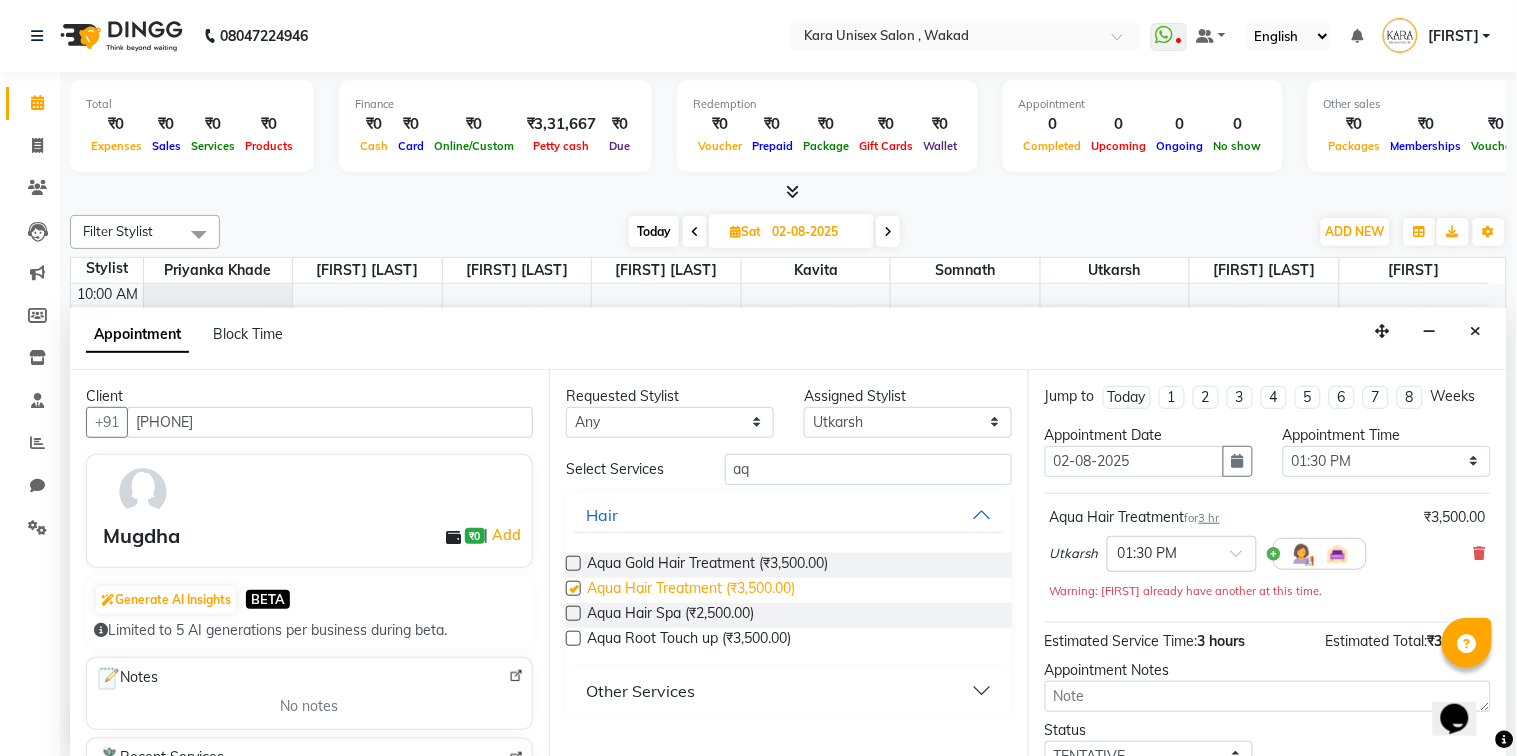 checkbox on "false" 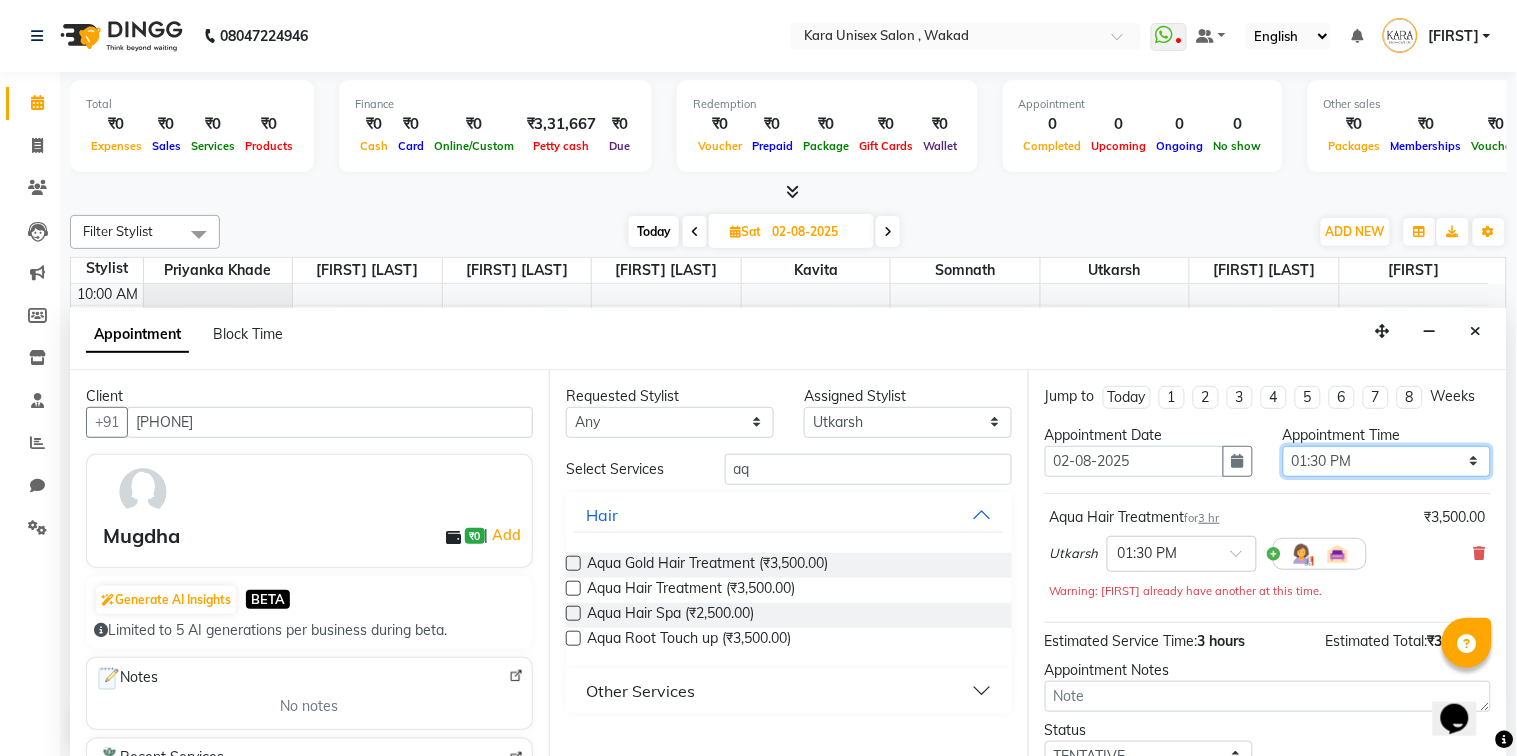 select on "900" 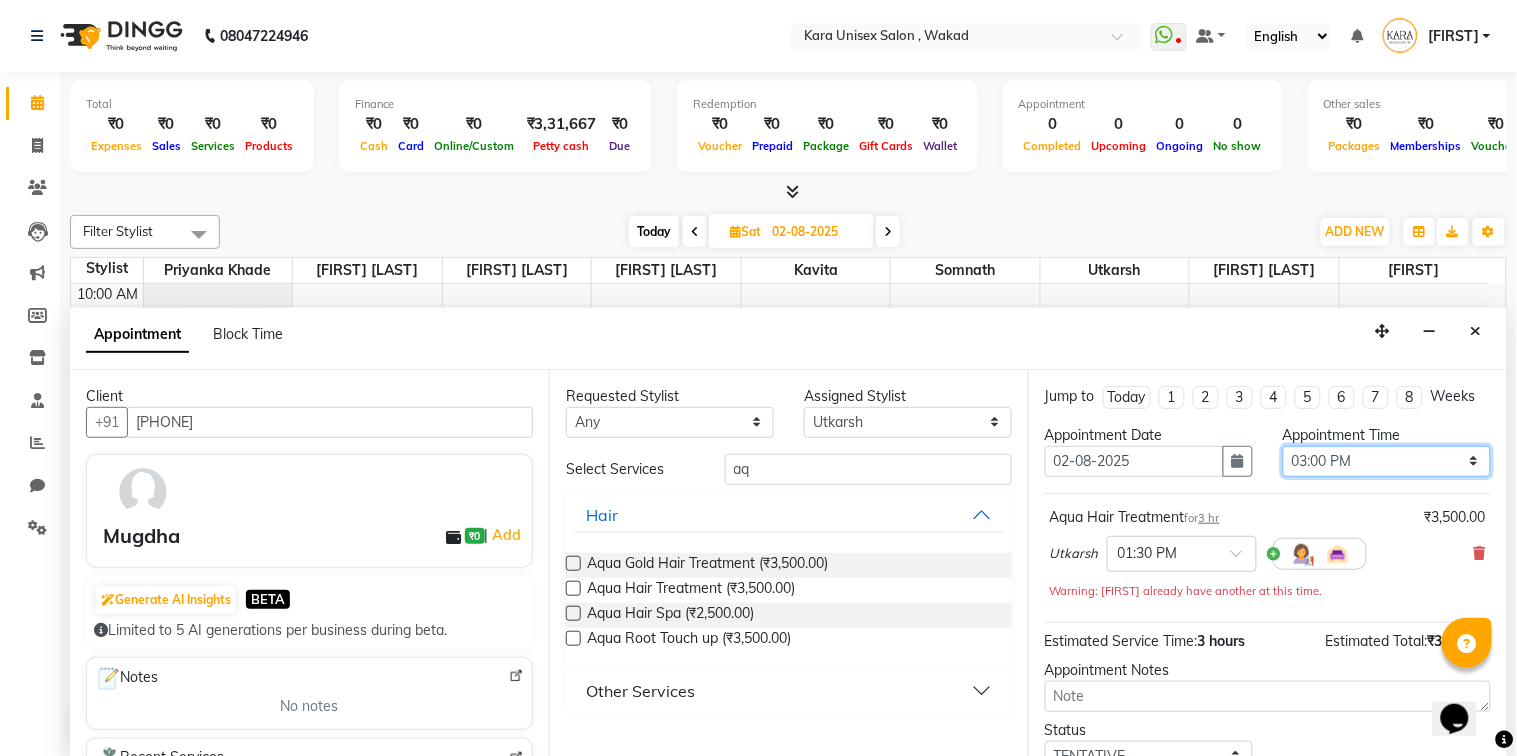 click on "Select 10:00 AM 10:15 AM 10:30 AM 10:45 AM 11:00 AM 11:15 AM 11:30 AM 11:45 AM 12:00 PM 12:15 PM 12:30 PM 12:45 PM 01:00 PM 01:15 PM 01:30 PM 01:45 PM 02:00 PM 02:15 PM 02:30 PM 02:45 PM 03:00 PM 03:15 PM 03:30 PM 03:45 PM 04:00 PM 04:15 PM 04:30 PM 04:45 PM 05:00 PM 05:15 PM 05:30 PM 05:45 PM 06:00 PM 06:15 PM 06:30 PM 06:45 PM 07:00 PM 07:15 PM 07:30 PM 07:45 PM 08:00 PM" at bounding box center [1387, 461] 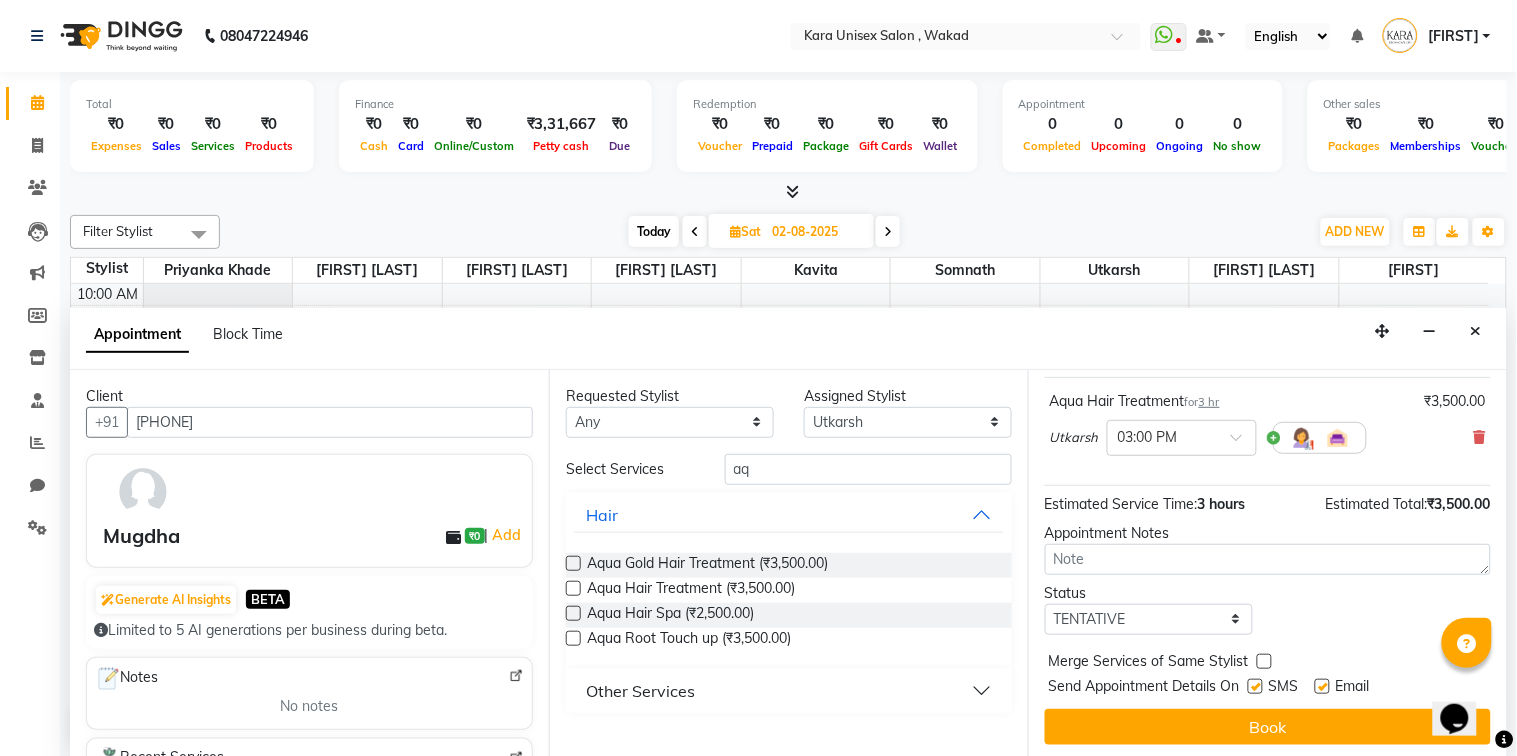 scroll, scrollTop: 138, scrollLeft: 0, axis: vertical 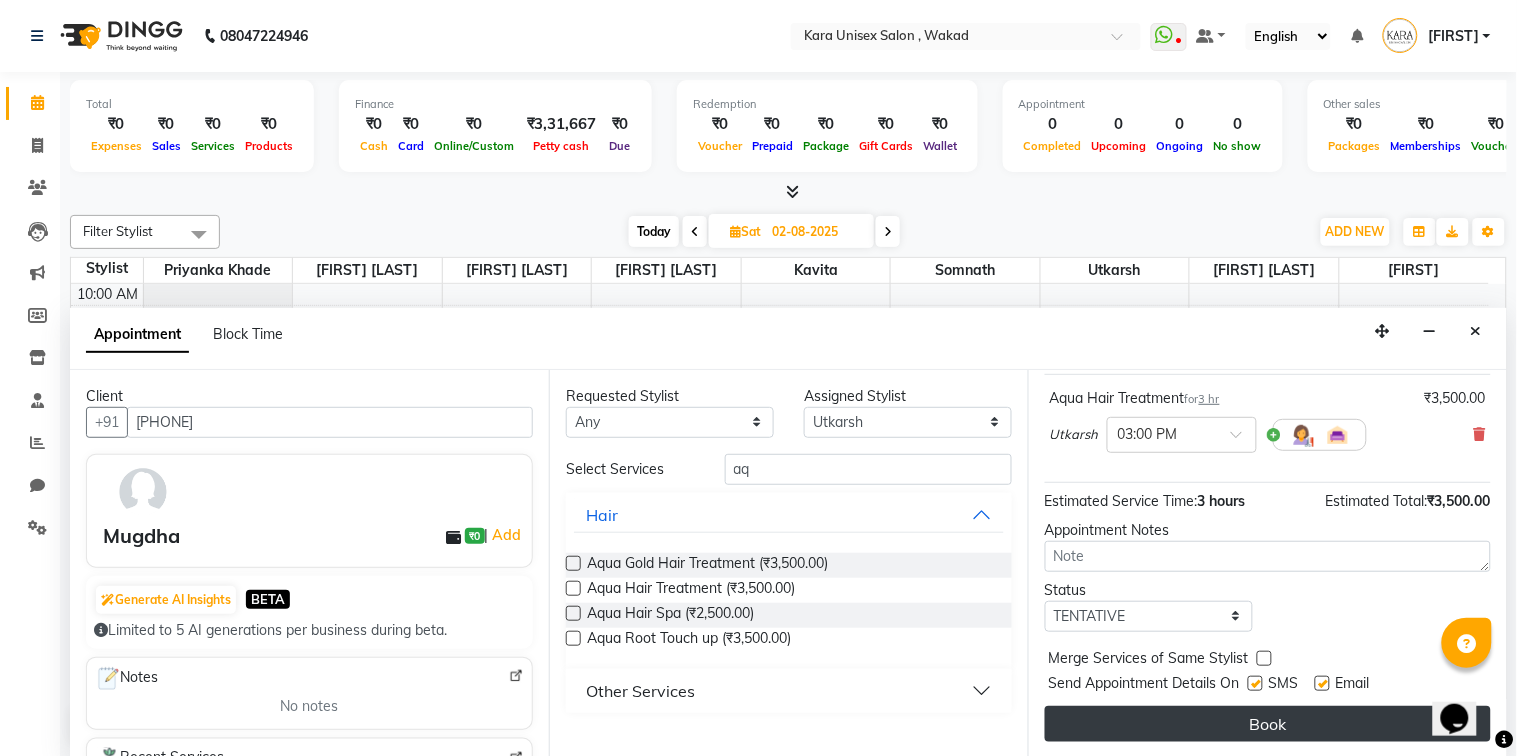 click on "Book" at bounding box center (1268, 724) 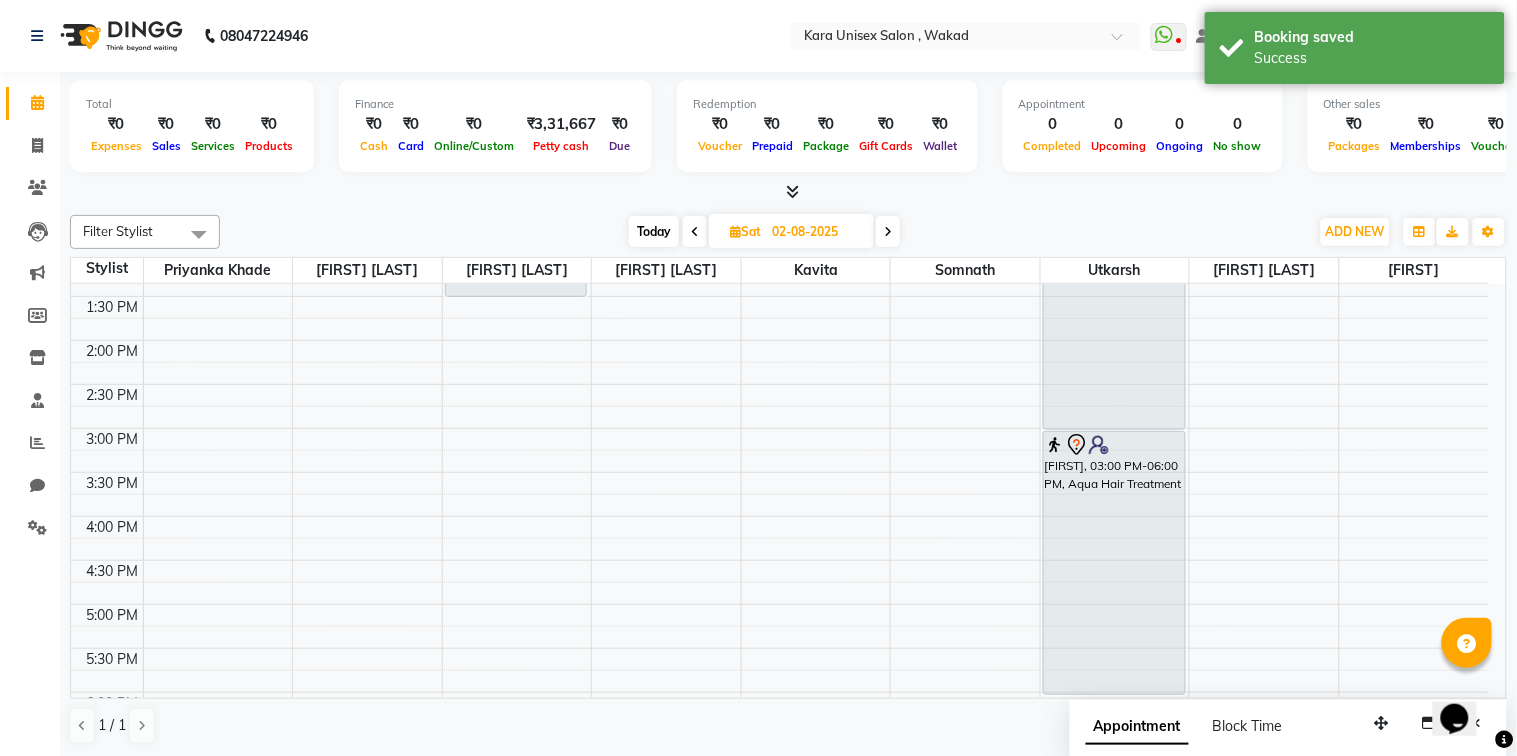scroll, scrollTop: 0, scrollLeft: 0, axis: both 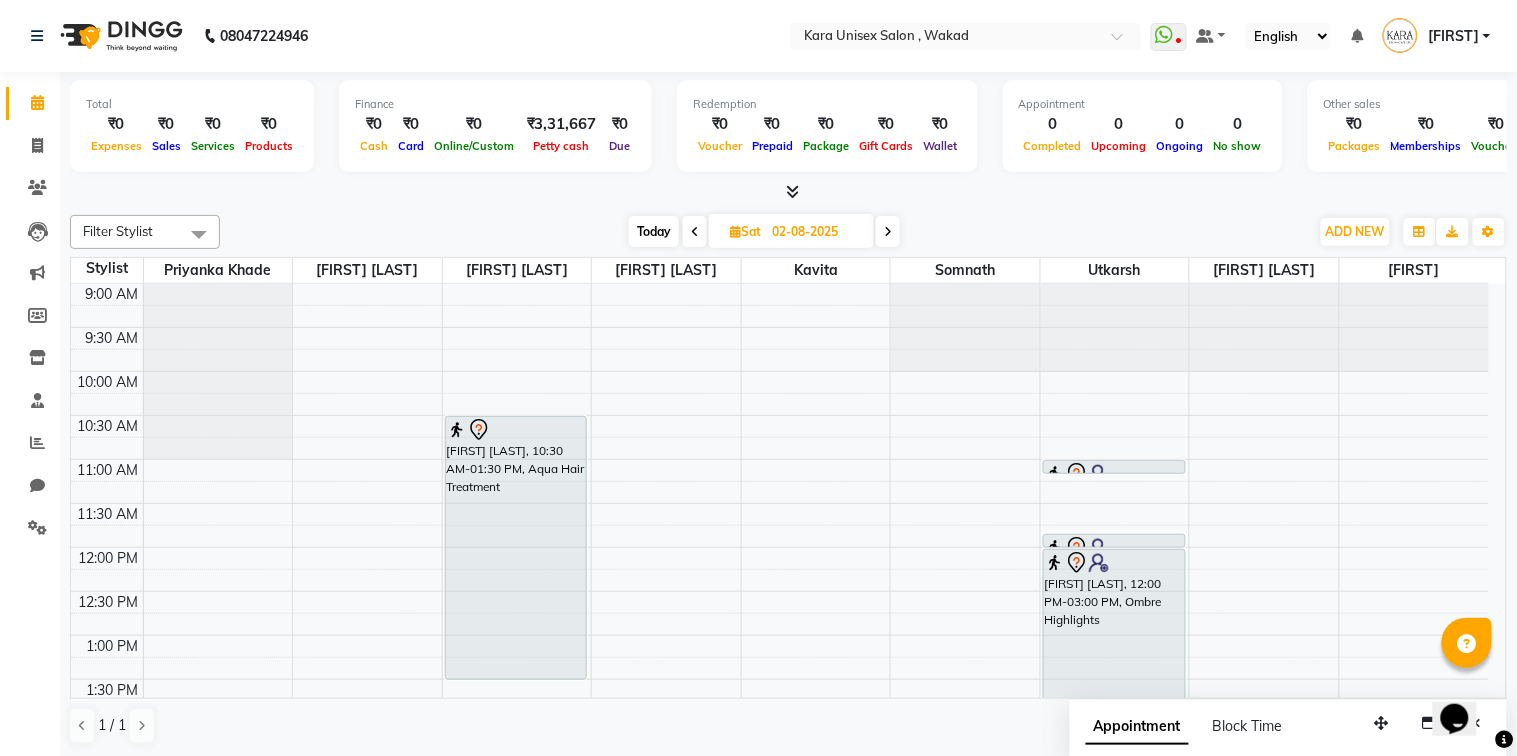 click at bounding box center [695, 231] 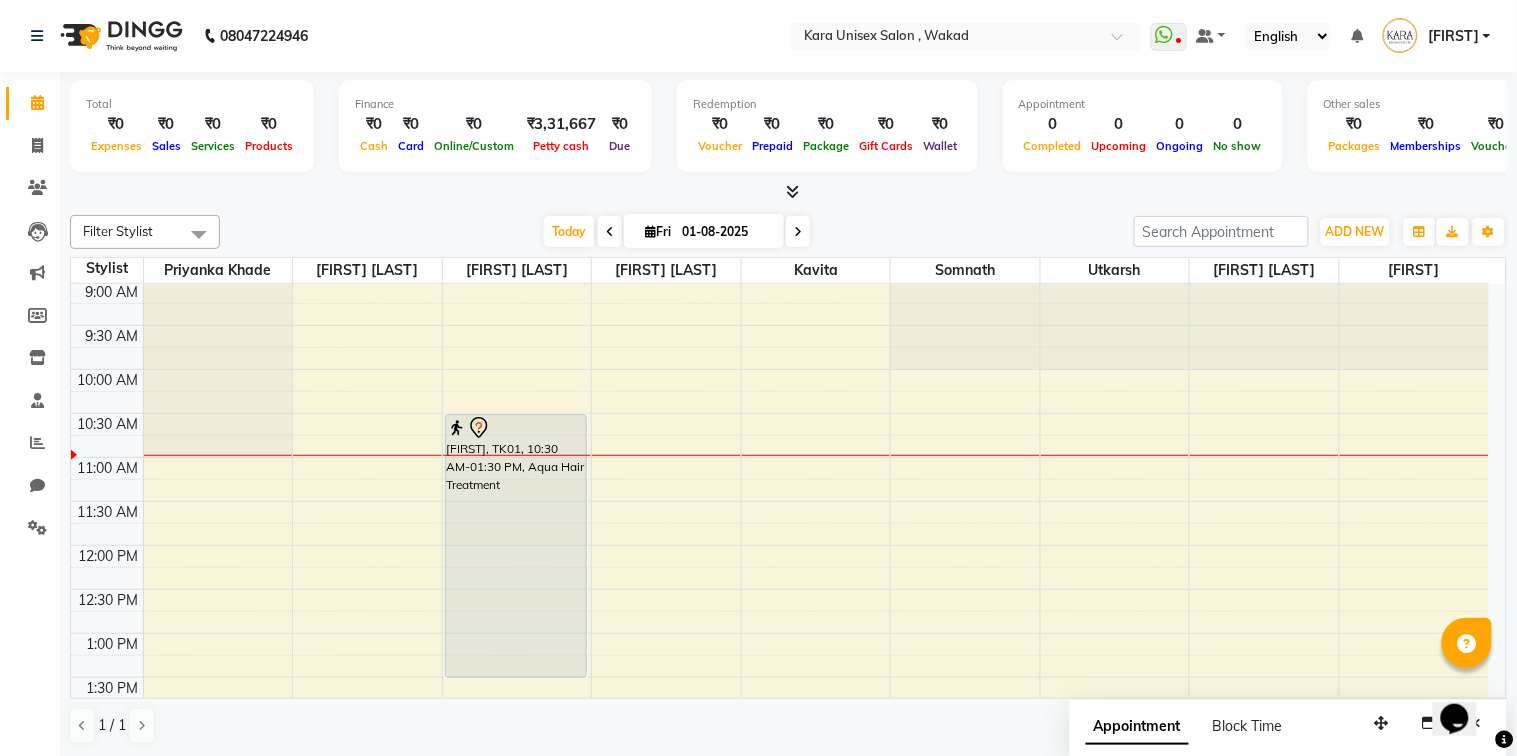 scroll, scrollTop: 0, scrollLeft: 0, axis: both 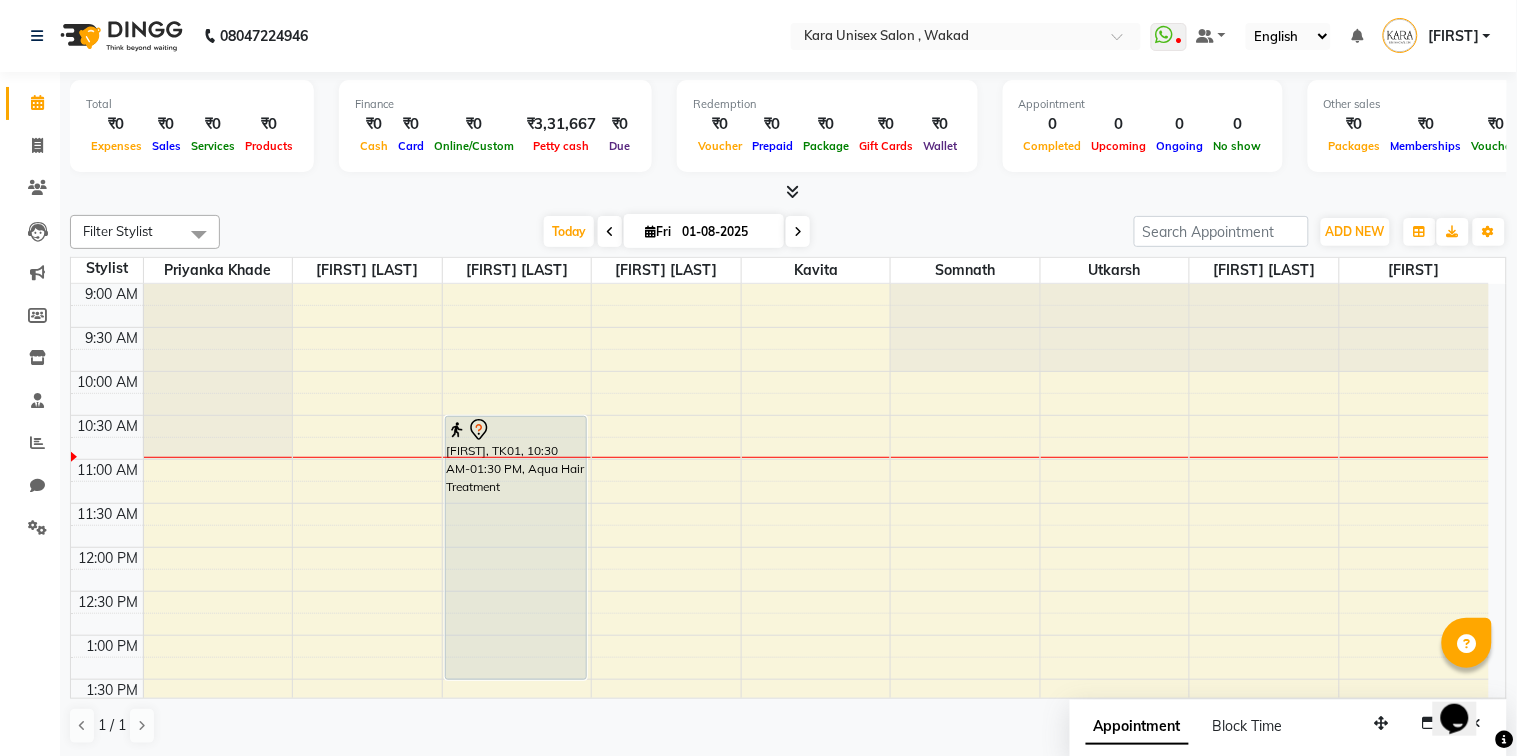 click at bounding box center (798, 231) 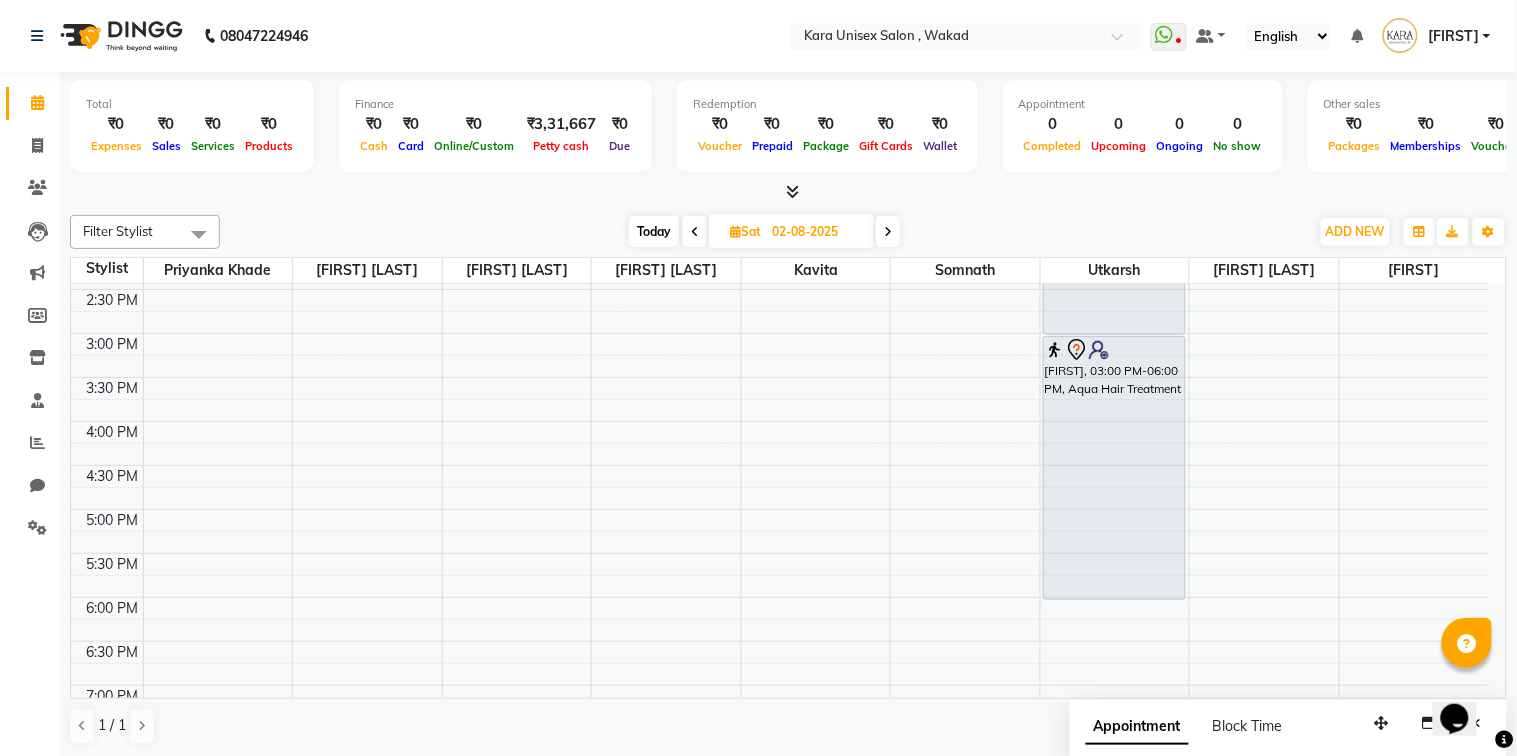 scroll, scrollTop: 0, scrollLeft: 0, axis: both 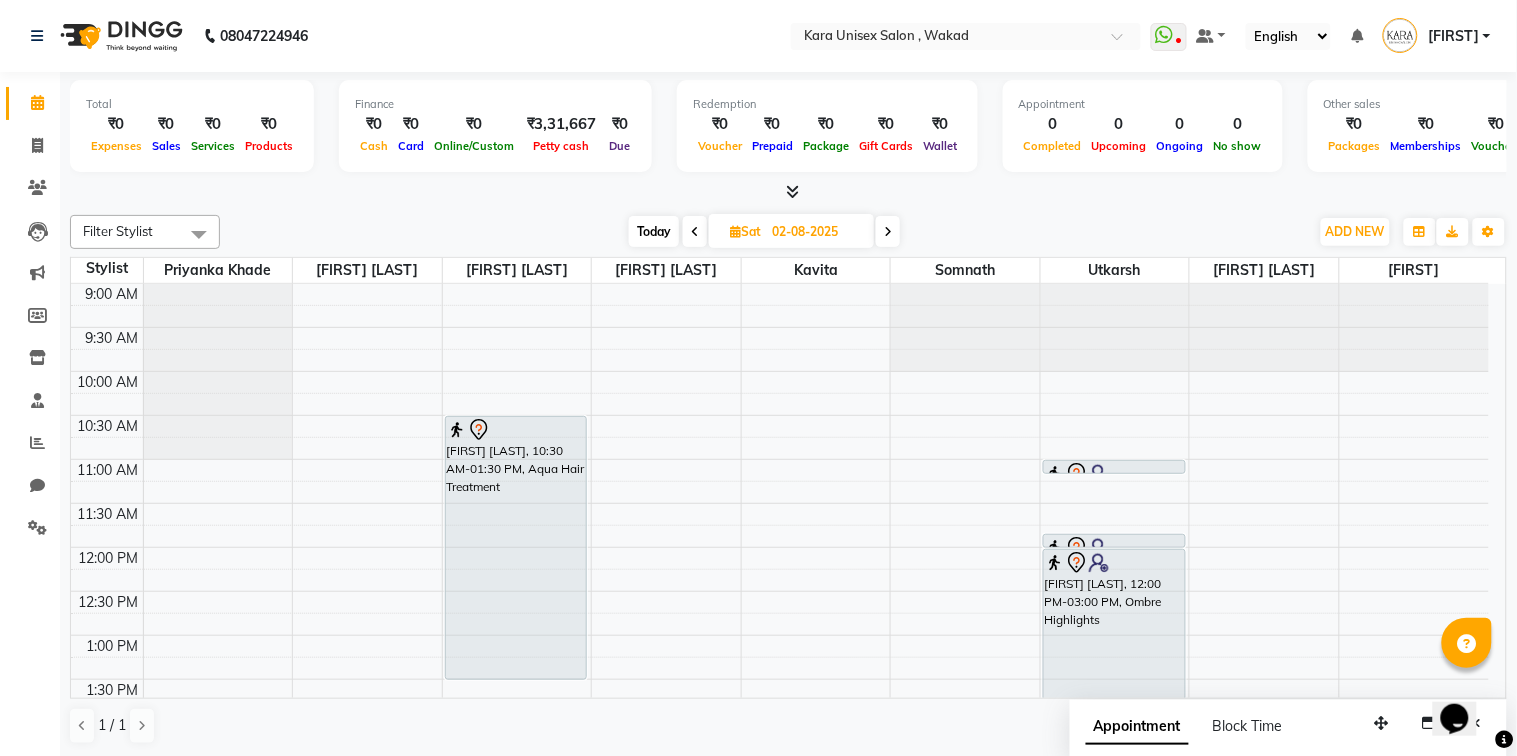 click at bounding box center (888, 231) 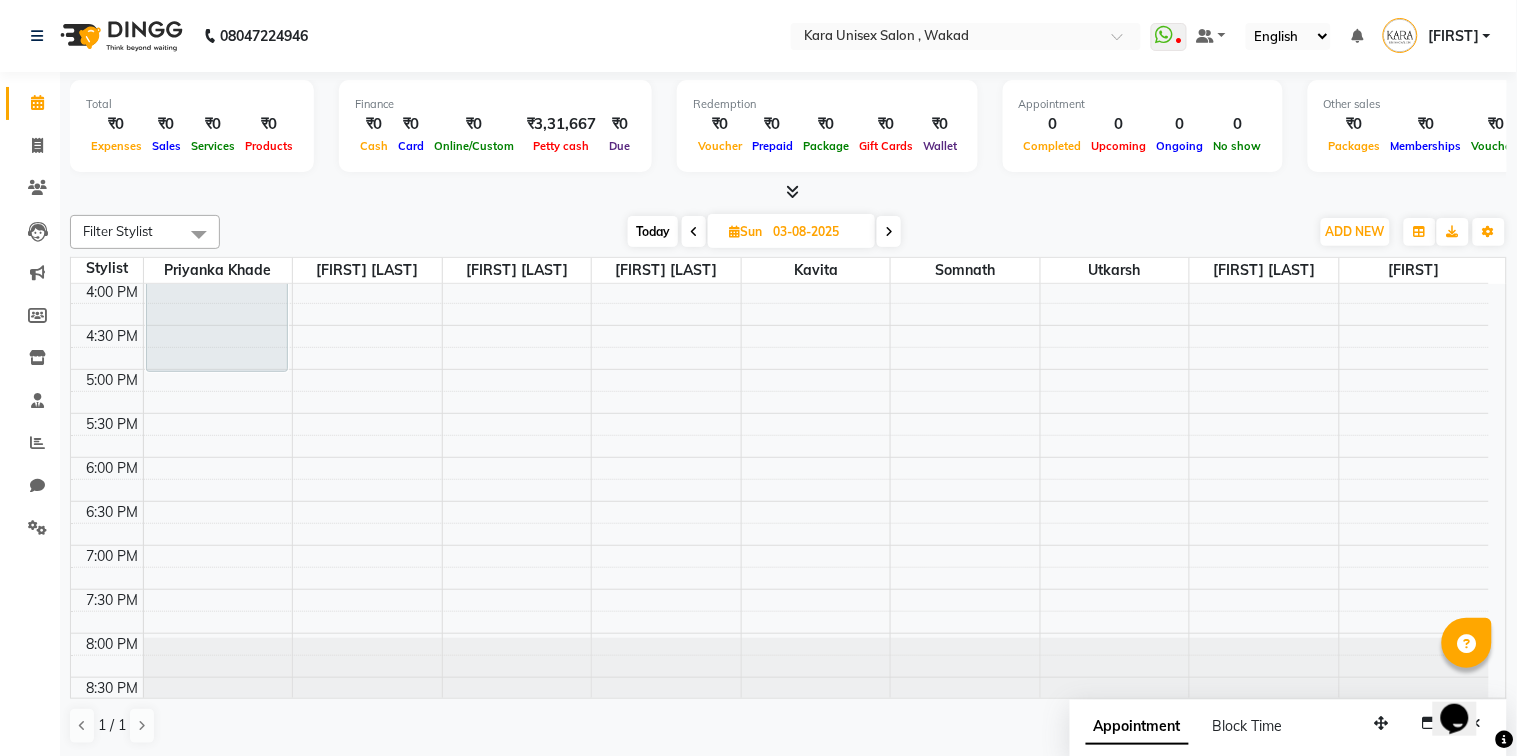 scroll, scrollTop: 0, scrollLeft: 0, axis: both 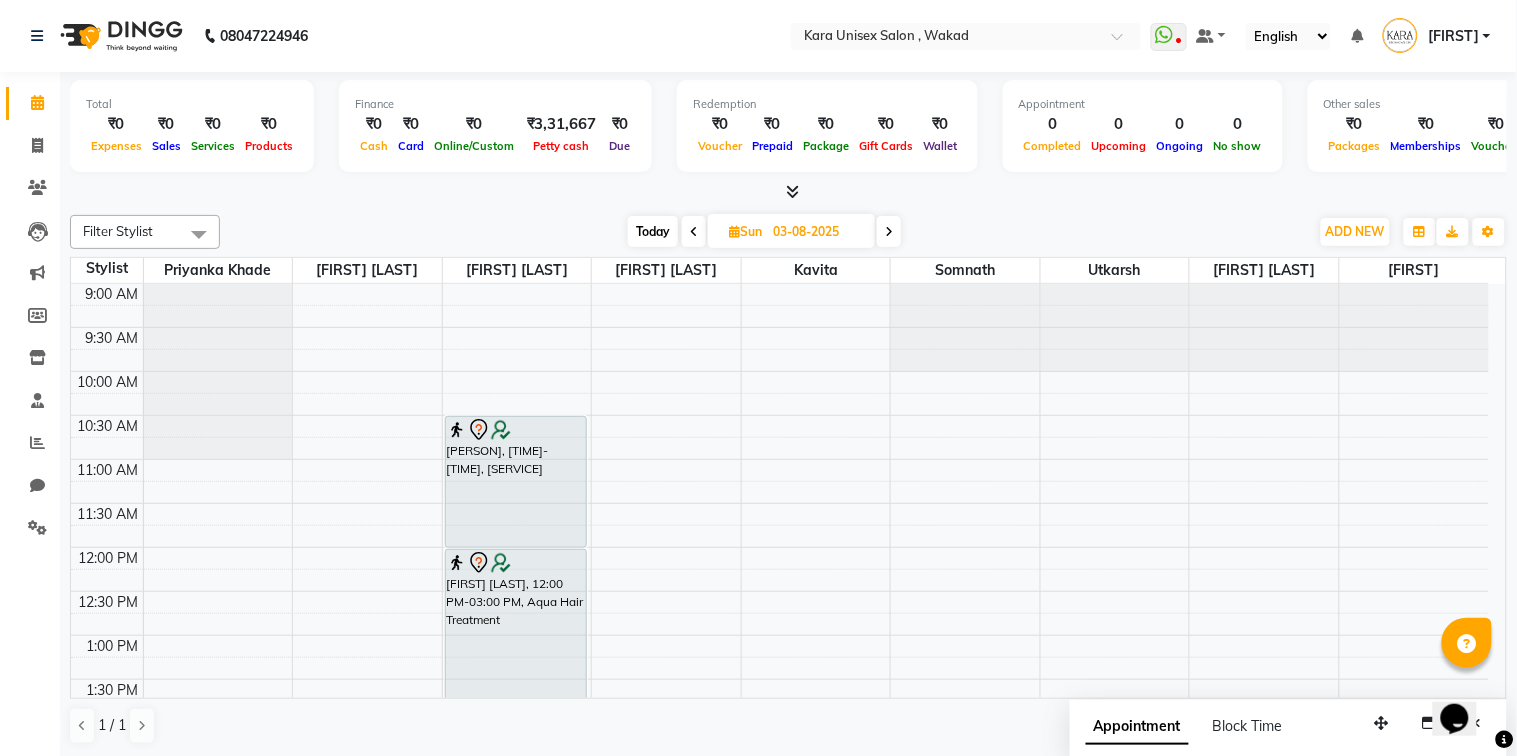 click at bounding box center (694, 231) 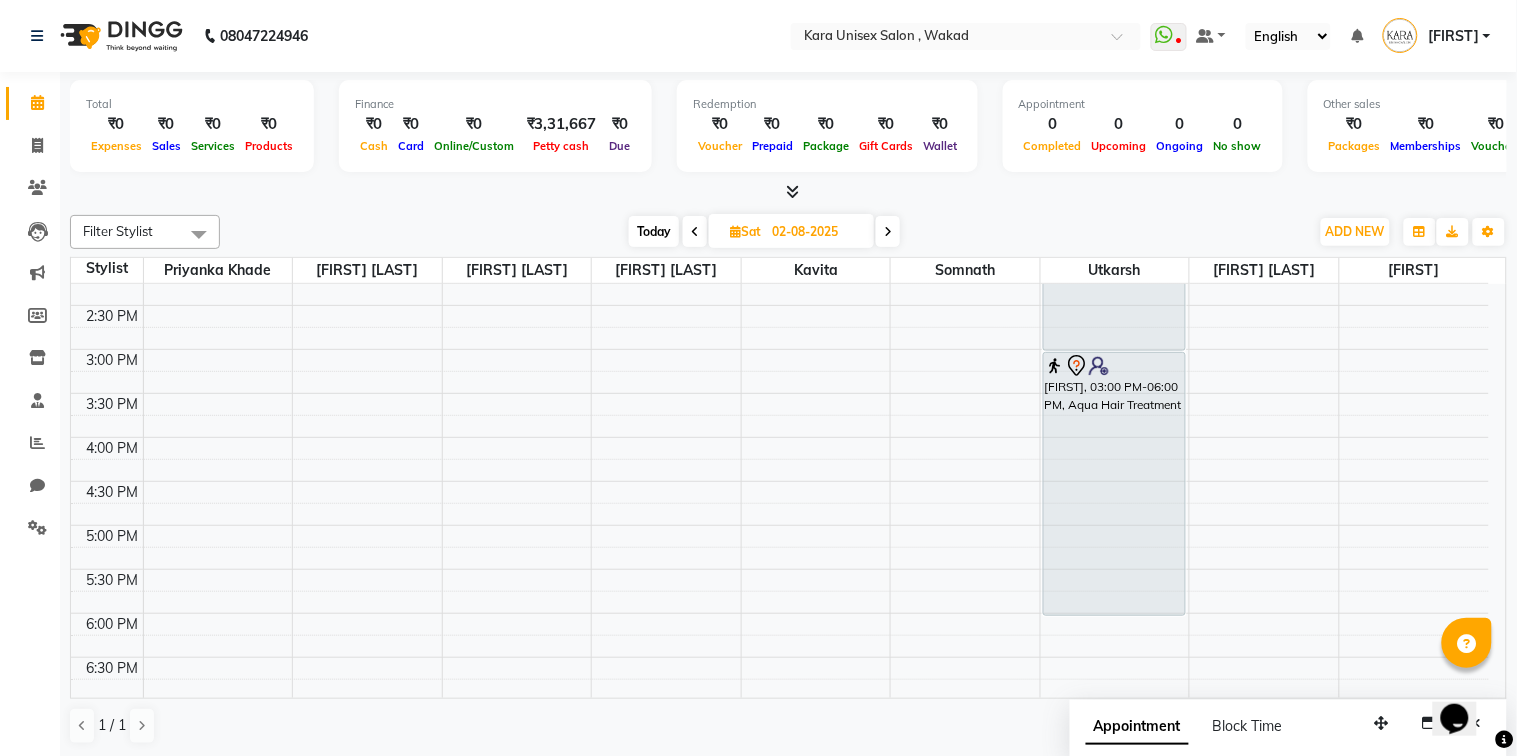 scroll, scrollTop: 452, scrollLeft: 0, axis: vertical 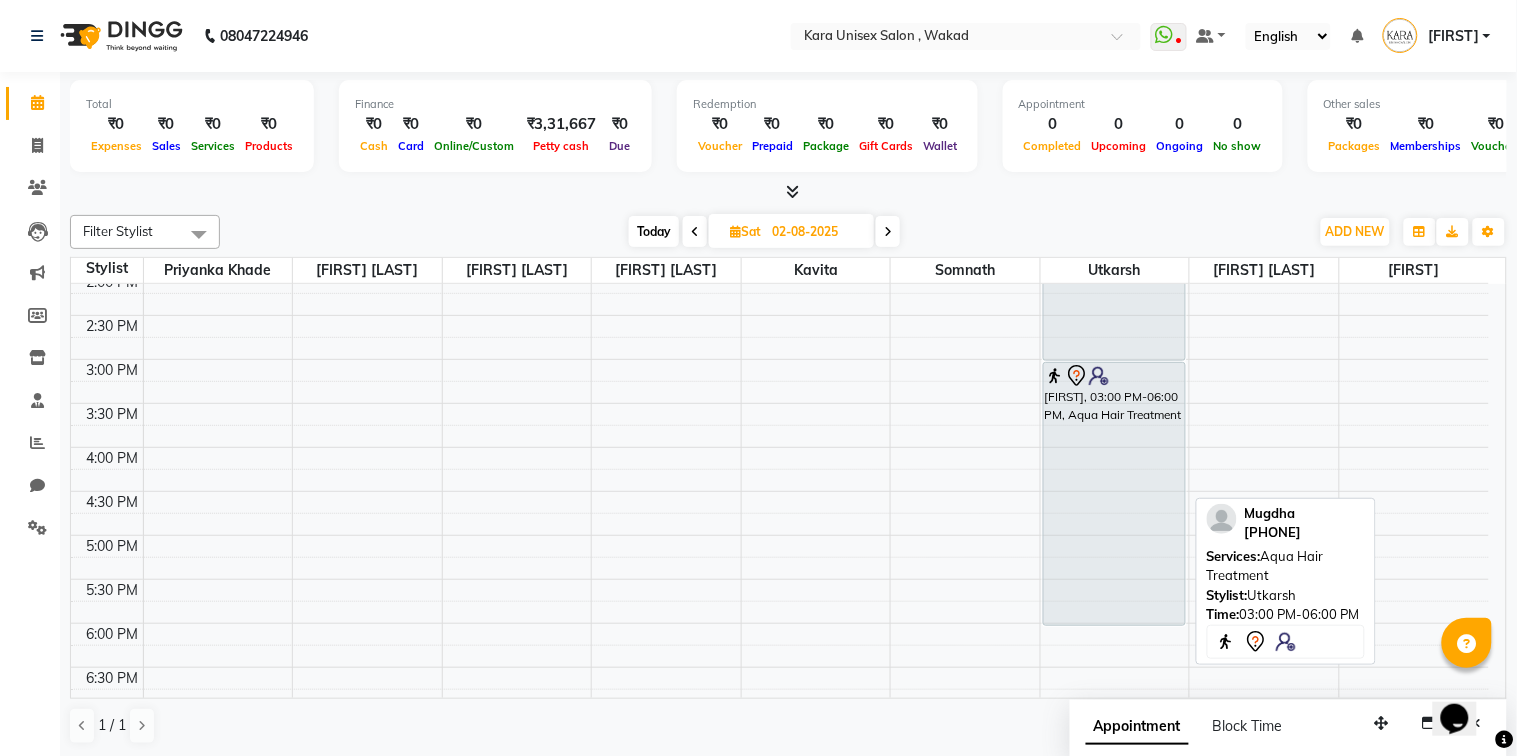 click on "[FIRST], 03:00 PM-06:00 PM, Aqua Hair Treatment" at bounding box center (1114, 494) 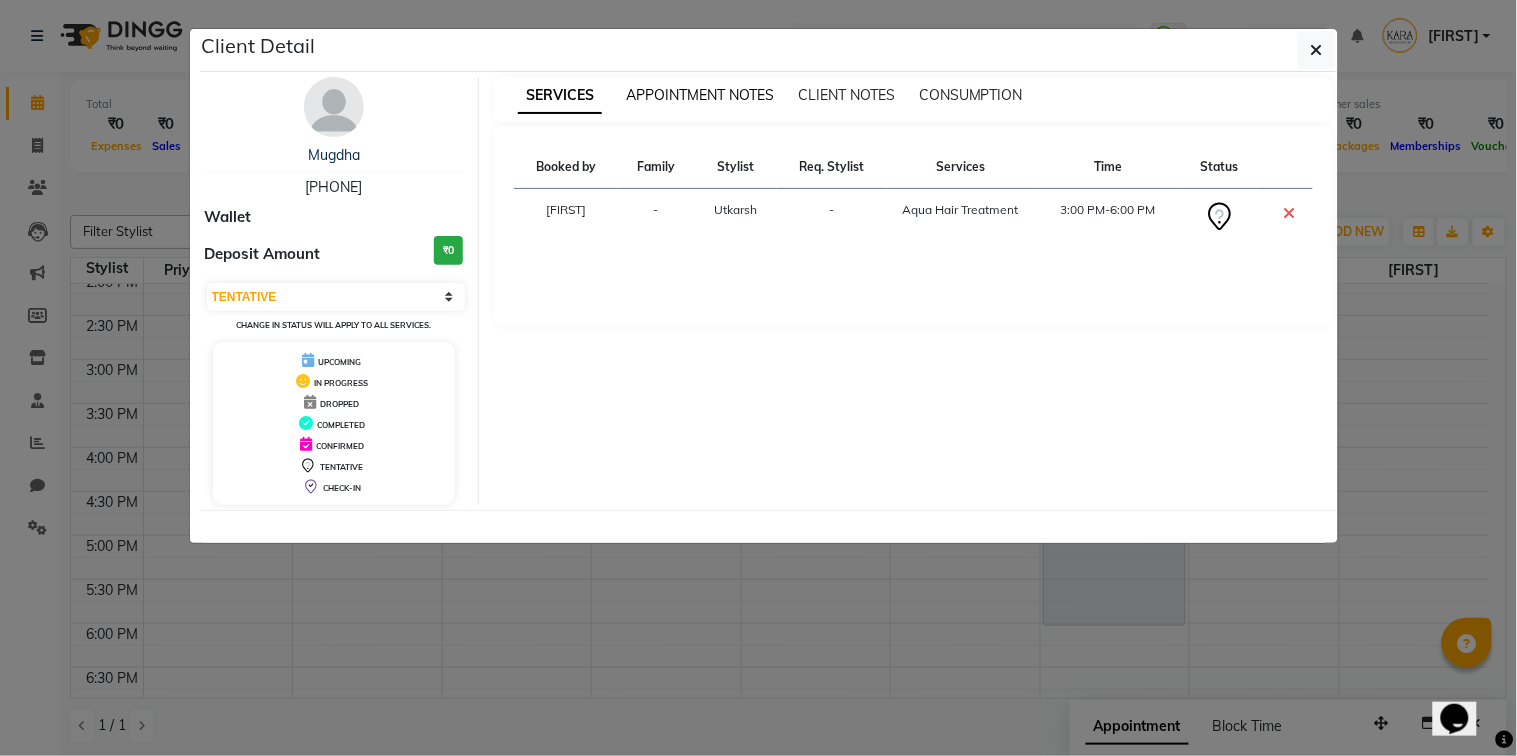 click on "APPOINTMENT NOTES" at bounding box center [700, 95] 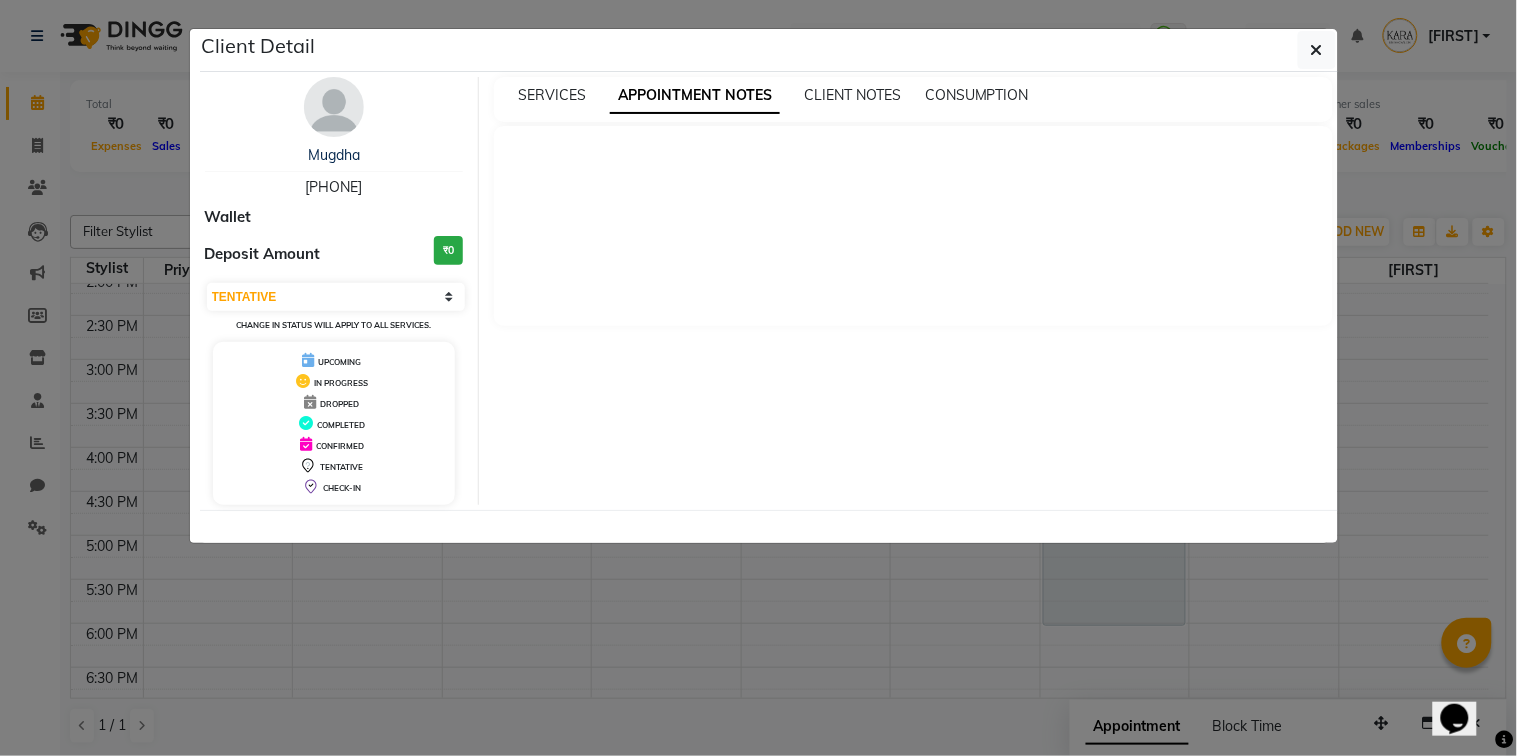 click on "Client Detail [FIRST] [PHONE] Wallet Deposit Amount ₹0 Select CONFIRMED TENTATIVE Change in status will apply to all services. UPCOMING IN PROGRESS DROPPED COMPLETED CONFIRMED TENTATIVE CHECK-IN SERVICES APPOINTMENT NOTES CLIENT NOTES CONSUMPTION" 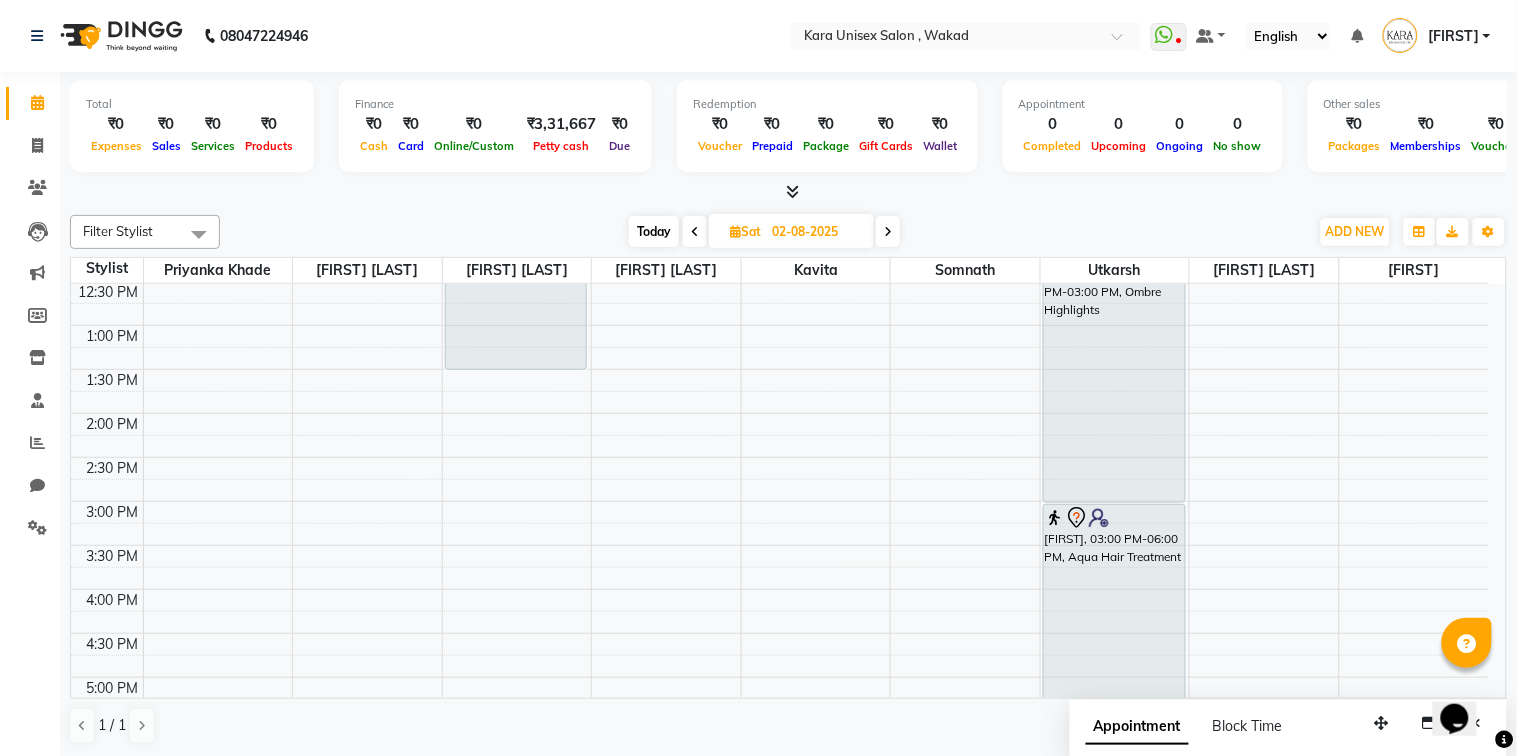 scroll, scrollTop: 296, scrollLeft: 0, axis: vertical 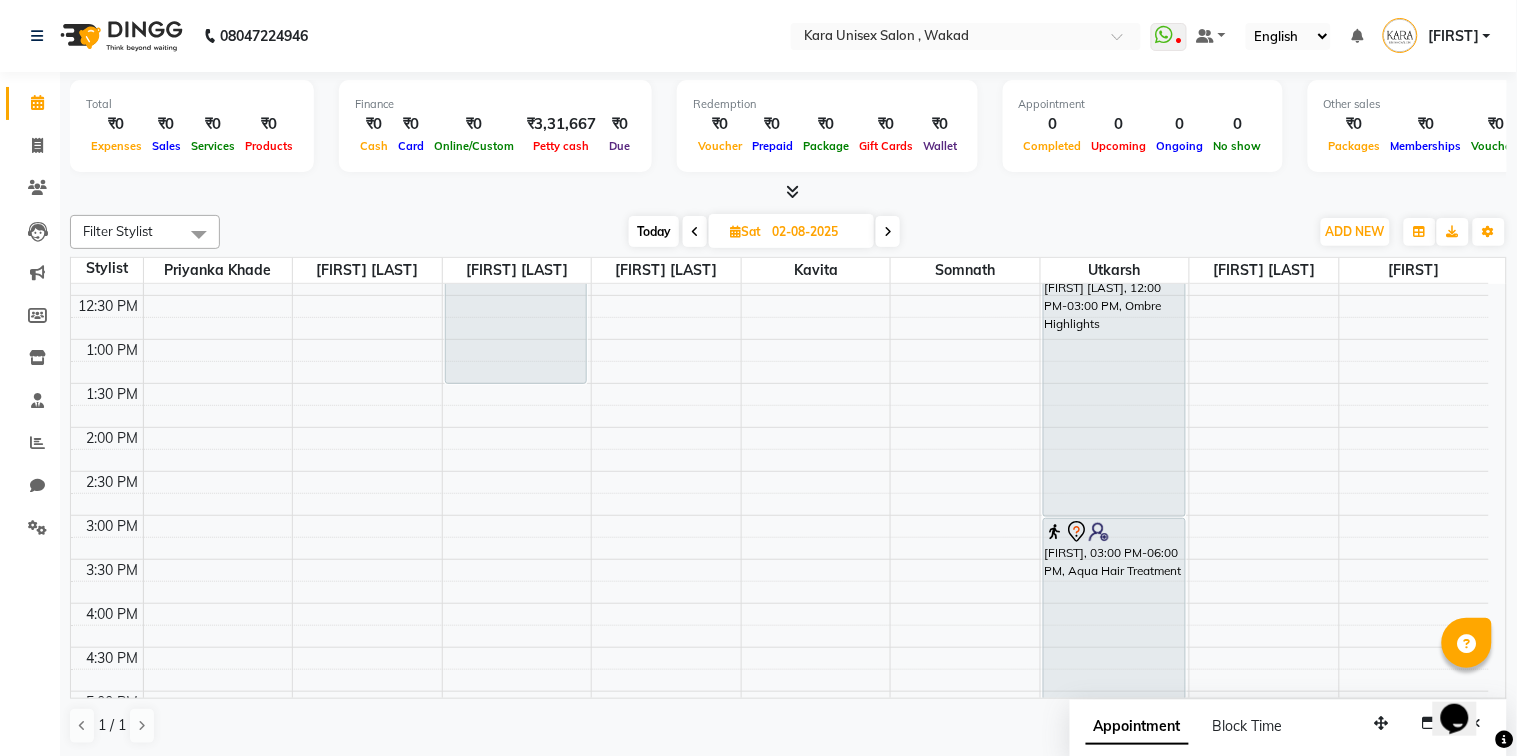 click at bounding box center [695, 232] 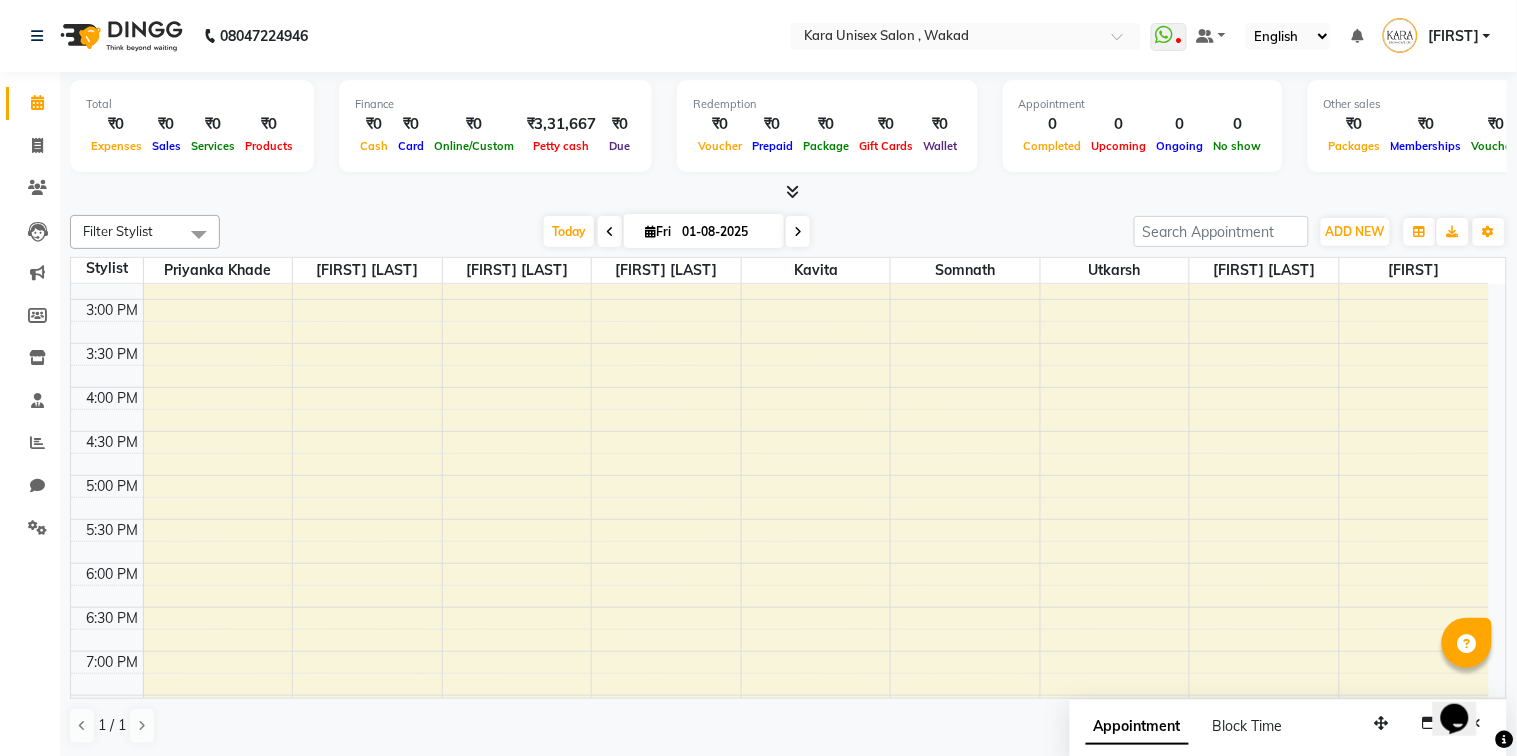 scroll, scrollTop: 0, scrollLeft: 0, axis: both 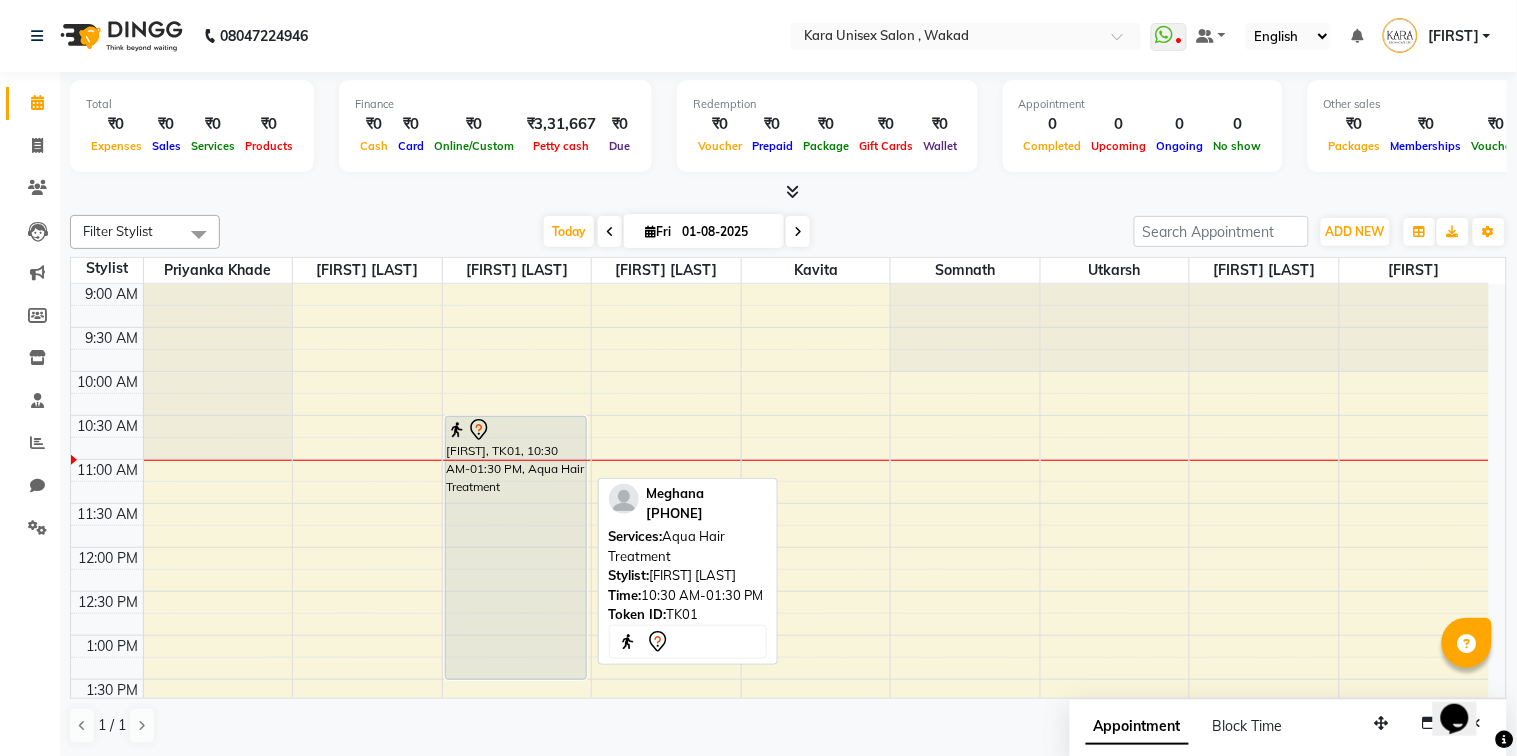 click on "[FIRST], TK01, 10:30 AM-01:30 PM, Aqua Hair Treatment" at bounding box center [516, 548] 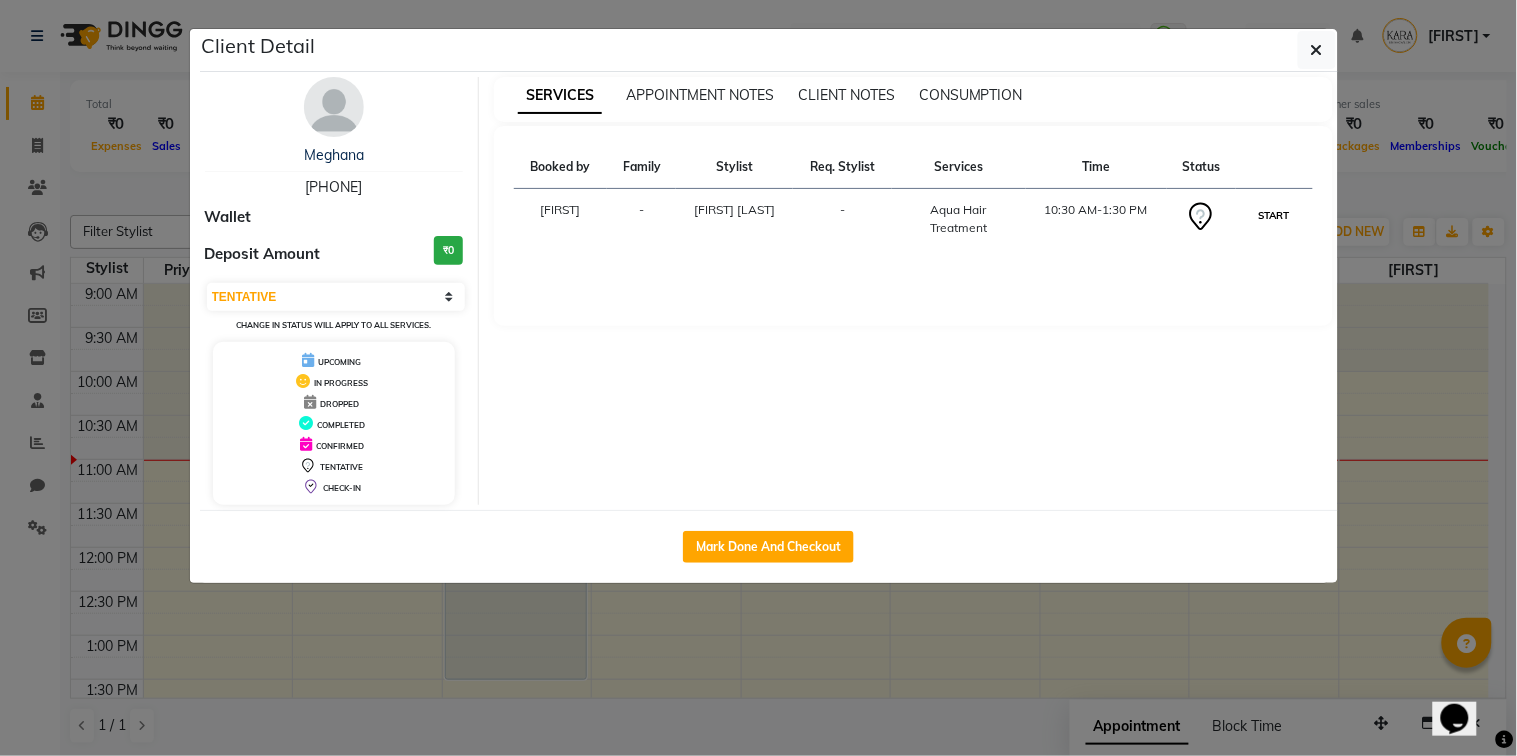 click on "START" at bounding box center (1274, 215) 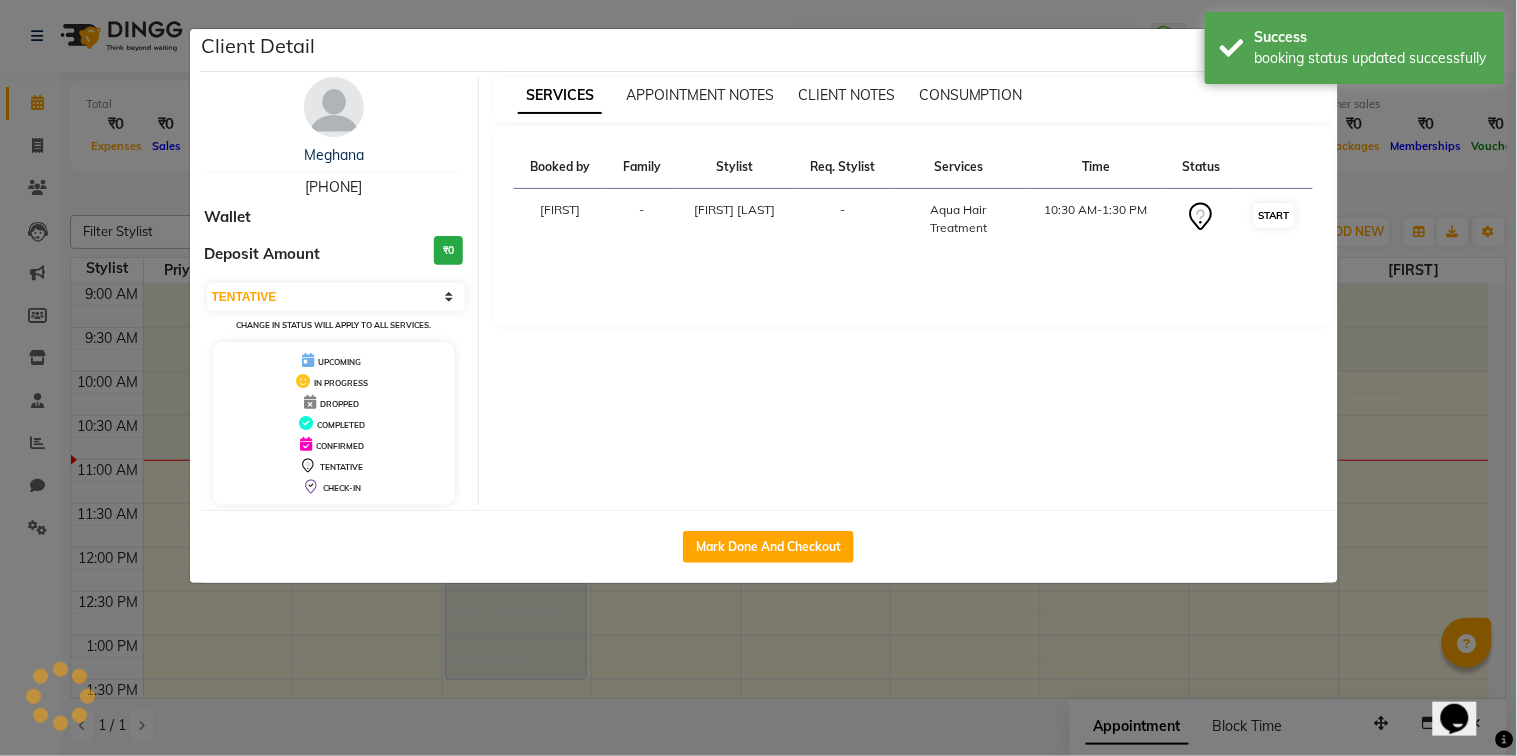 select on "1" 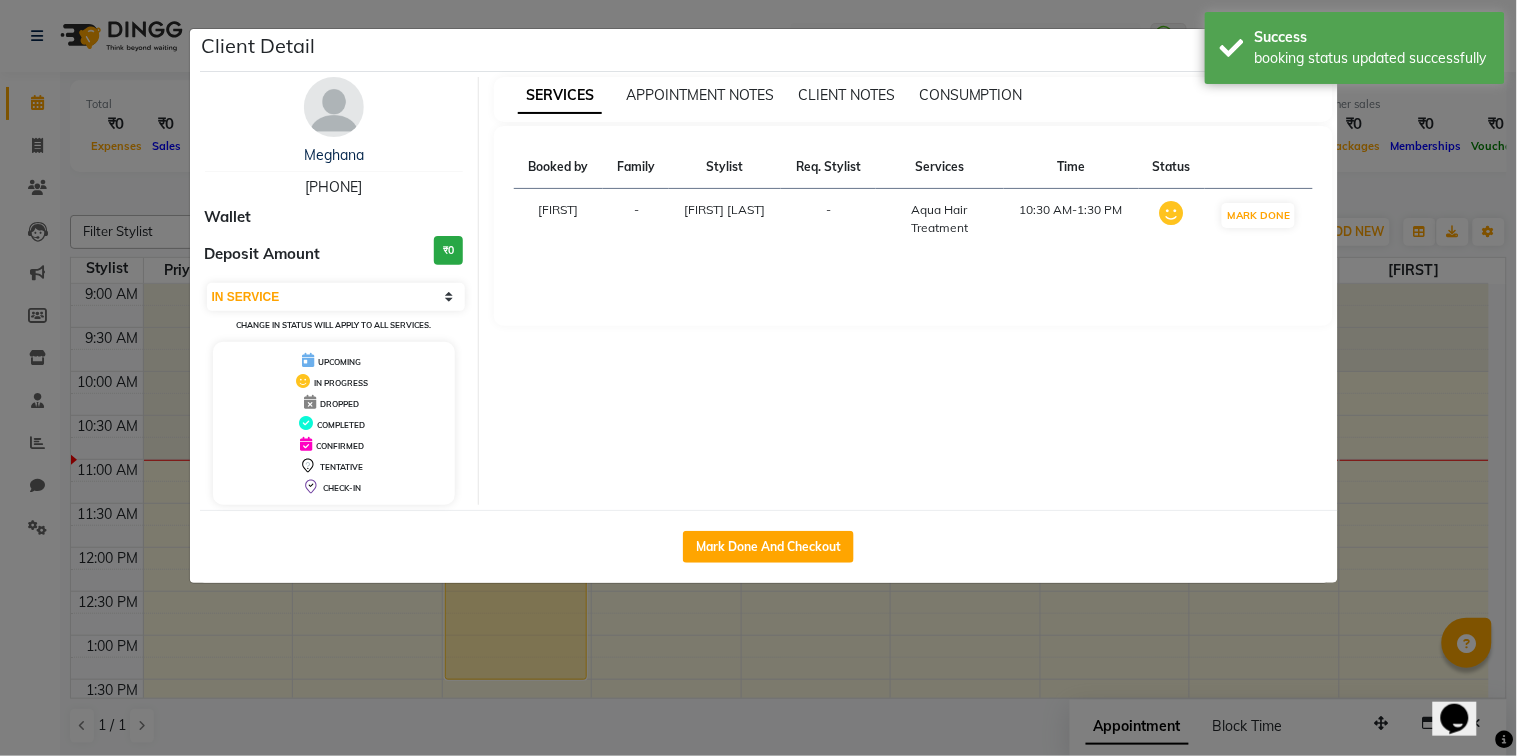 click on "Client Detail  [PERSON]    [PHONE] Wallet Deposit Amount  ₹0  Select IN SERVICE CONFIRMED TENTATIVE CHECK IN MARK DONE DROPPED UPCOMING Change in status will apply to all services. UPCOMING IN PROGRESS DROPPED COMPLETED CONFIRMED TENTATIVE CHECK-IN SERVICES APPOINTMENT NOTES CLIENT NOTES CONSUMPTION Booked by Family Stylist Req. Stylist Services Time Status  [PERSON]   - [PERSON] -  [SERVICE]   [TIME]-[TIME]   MARK DONE   Mark Done And Checkout" 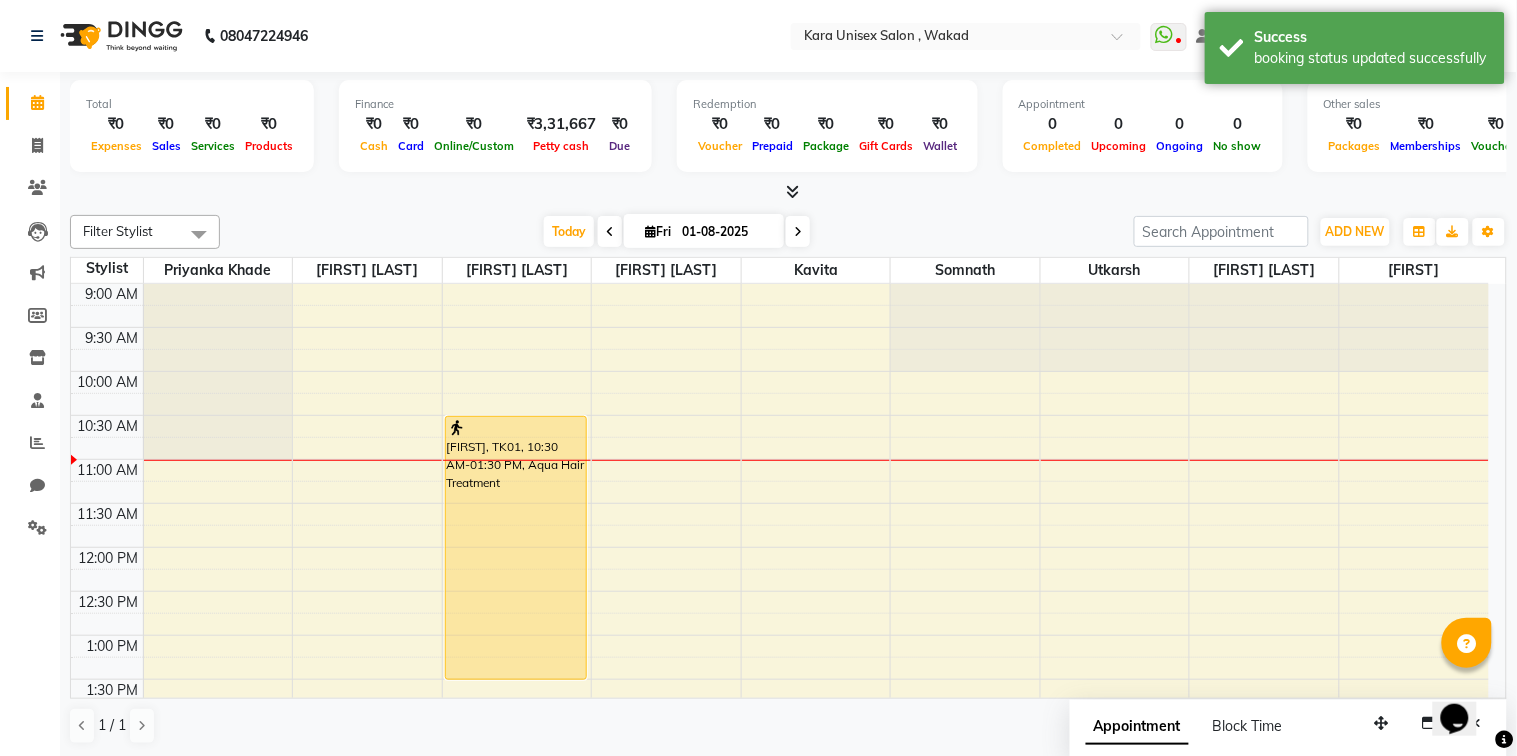 click at bounding box center (798, 231) 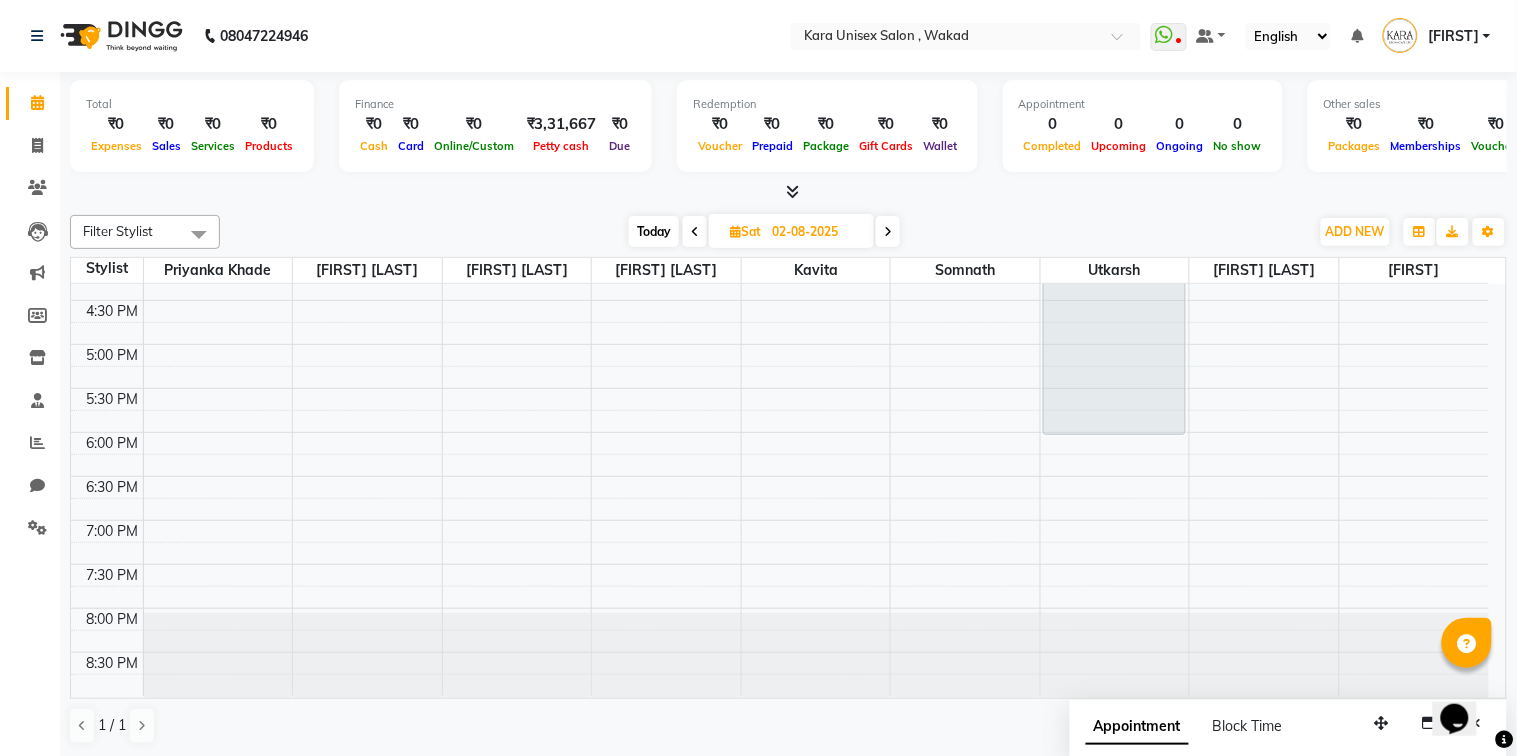 scroll, scrollTop: 646, scrollLeft: 0, axis: vertical 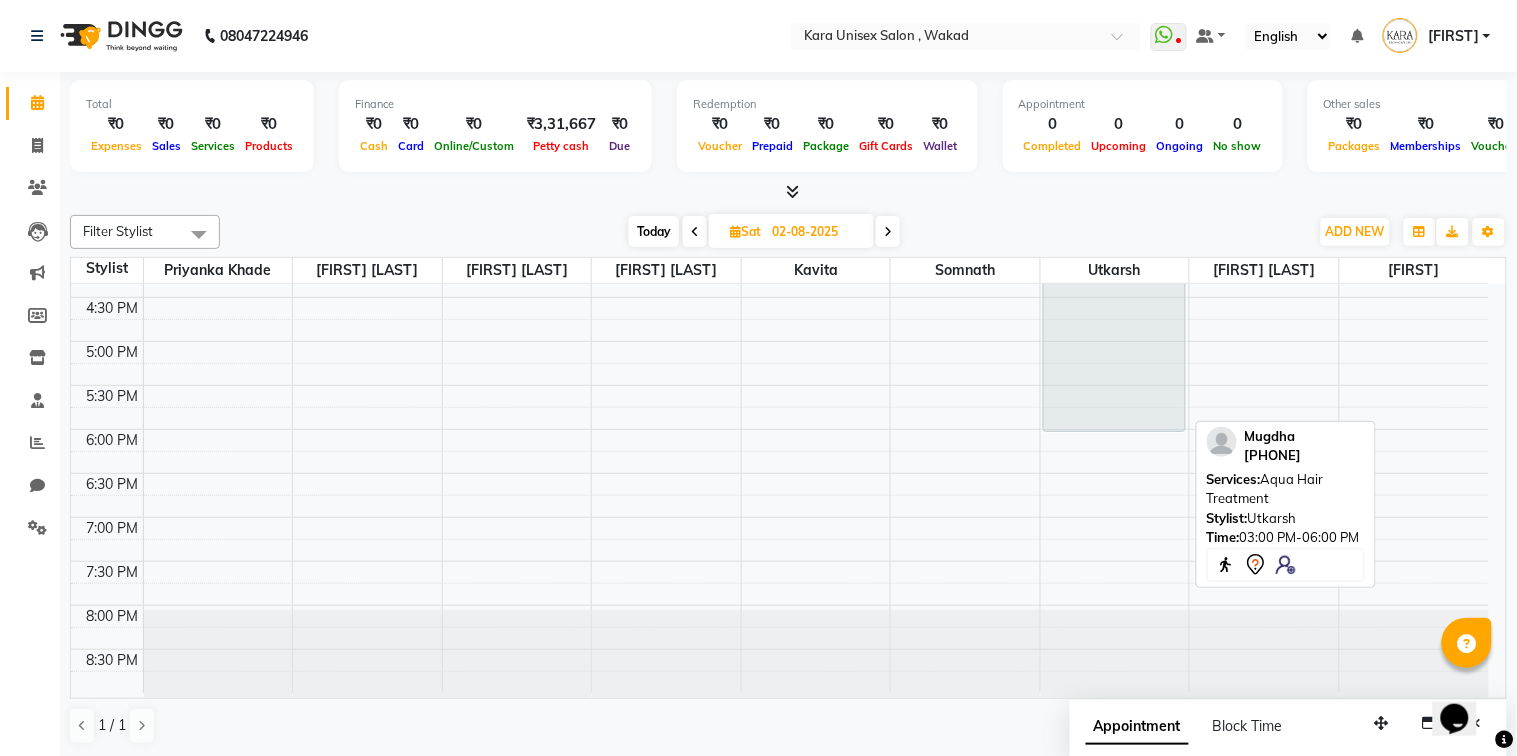 click on "[FIRST], 03:00 PM-06:00 PM, Aqua Hair Treatment" at bounding box center (1114, 300) 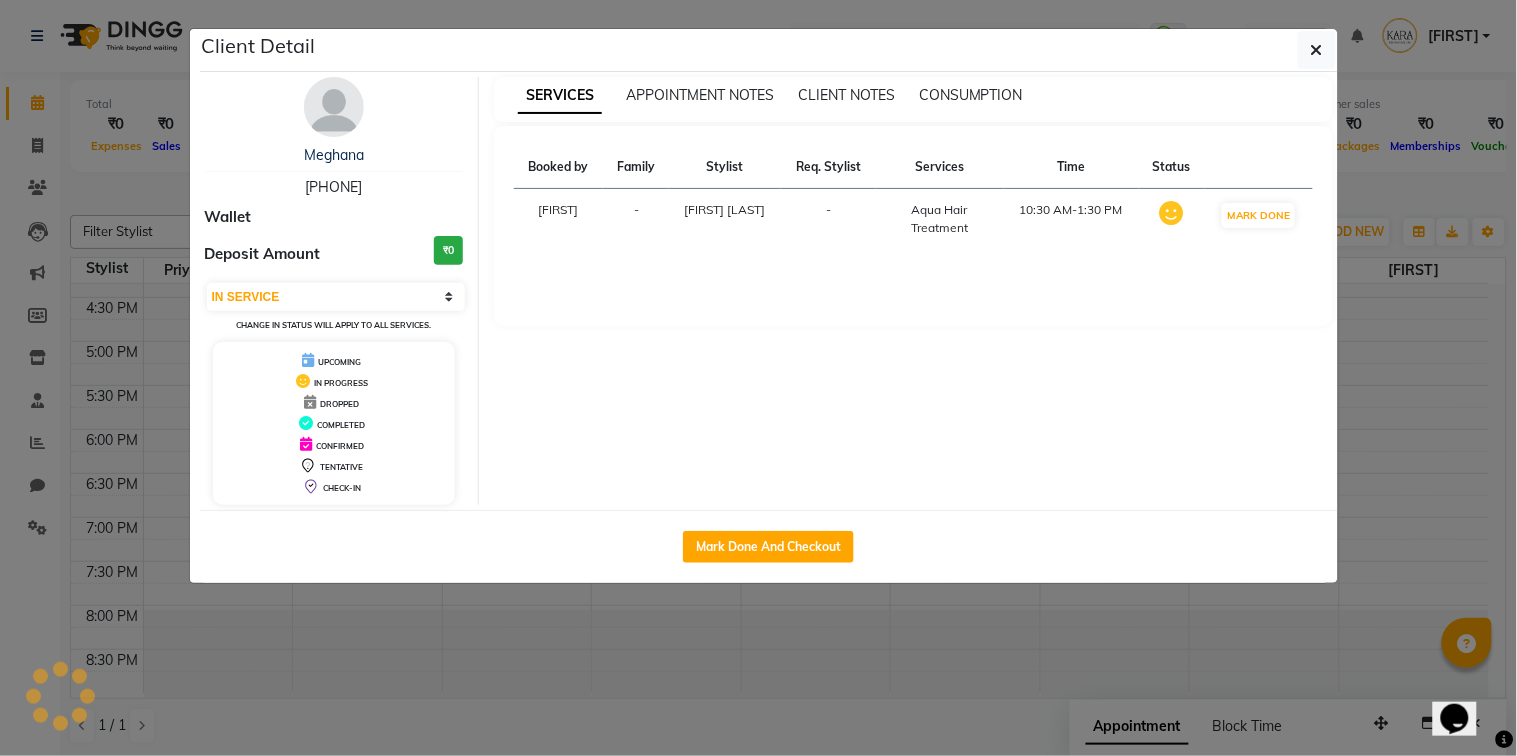 select on "7" 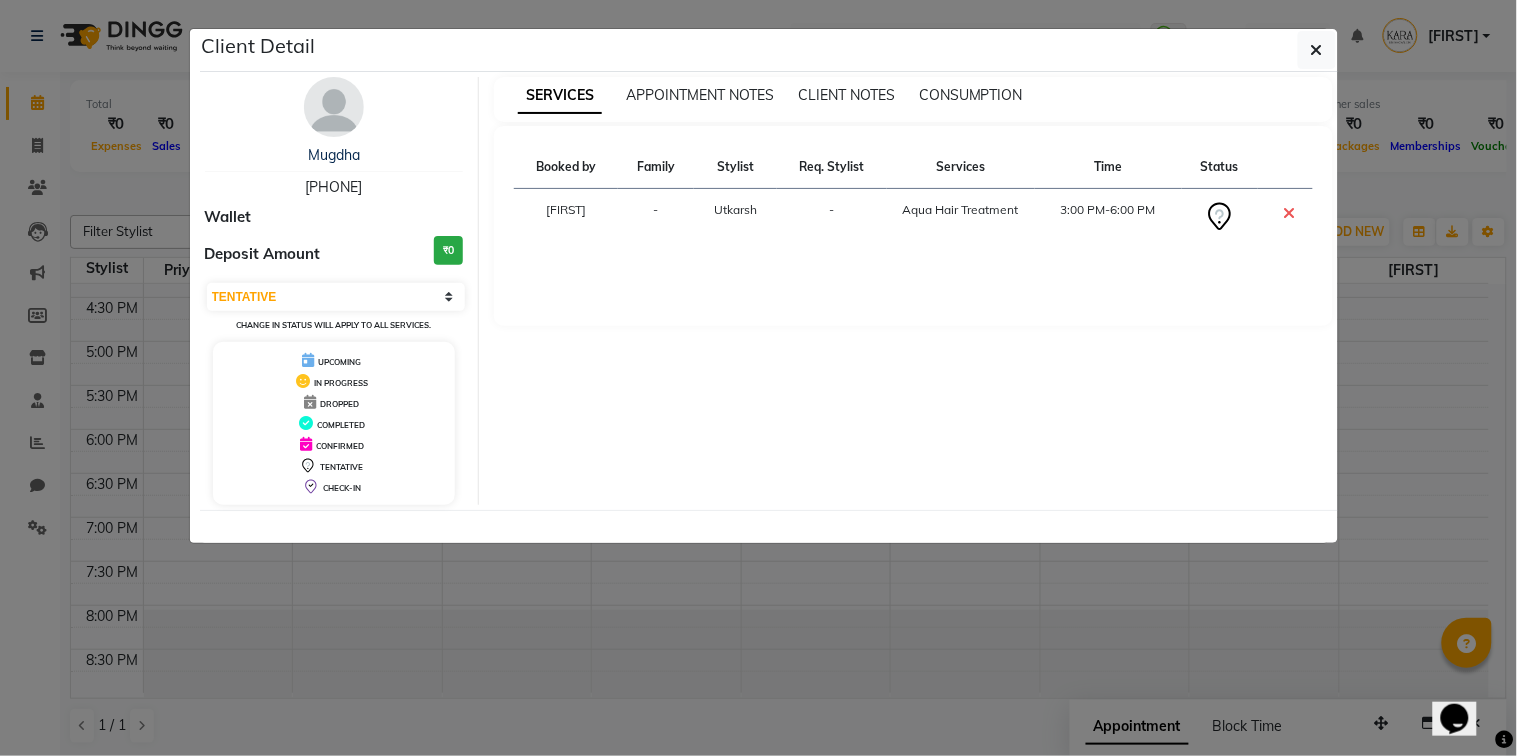 click at bounding box center [1289, 213] 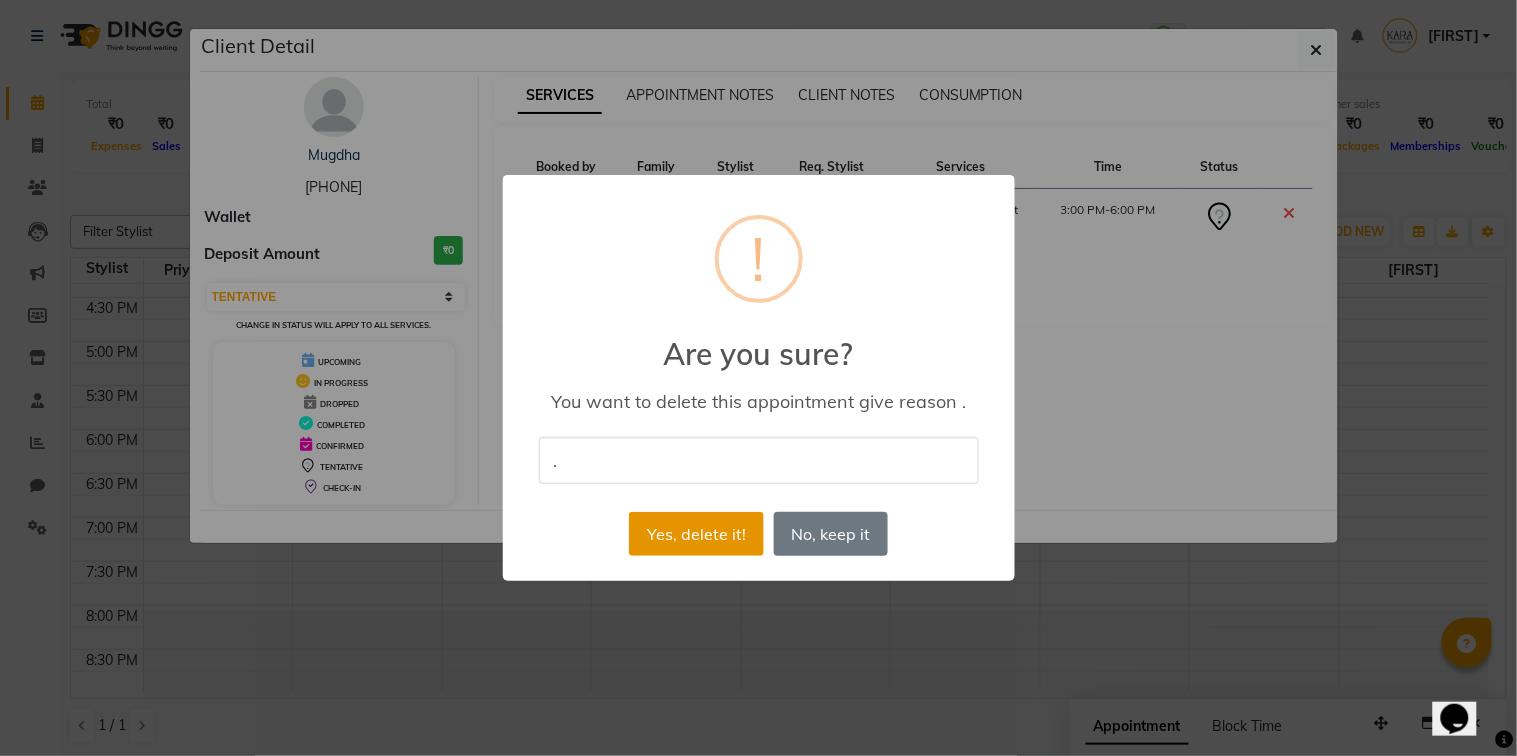type on "." 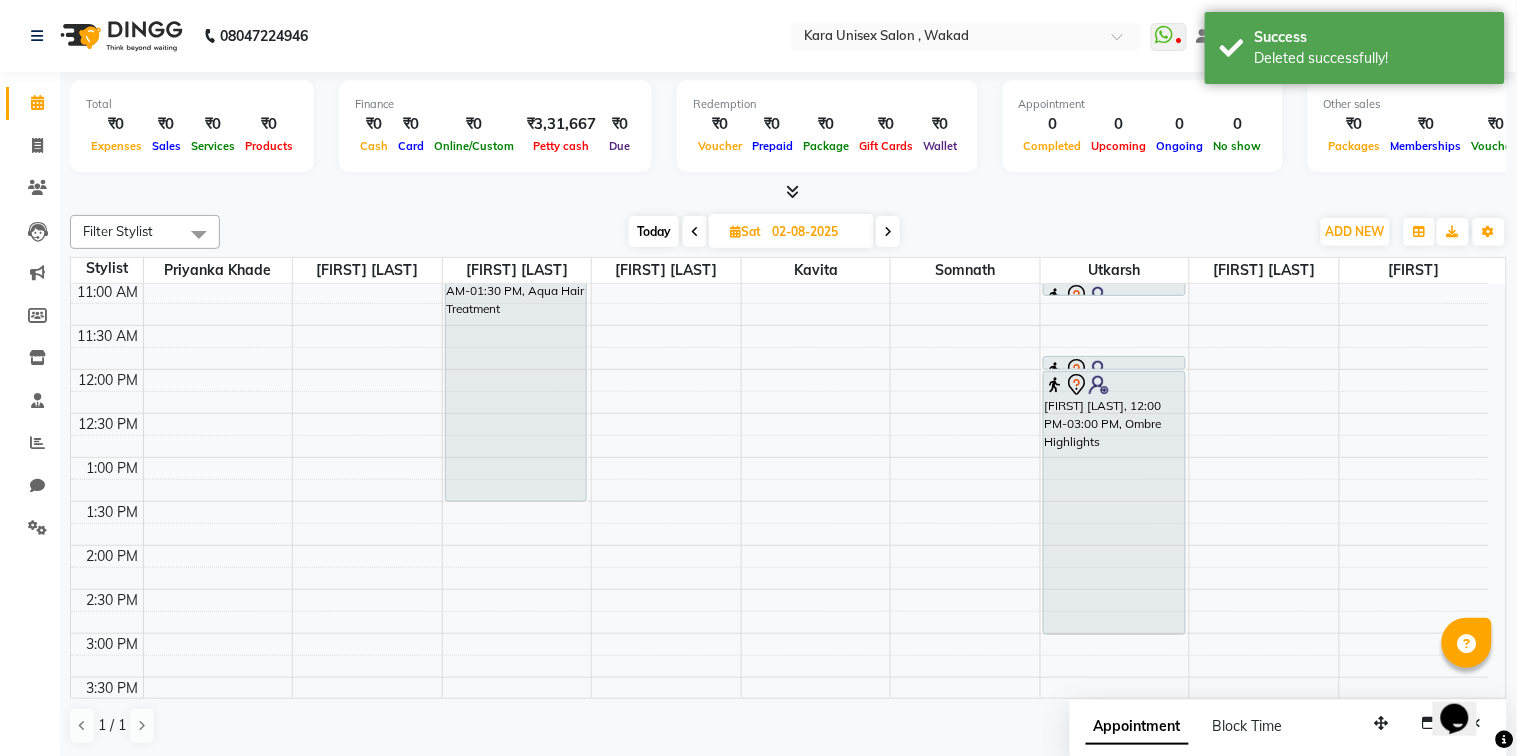 scroll, scrollTop: 0, scrollLeft: 0, axis: both 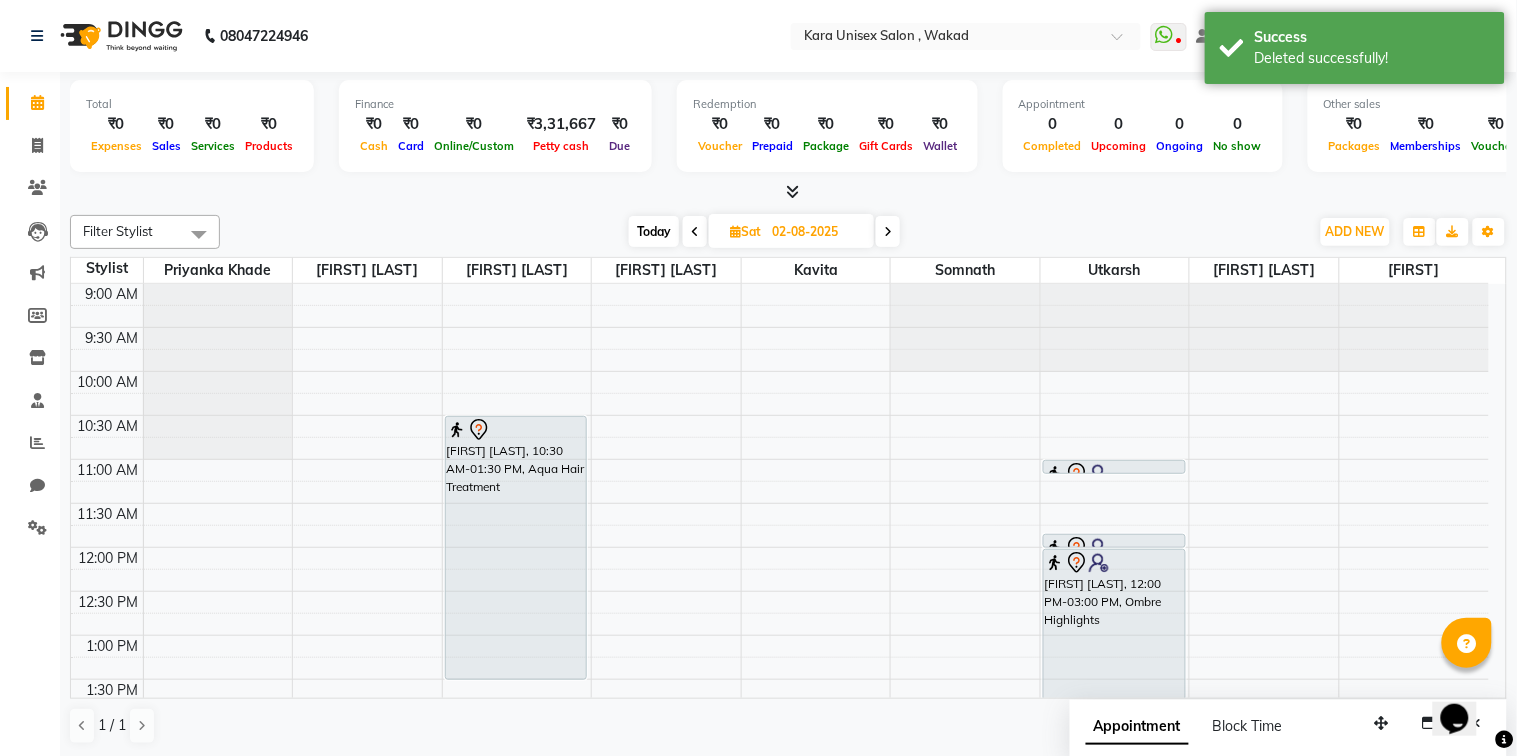 click at bounding box center [695, 231] 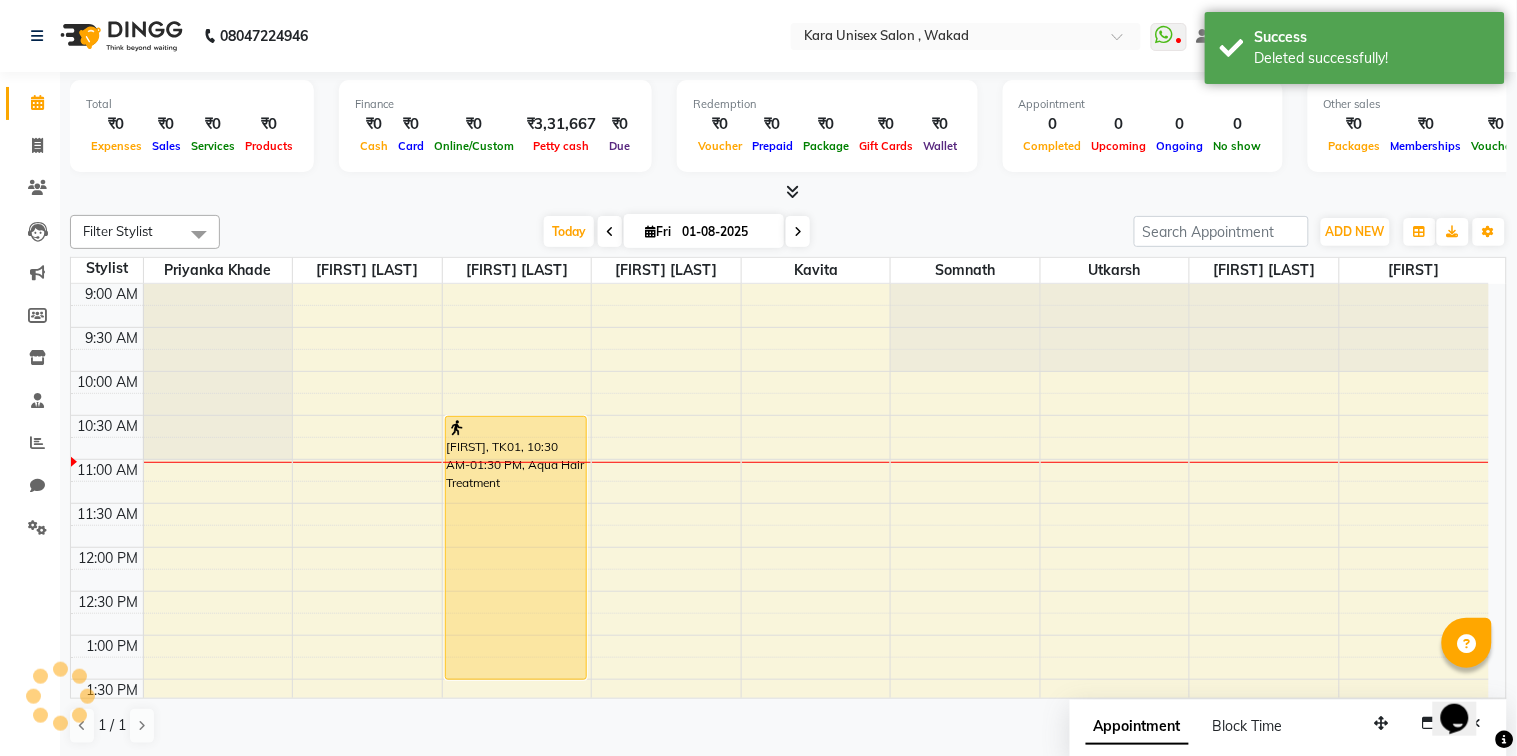 scroll, scrollTop: 177, scrollLeft: 0, axis: vertical 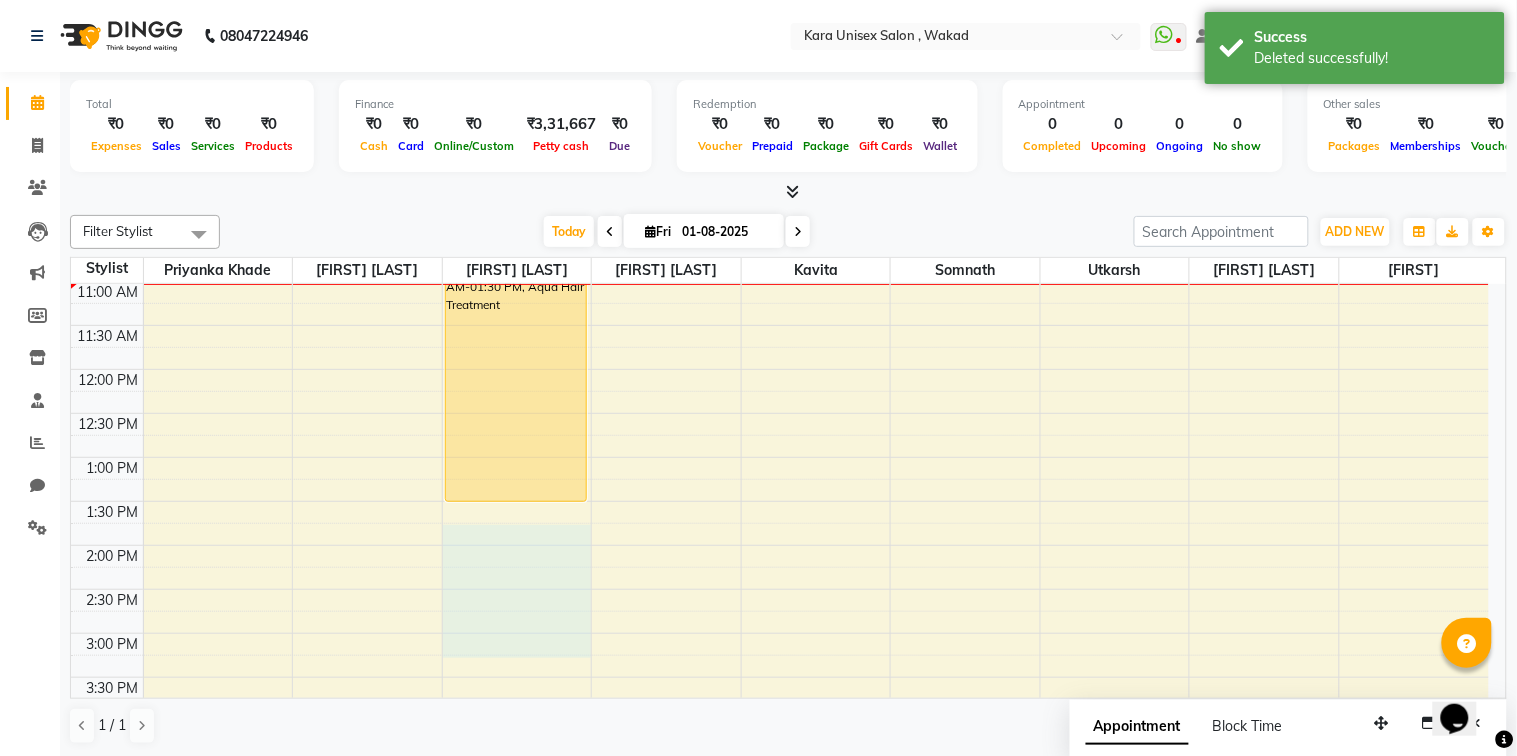 drag, startPoint x: 486, startPoint y: 535, endPoint x: 204, endPoint y: 654, distance: 306.08005 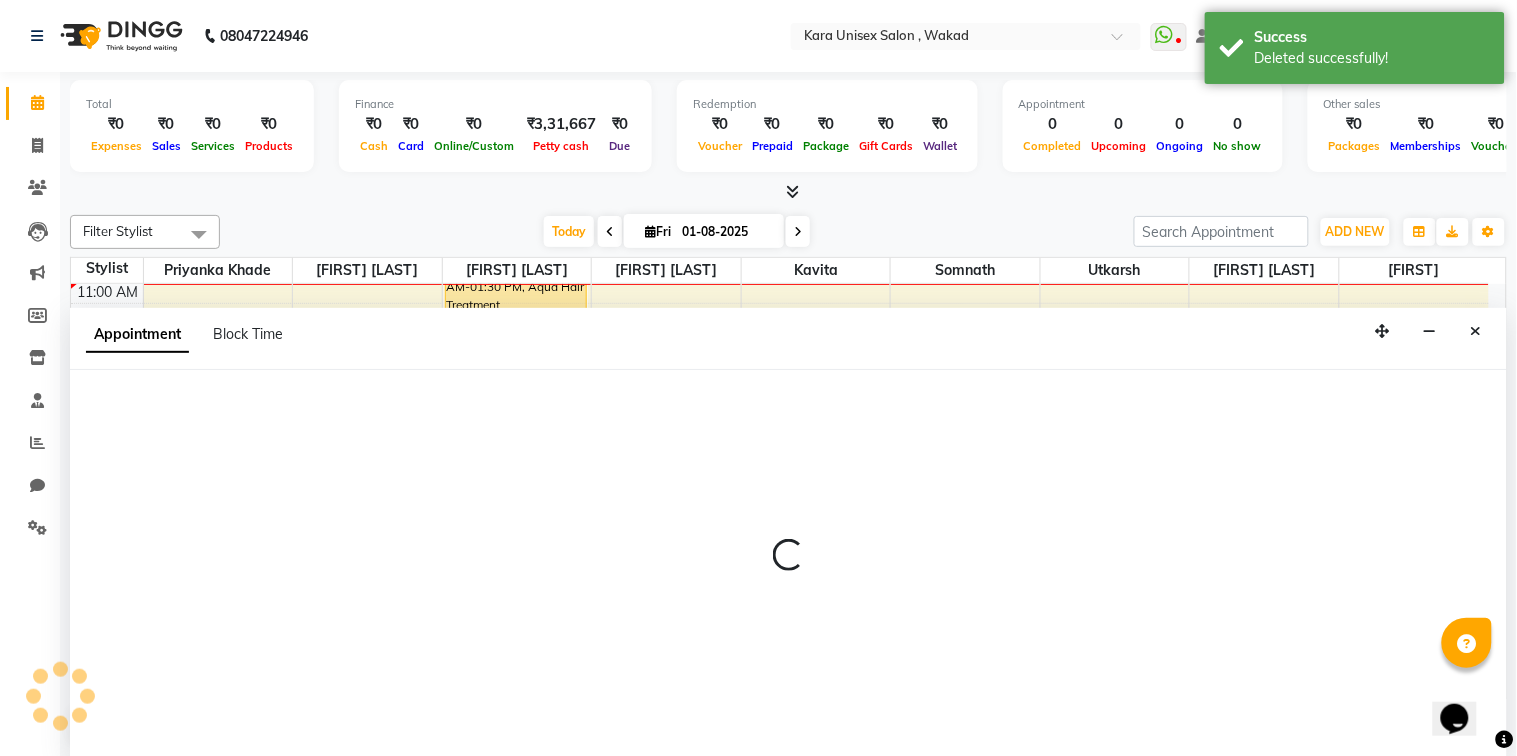 scroll, scrollTop: 180, scrollLeft: 0, axis: vertical 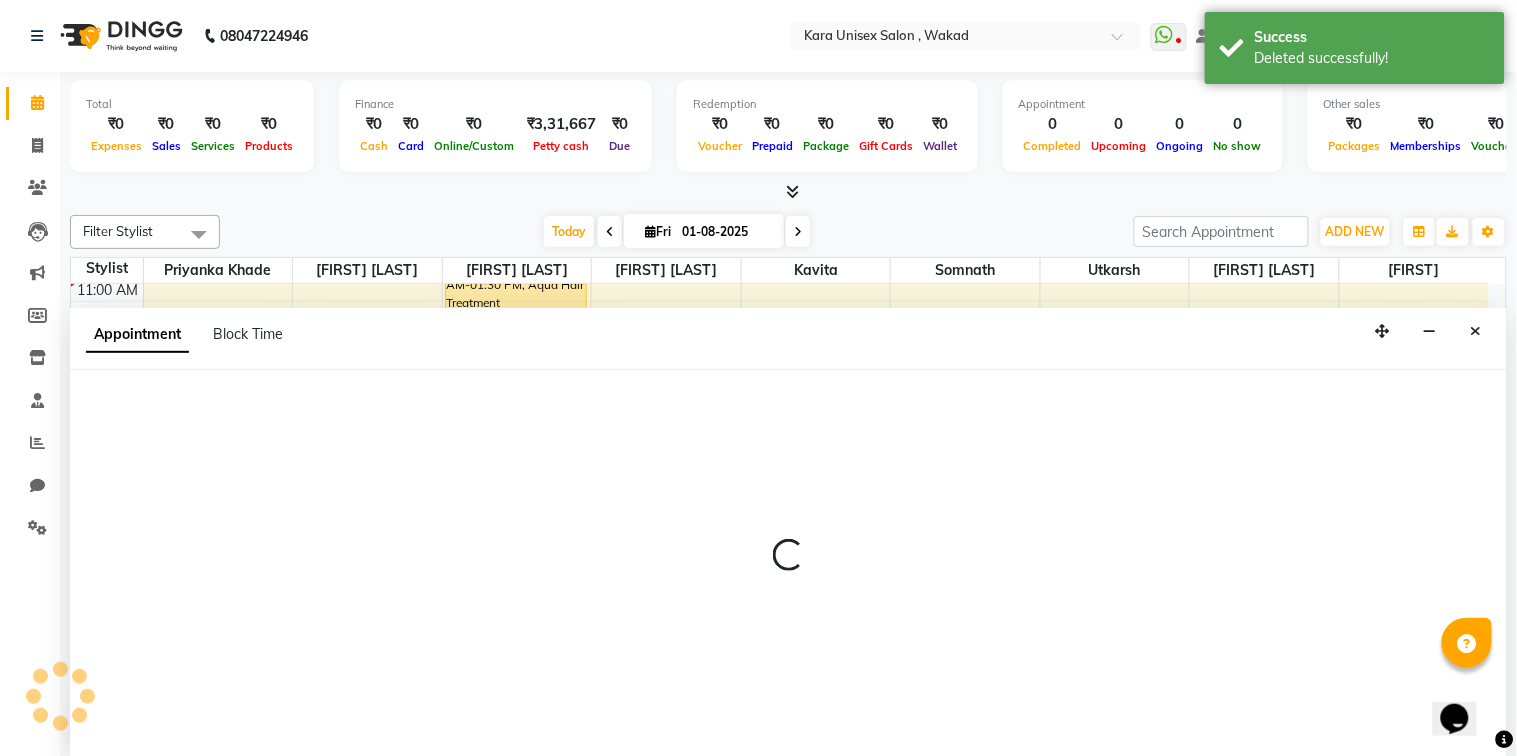 select on "70484" 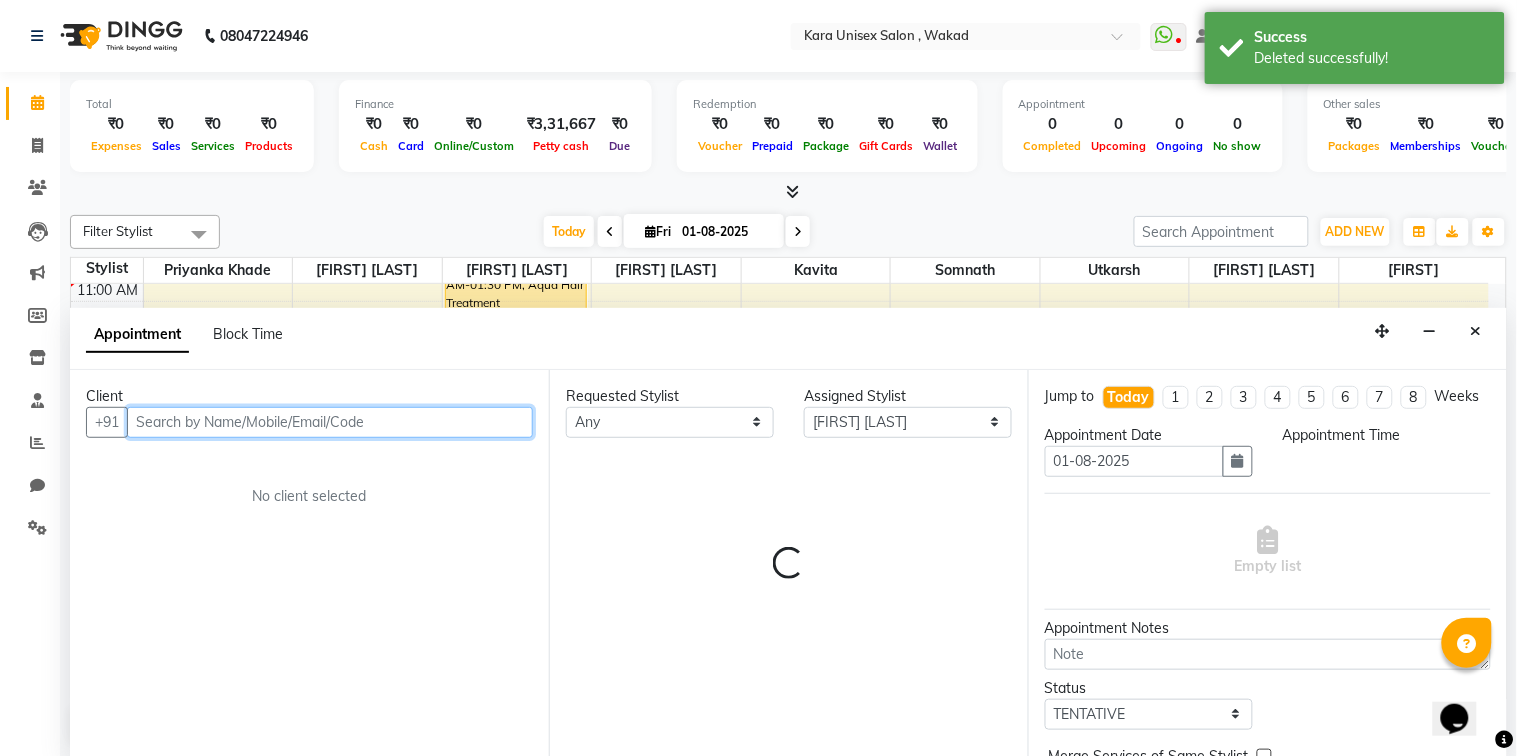 select on "825" 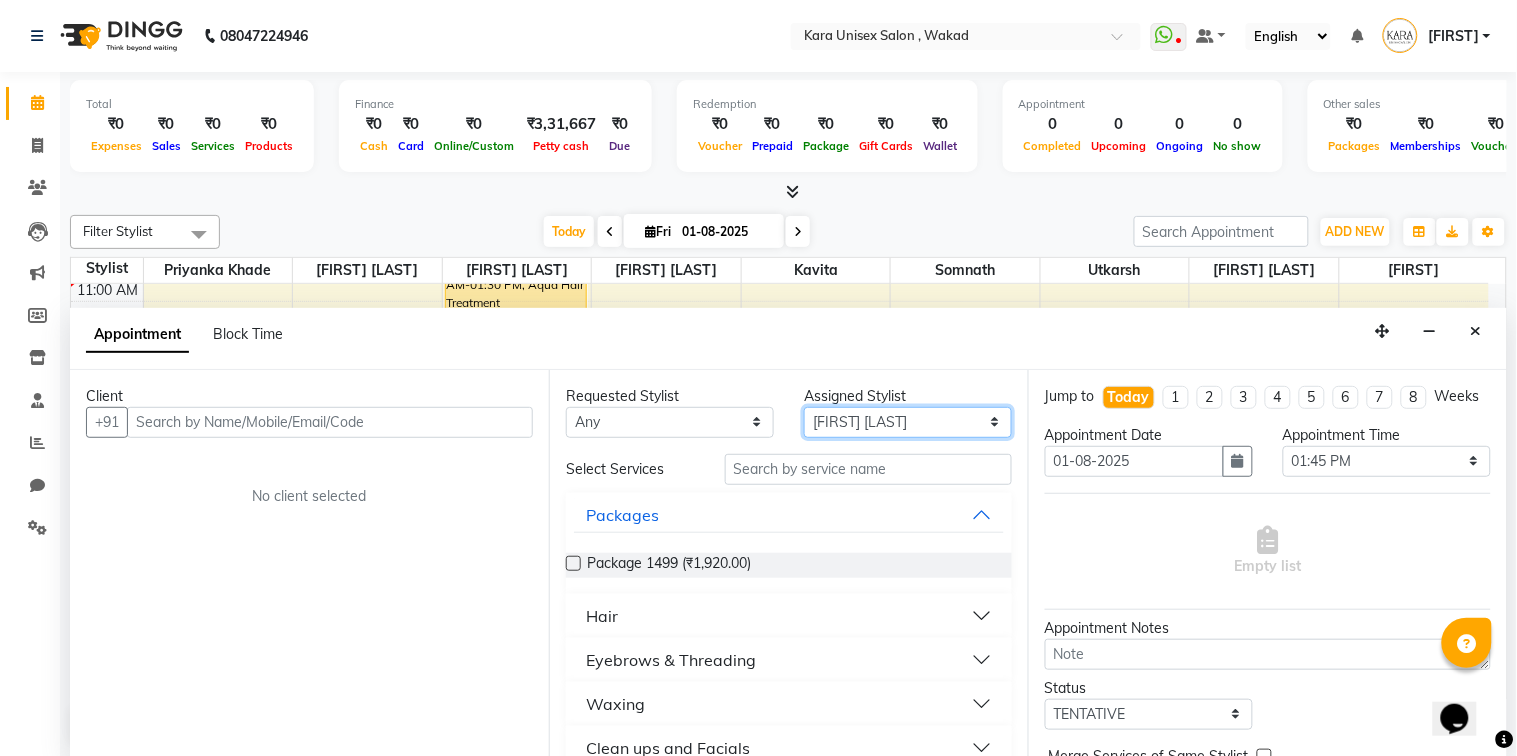 select on "70478" 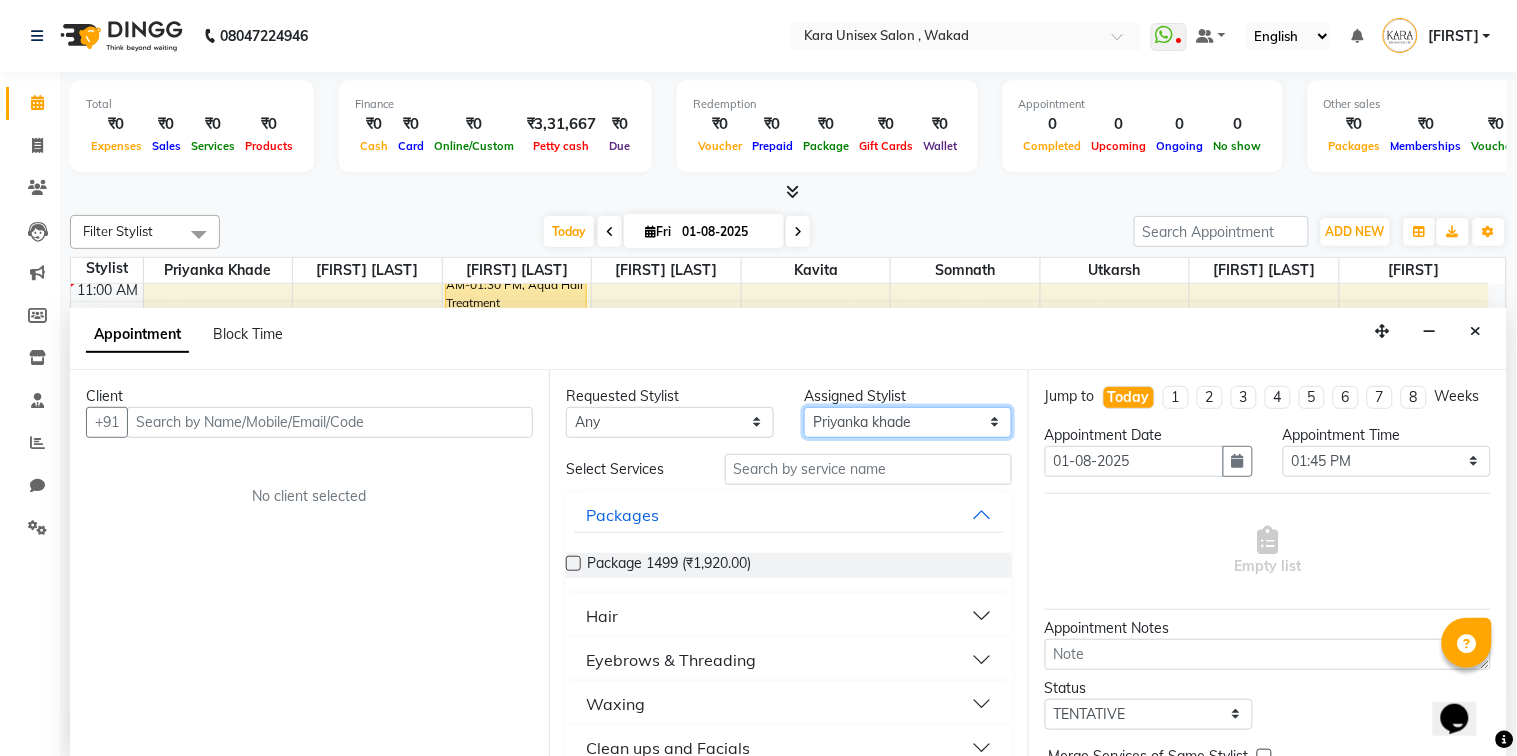 click on "Select [FIRST] [LAST] [FIRST] [FIRST] [FIRST] [LAST] [FIRST] [FIRST] [FIRST] [FIRST]" at bounding box center (908, 422) 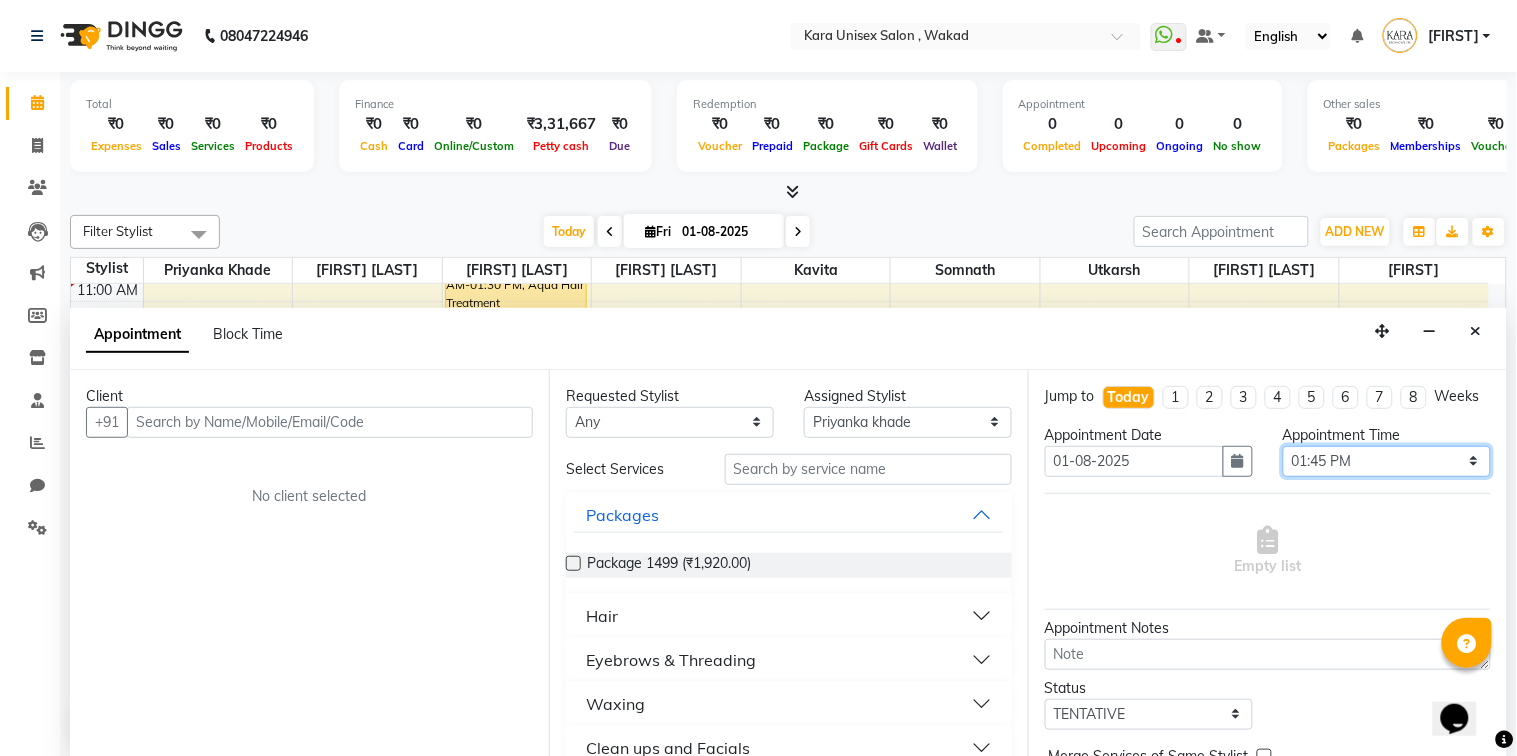select on "900" 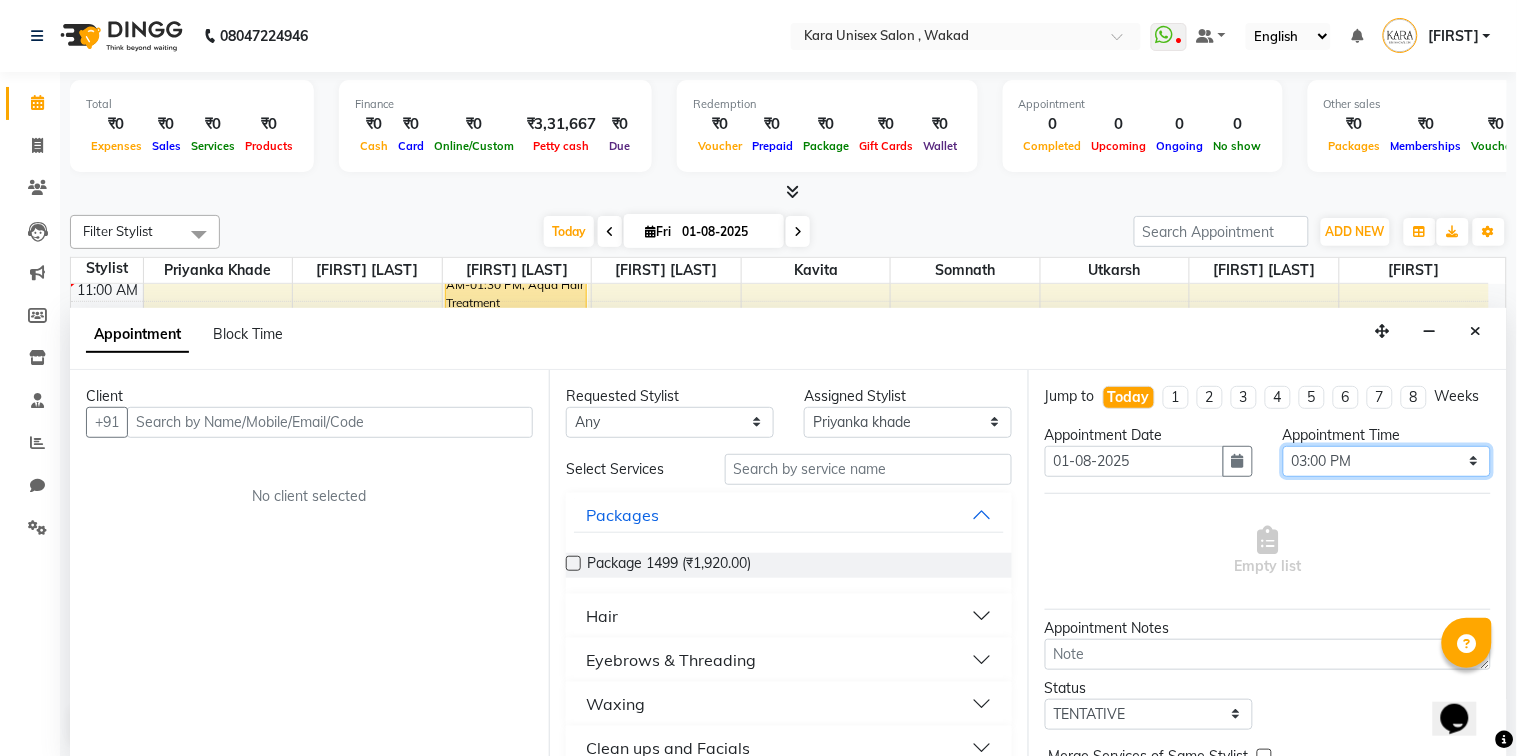 click on "Select 10:00 AM 10:15 AM 10:30 AM 10:45 AM 11:00 AM 11:15 AM 11:30 AM 11:45 AM 12:00 PM 12:15 PM 12:30 PM 12:45 PM 01:00 PM 01:15 PM 01:30 PM 01:45 PM 02:00 PM 02:15 PM 02:30 PM 02:45 PM 03:00 PM 03:15 PM 03:30 PM 03:45 PM 04:00 PM 04:15 PM 04:30 PM 04:45 PM 05:00 PM 05:15 PM 05:30 PM 05:45 PM 06:00 PM 06:15 PM 06:30 PM 06:45 PM 07:00 PM 07:15 PM 07:30 PM 07:45 PM 08:00 PM" at bounding box center (1387, 461) 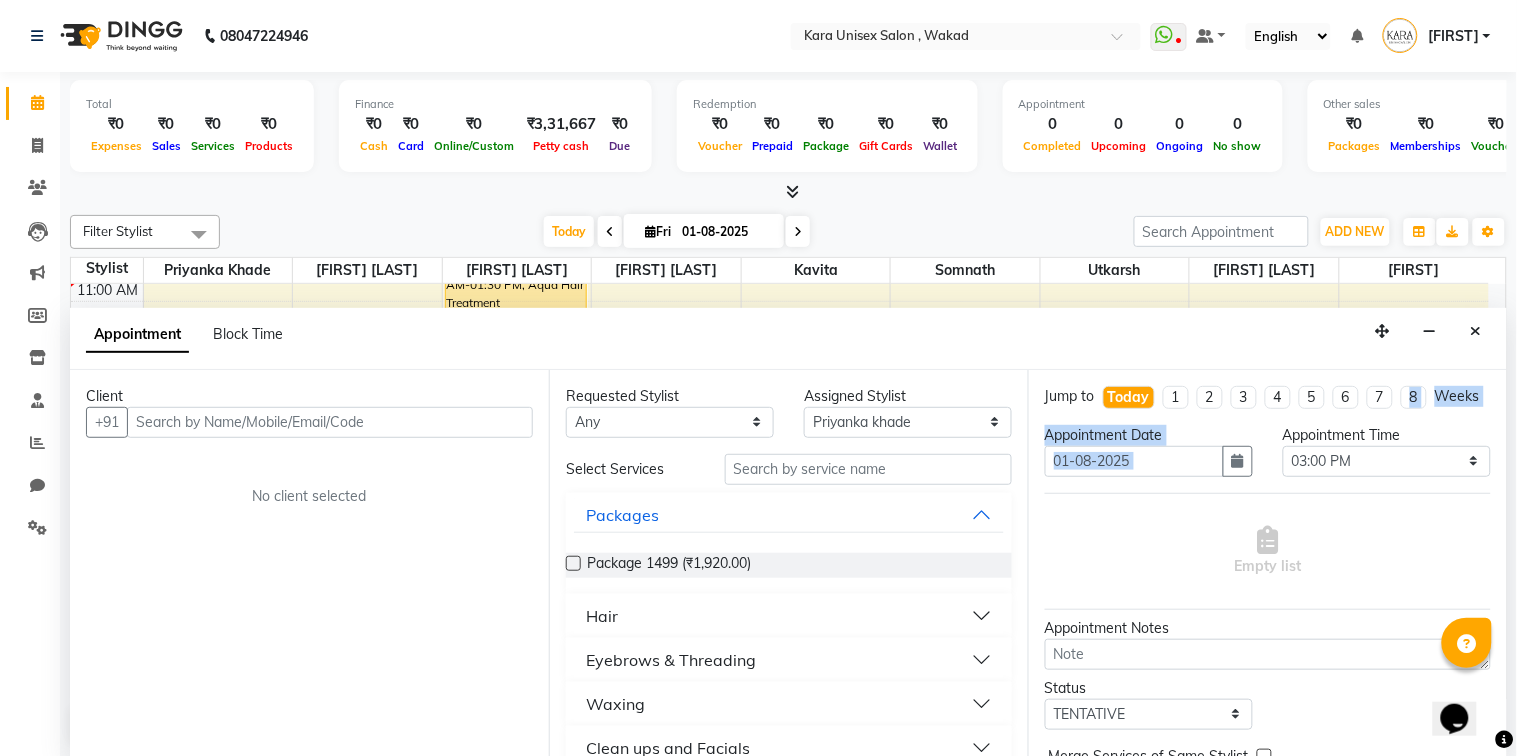 drag, startPoint x: 1362, startPoint y: 418, endPoint x: 1203, endPoint y: 476, distance: 169.24834 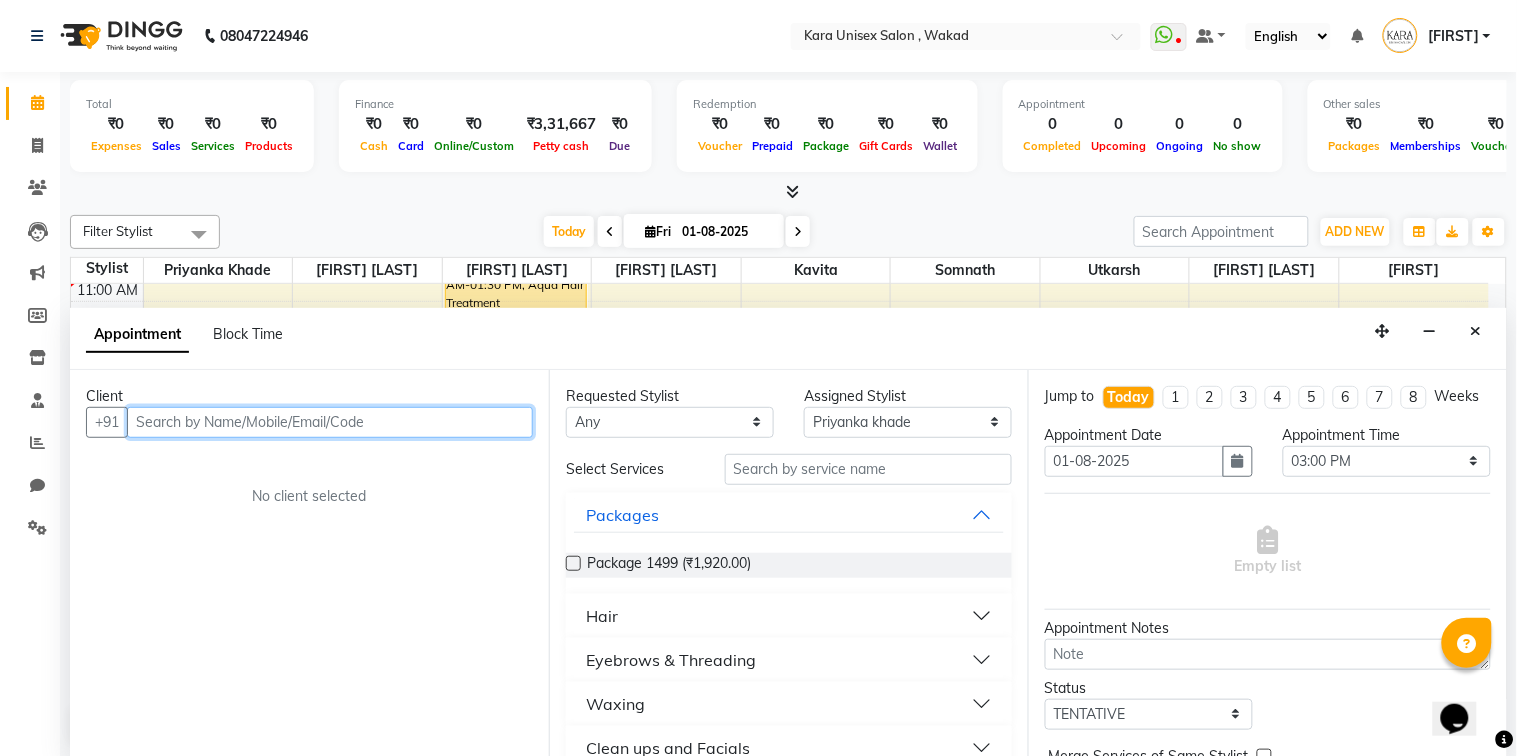 click at bounding box center (330, 422) 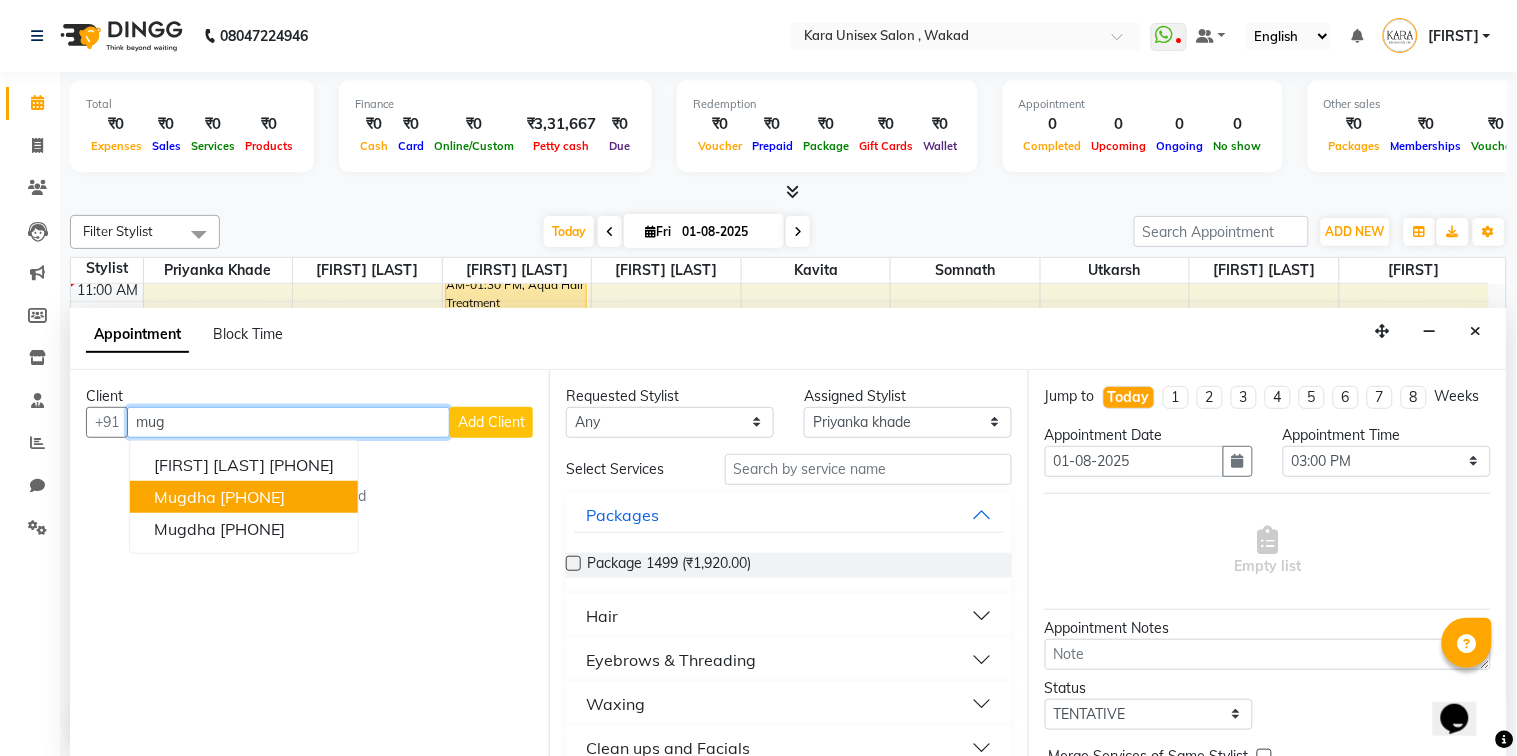 click on "[PHONE]" at bounding box center [252, 497] 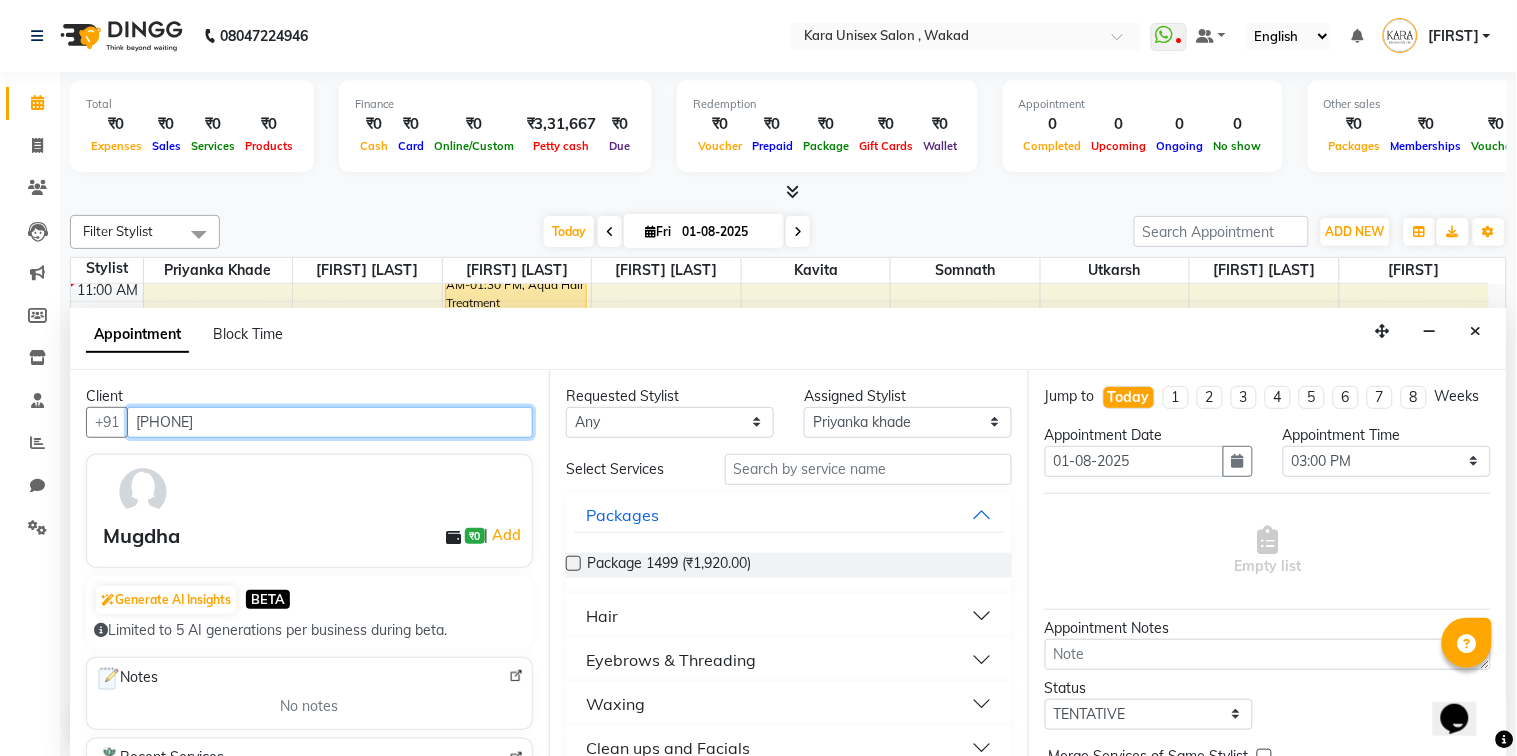 type on "[PHONE]" 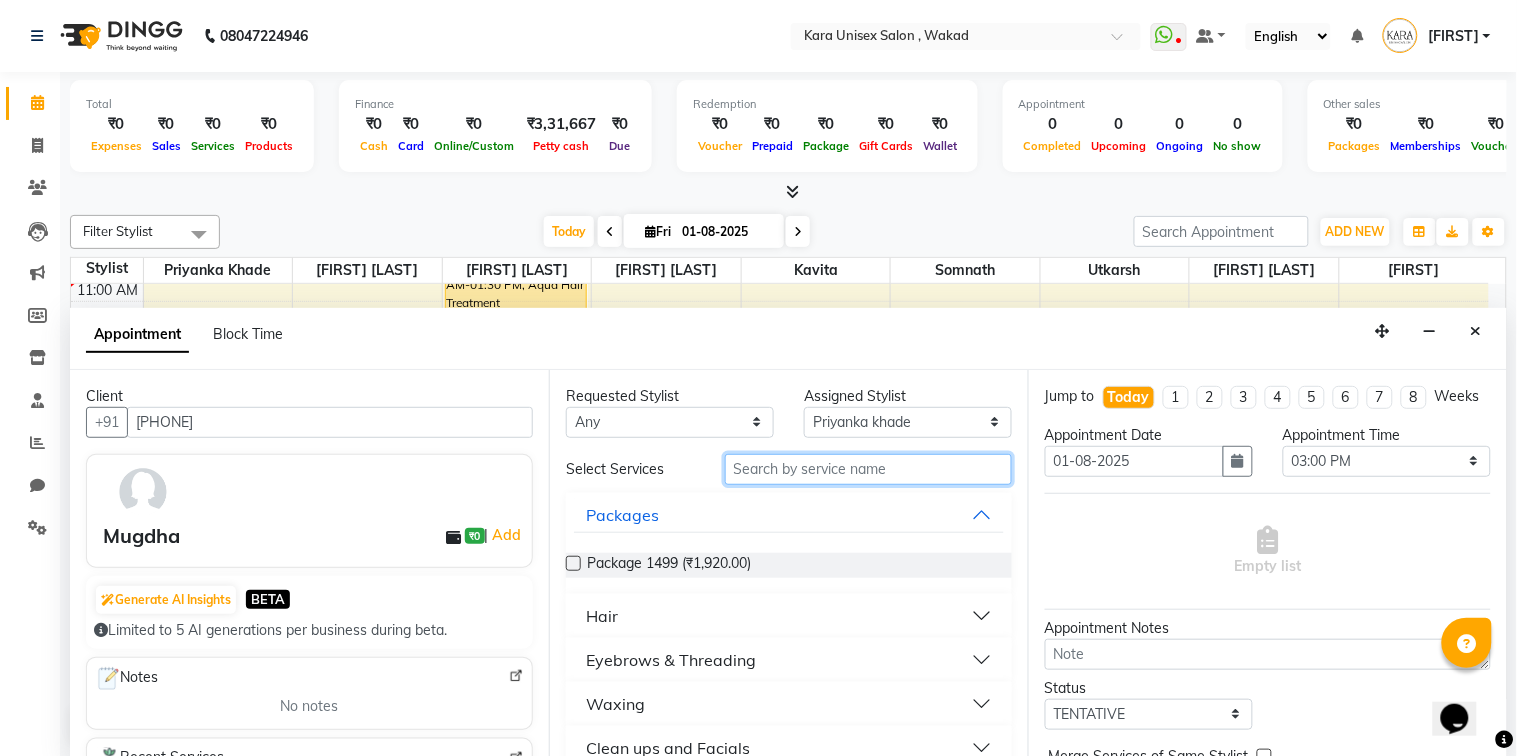 click at bounding box center (868, 469) 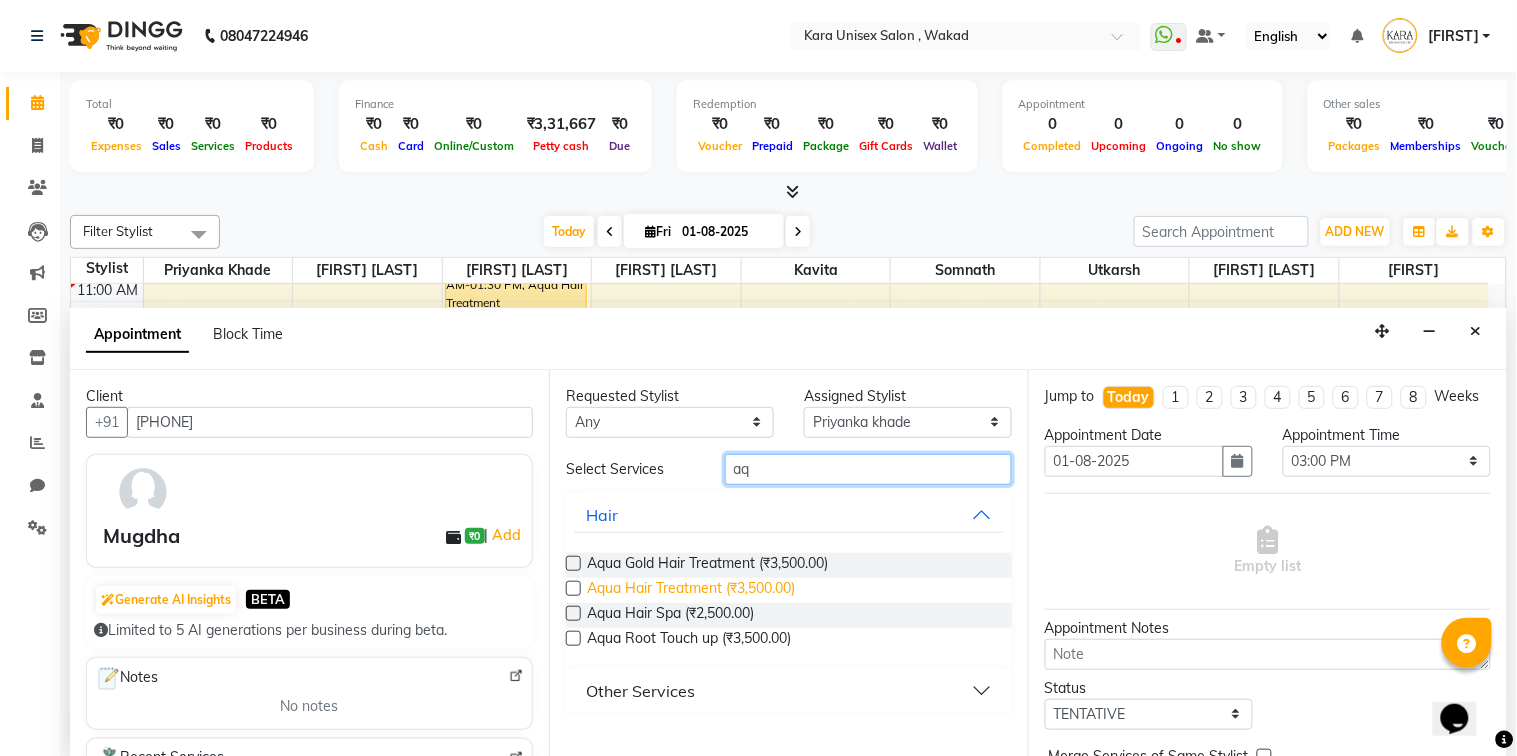 type on "aq" 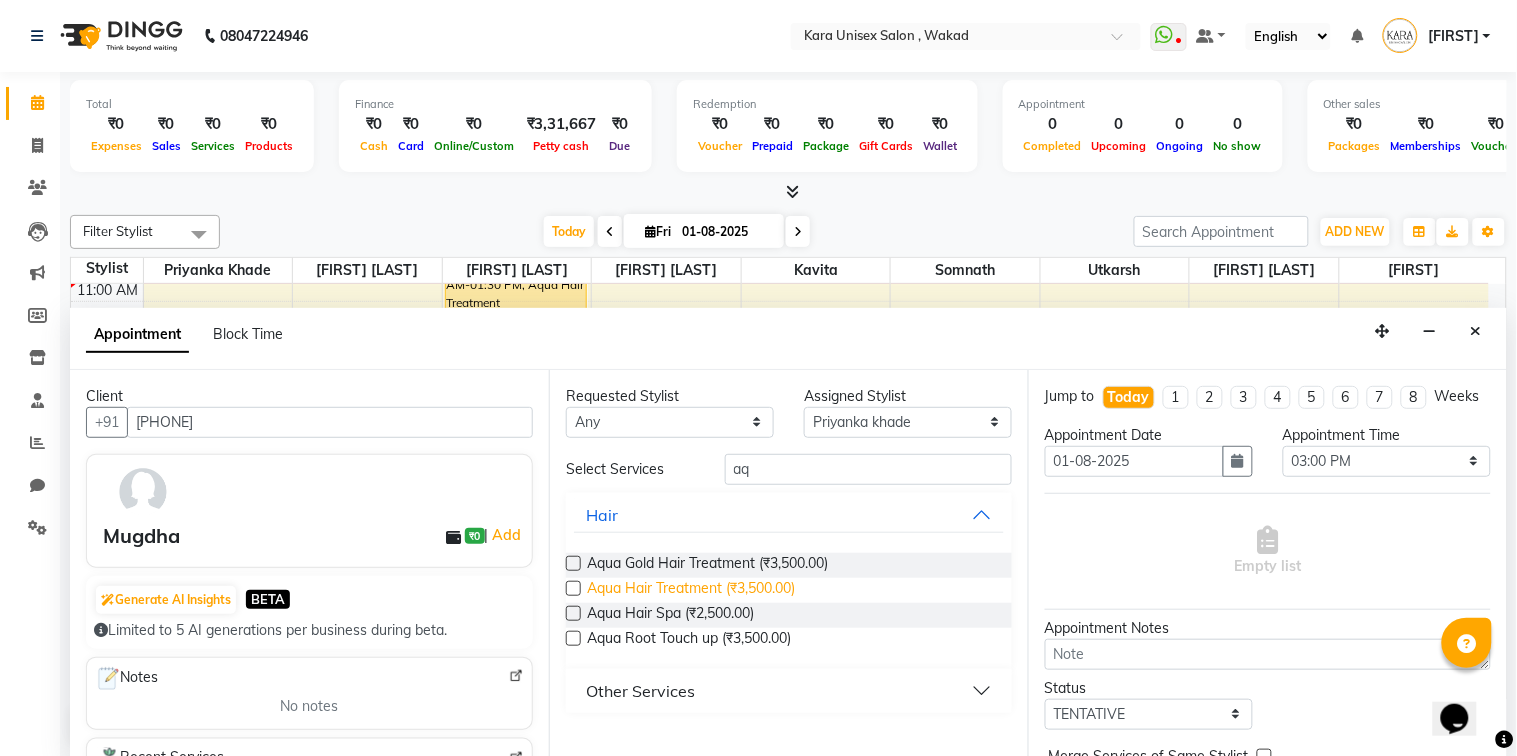 click on "Aqua Hair Treatment (₹3,500.00)" at bounding box center (691, 590) 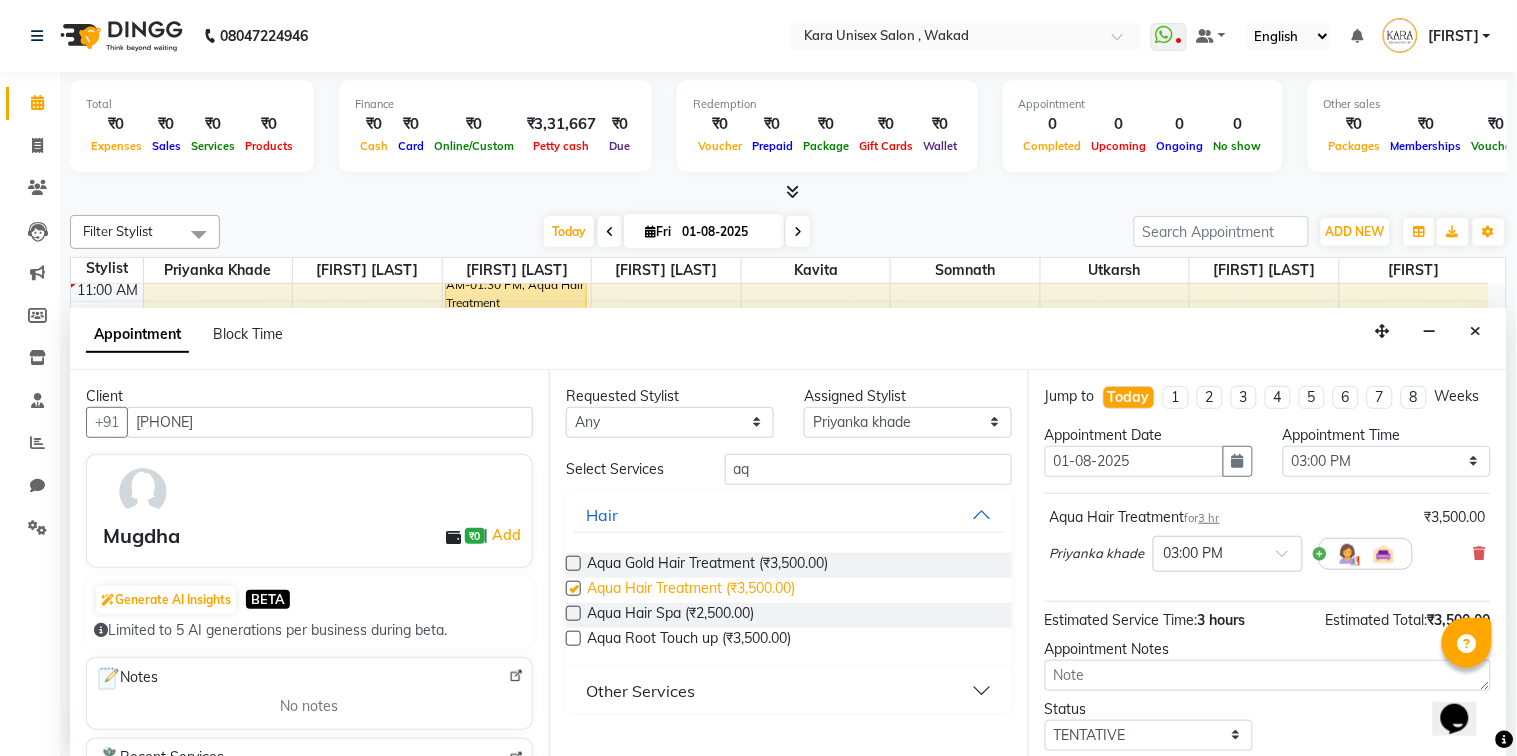 checkbox on "false" 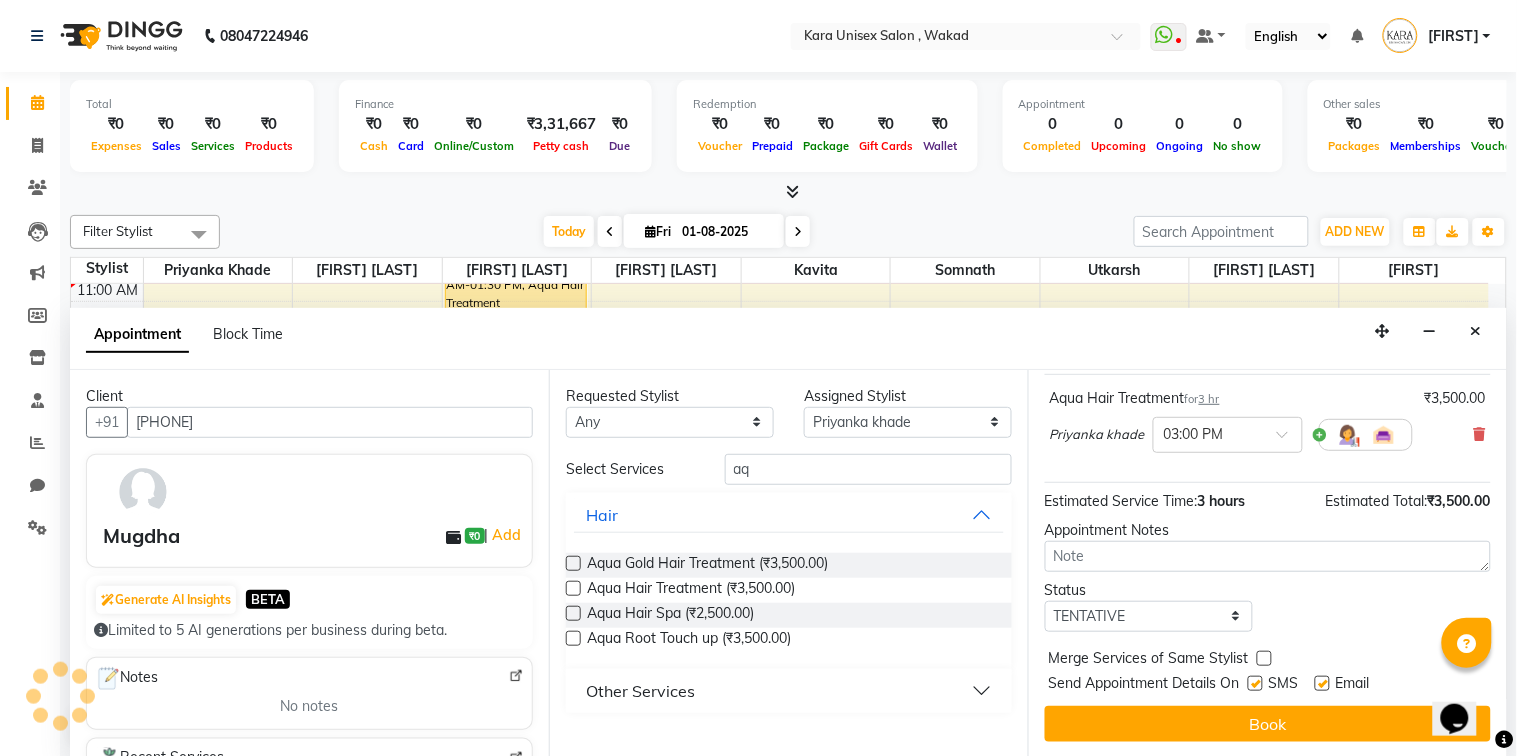 scroll, scrollTop: 138, scrollLeft: 0, axis: vertical 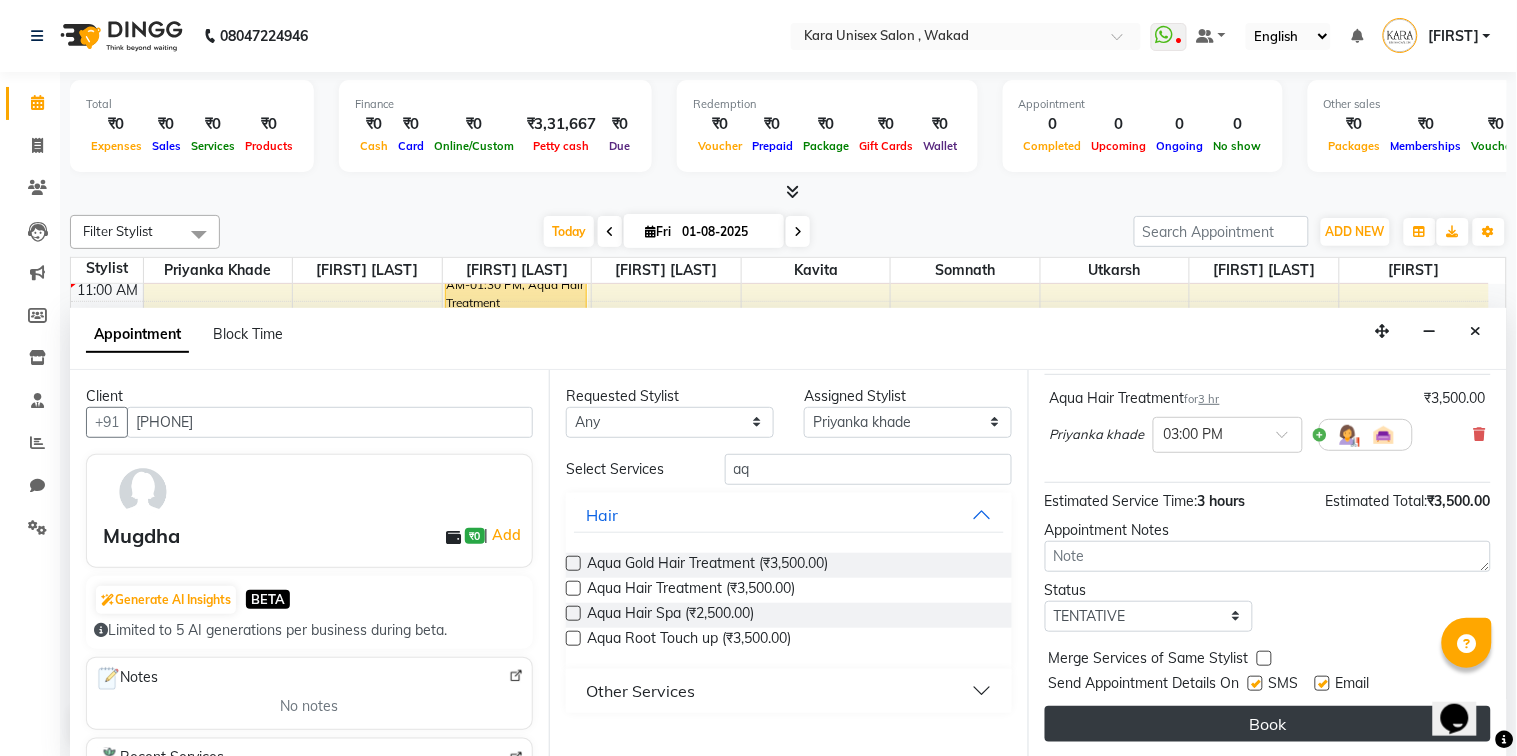 click on "Book" at bounding box center (1268, 724) 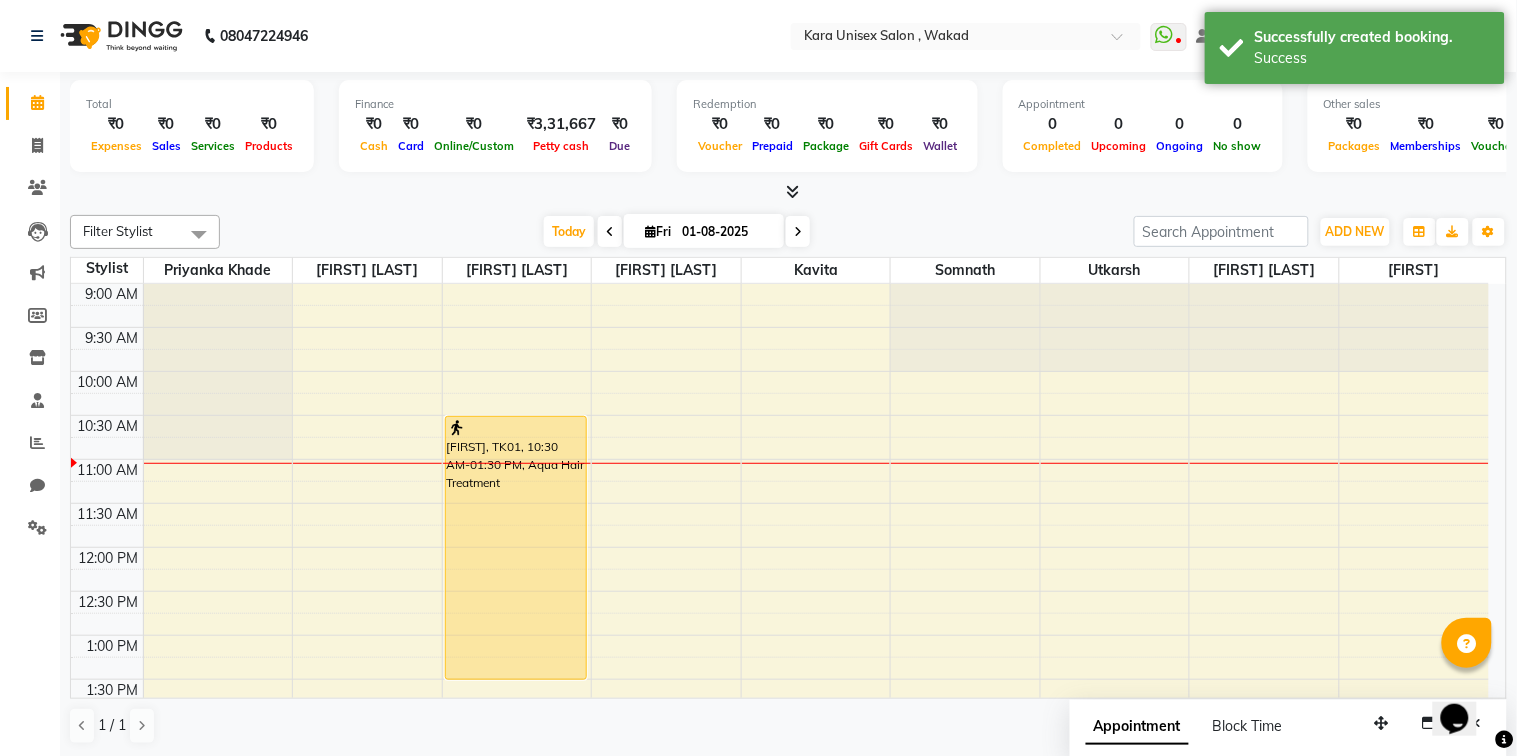 scroll, scrollTop: 646, scrollLeft: 0, axis: vertical 